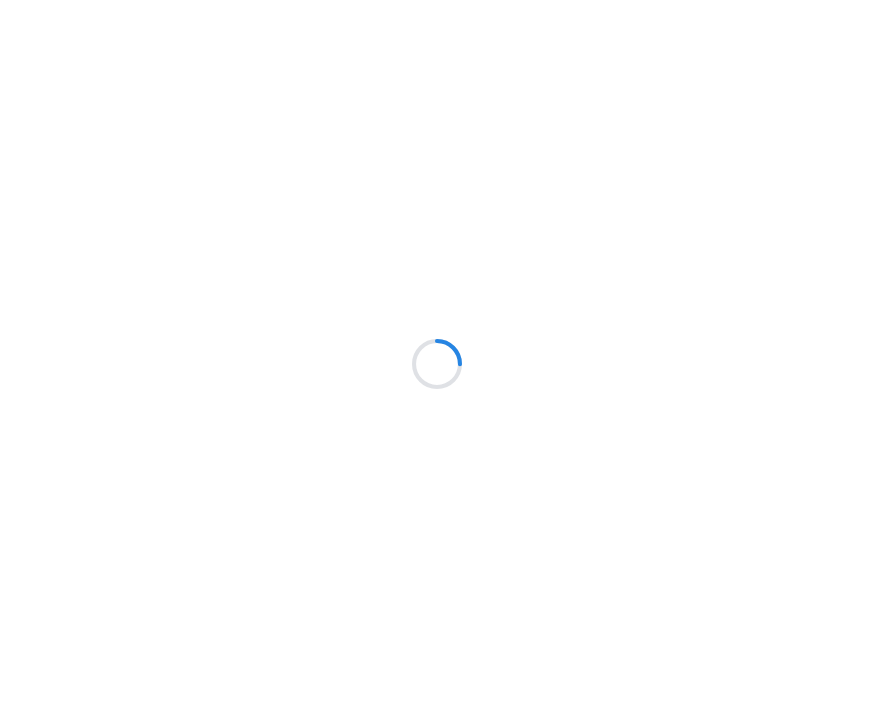 scroll, scrollTop: 0, scrollLeft: 0, axis: both 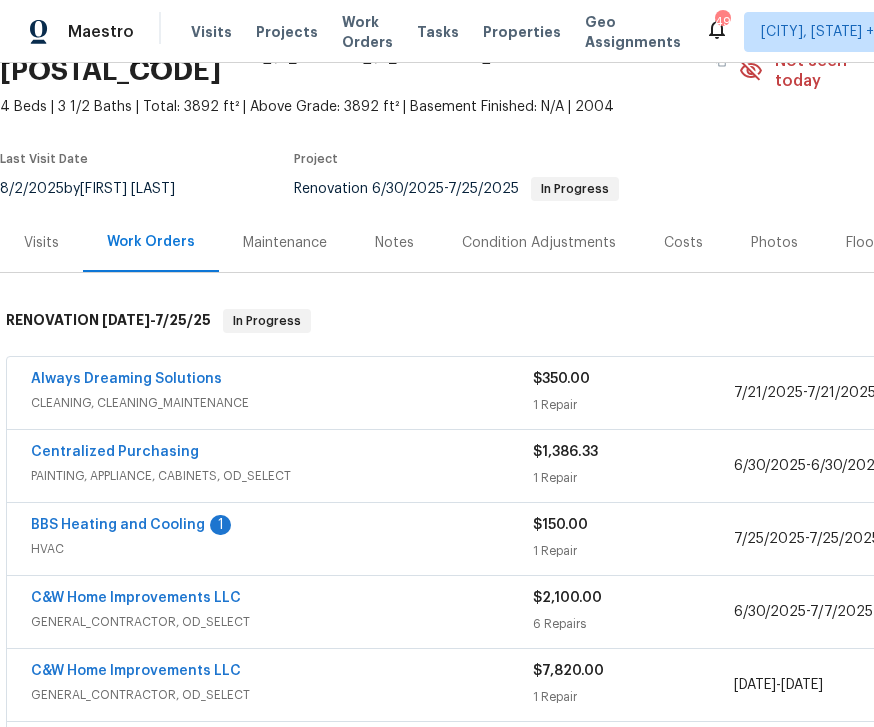 click on "BBS Heating and Cooling" at bounding box center [118, 525] 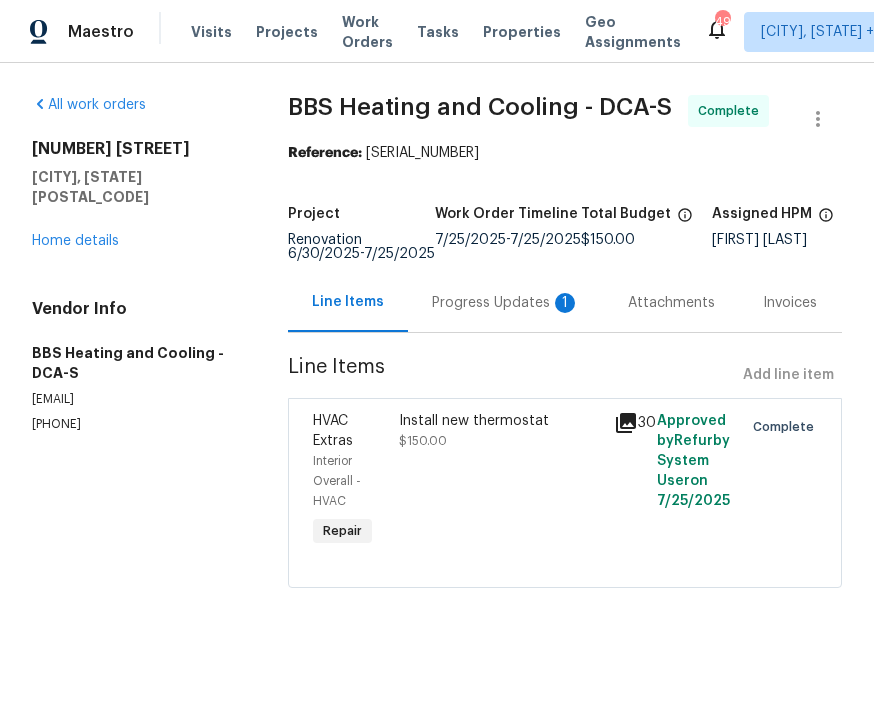 click on "Progress Updates 1" at bounding box center (506, 302) 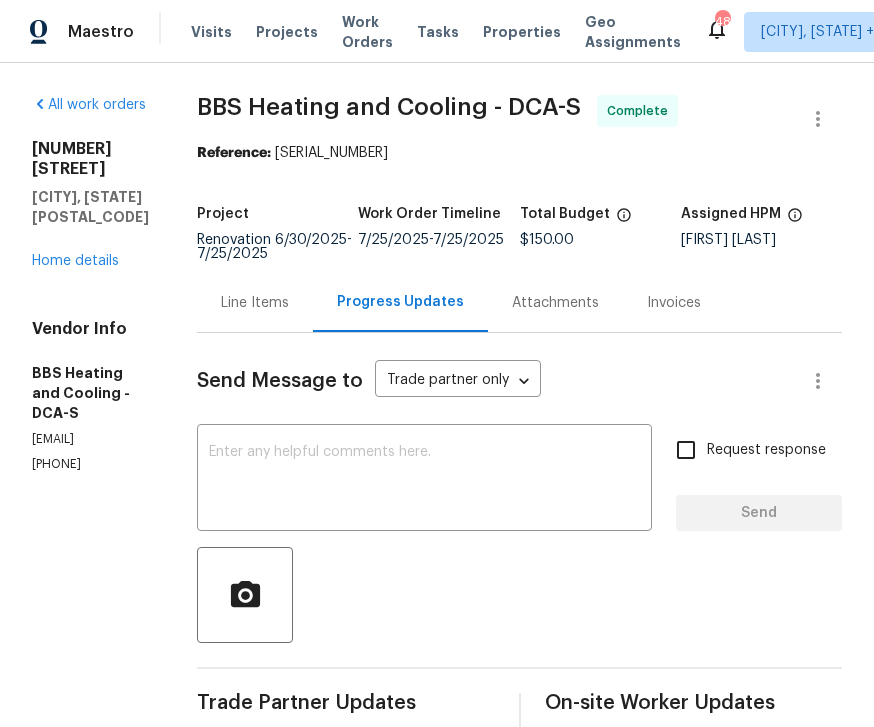 scroll, scrollTop: 0, scrollLeft: 0, axis: both 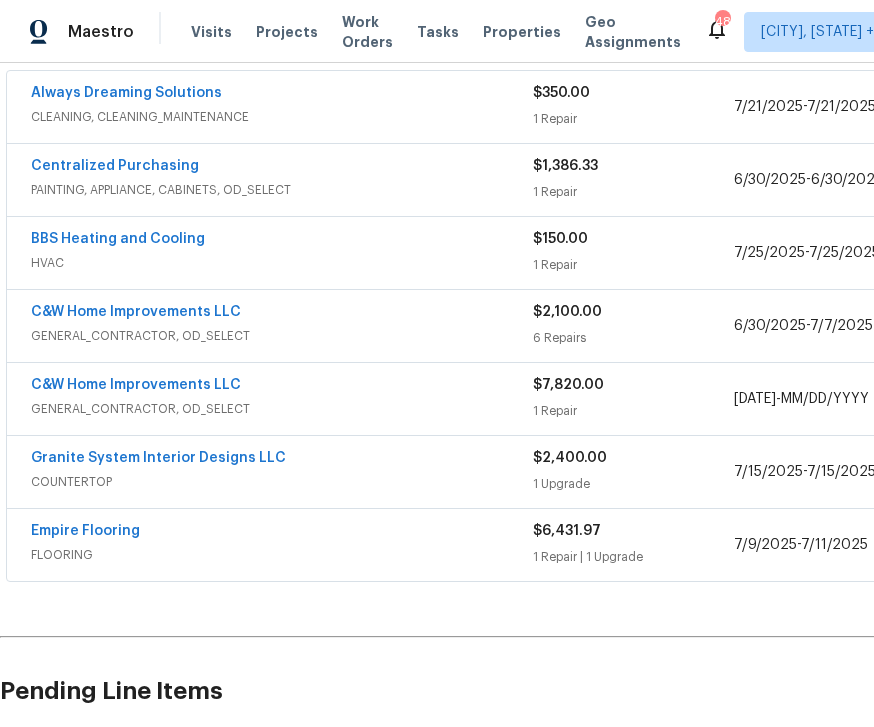click on "BBS Heating and Cooling" at bounding box center (282, 241) 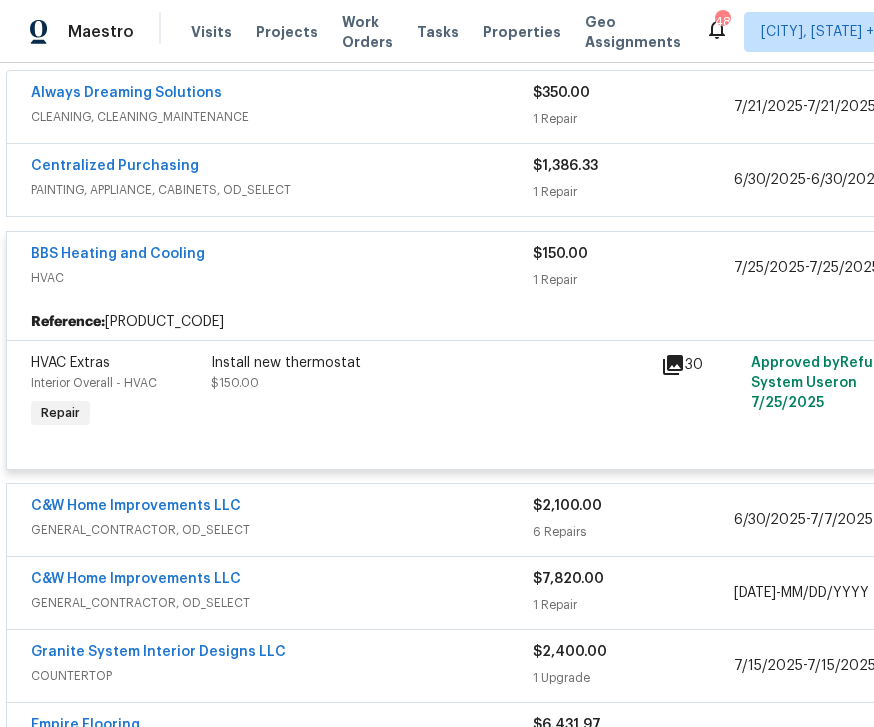 click on "Install new thermostat [PRICE]" at bounding box center (430, 373) 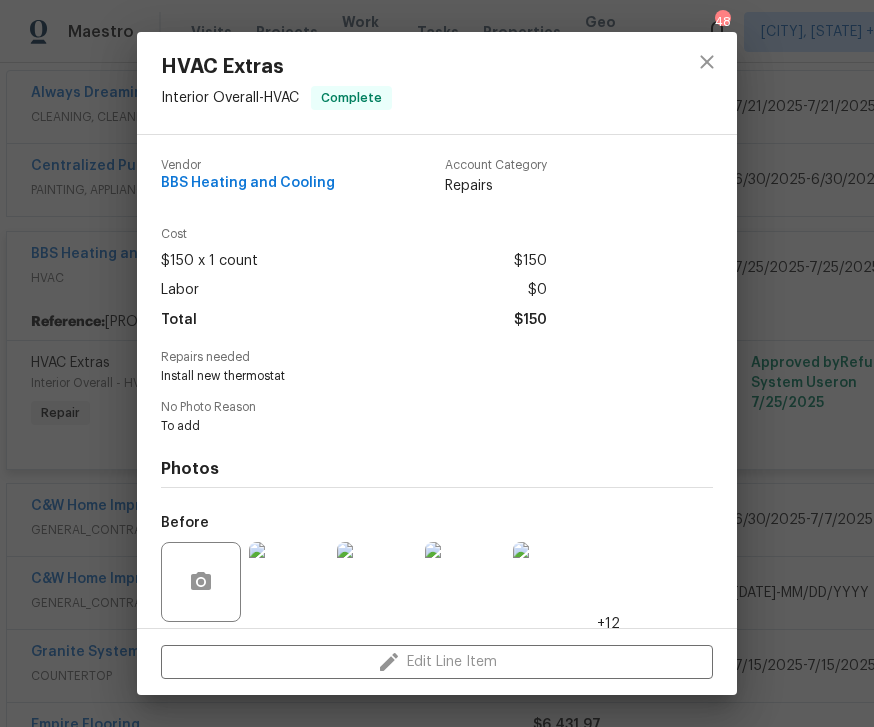 click on "Edit Line Item" at bounding box center [437, 662] 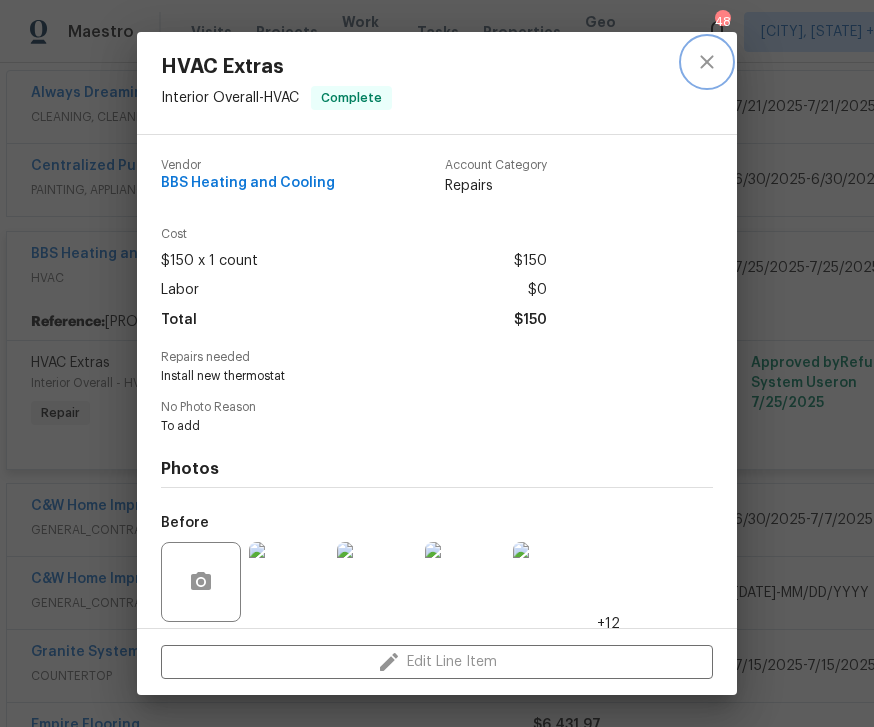 click 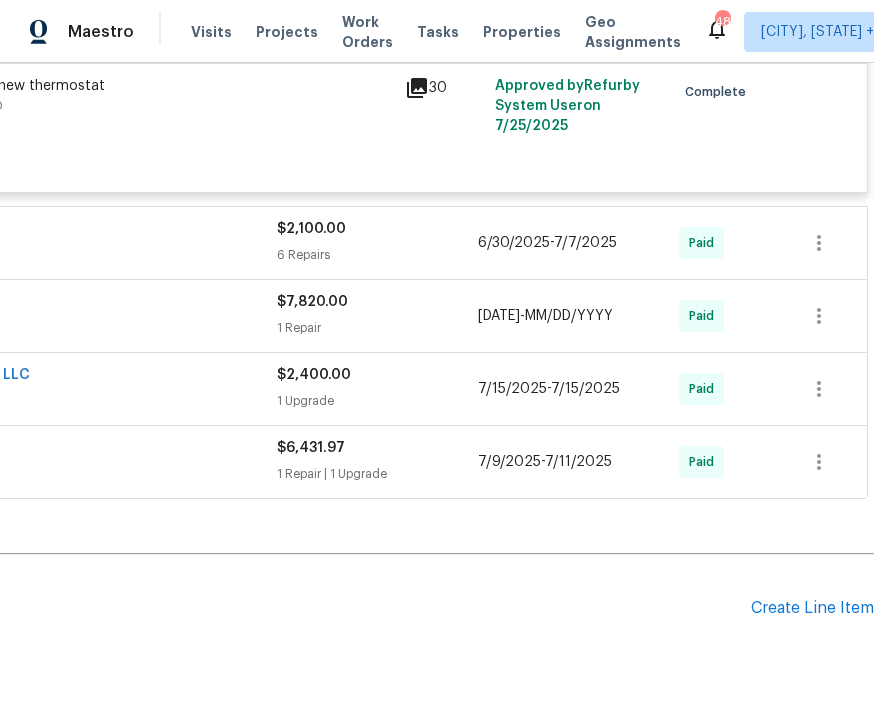 scroll, scrollTop: 673, scrollLeft: 256, axis: both 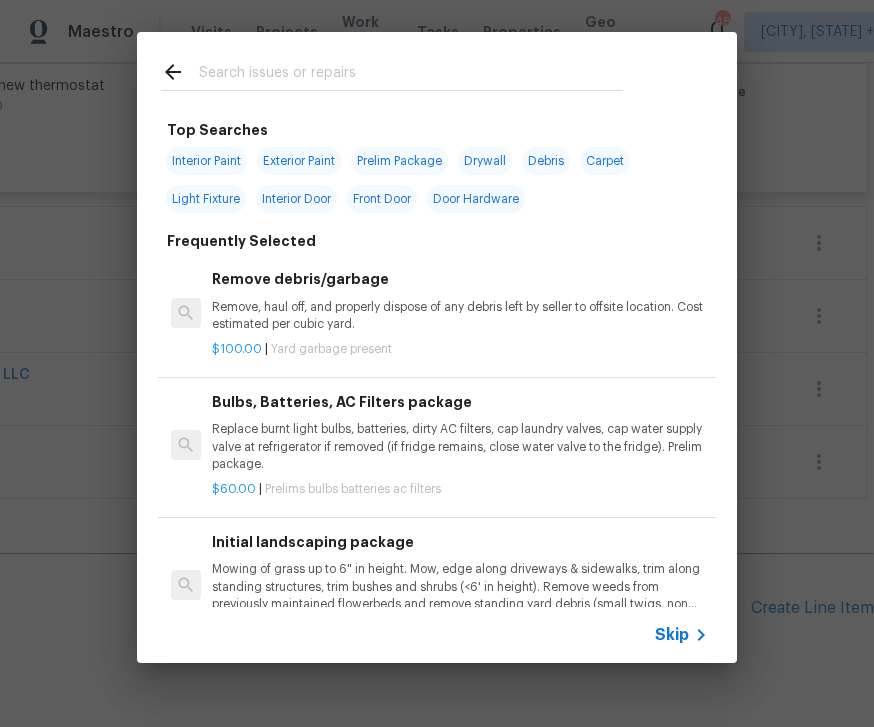 click at bounding box center (411, 75) 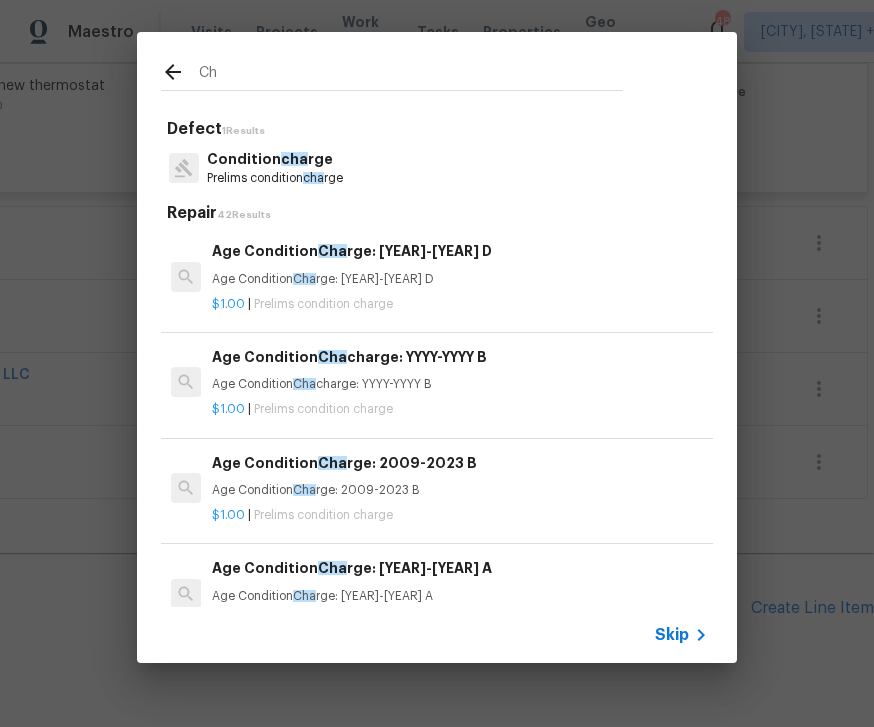 type on "C" 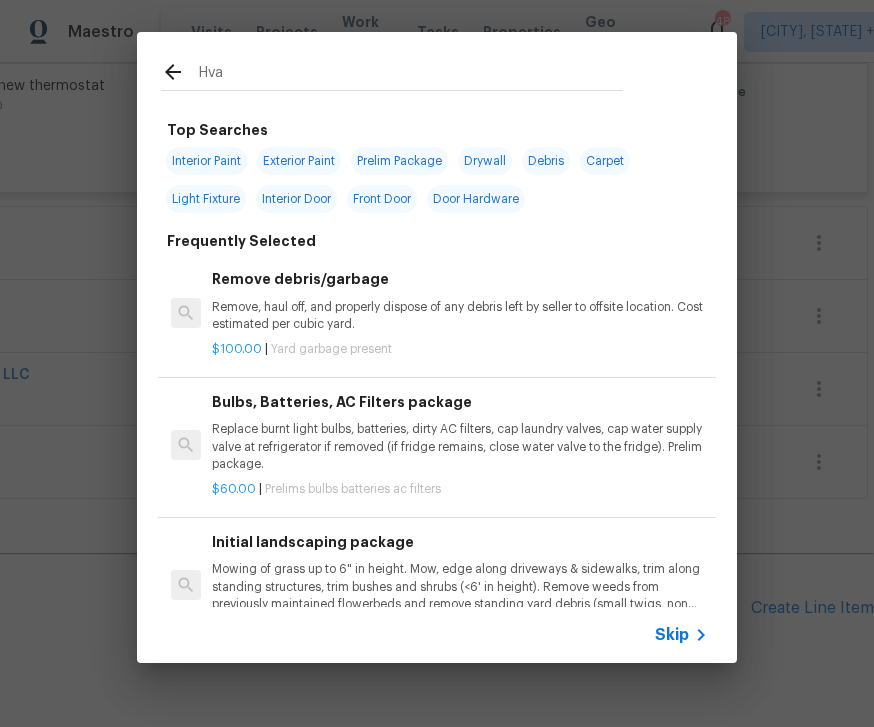 type on "Hvac" 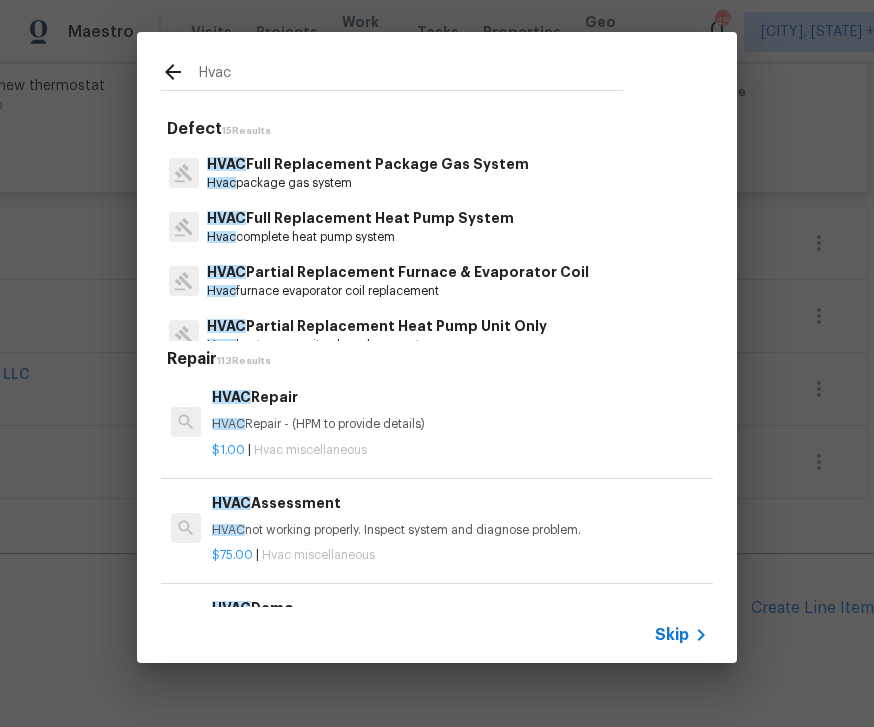 scroll, scrollTop: 386, scrollLeft: 0, axis: vertical 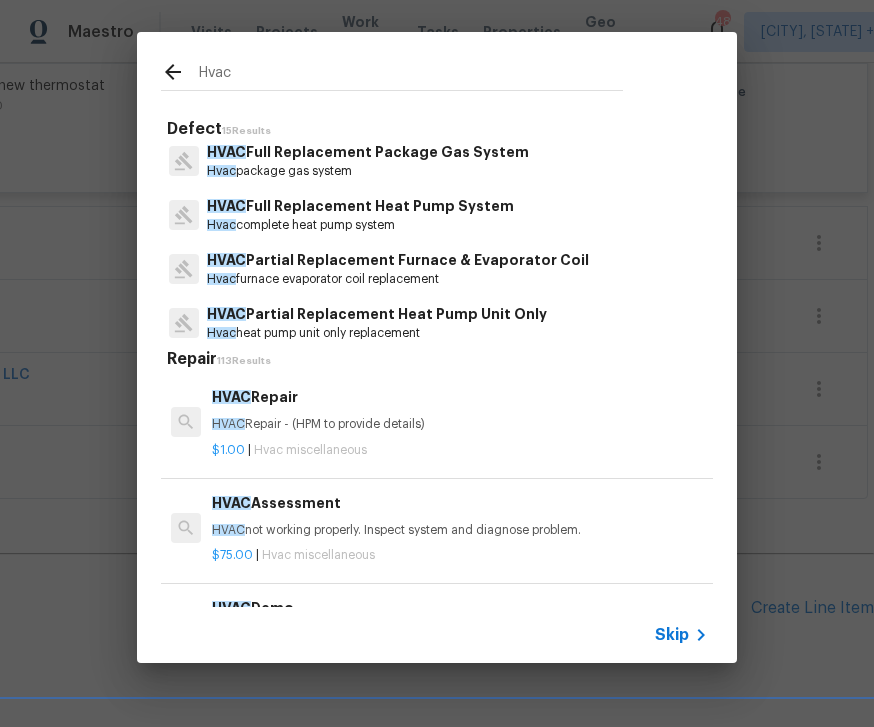 click on "HVAC  Full Replacement Heat Pump System" at bounding box center [360, 206] 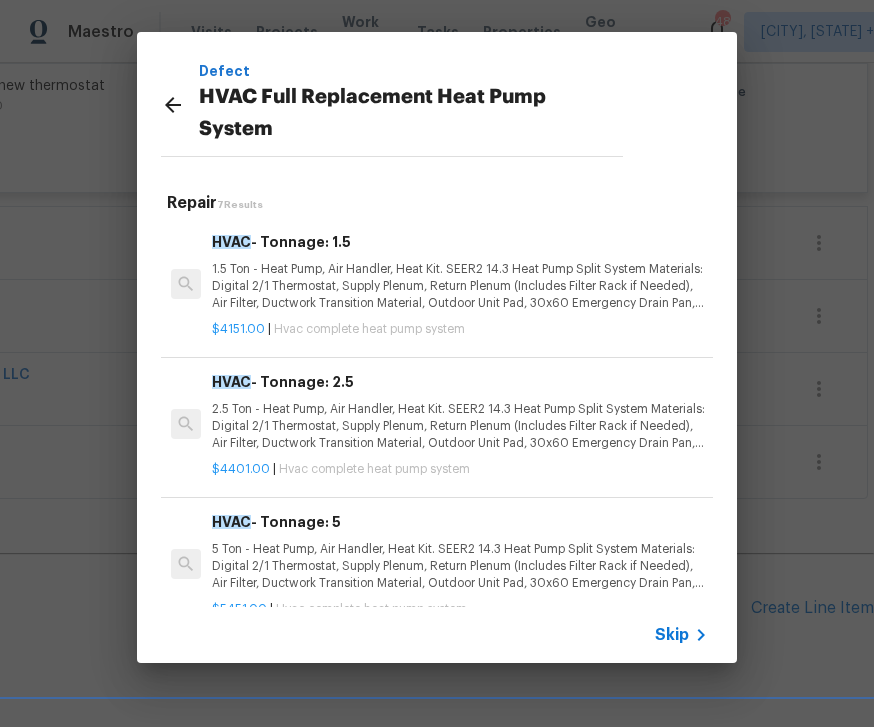 click on "2.5 Ton - Heat Pump, Air Handler, Heat Kit. SEER2 14.3  Heat Pump Split System Materials:  Digital 2/1 Thermostat, Supply Plenum, Return Plenum (Includes Filter Rack if Needed), Air Filter, Ductwork Transition Material, Outdoor Unit Pad, 30x60 Emergency Drain Pan, 240V Whip & 240V Disconnect, PVC Drain Material, Condensation Pump, Clear Tubing, Armaflex (~10ft), 1 Safety Switch for Emergency Pan, Double Wall Flue Pipe Connectors, Refrigerant Piping (~5ft), Pipe Fittings, TXV, Rx11 Flush, Nitrogen Gas, Brazing Rods (~2), Duct Sealants, Tapes & Accessories Screws & Wire Nuts." at bounding box center (460, 426) 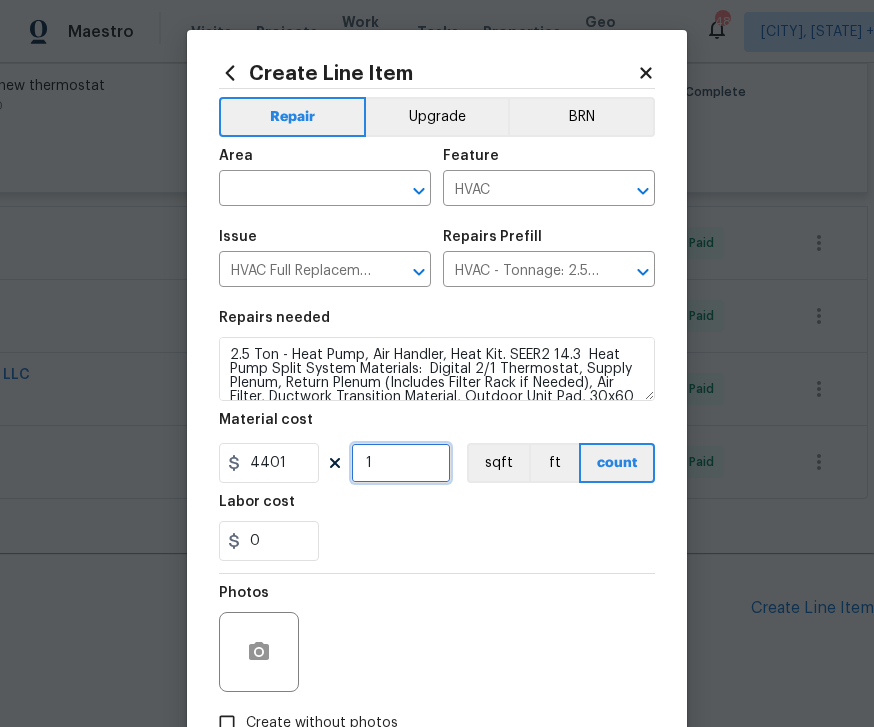 click on "1" at bounding box center (401, 463) 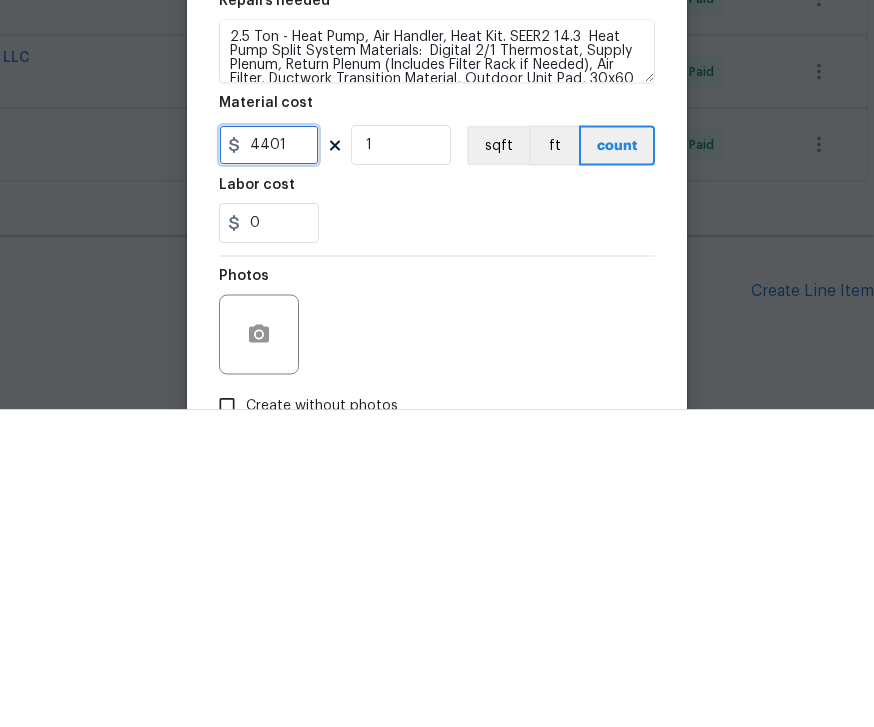 click on "4401" at bounding box center [269, 463] 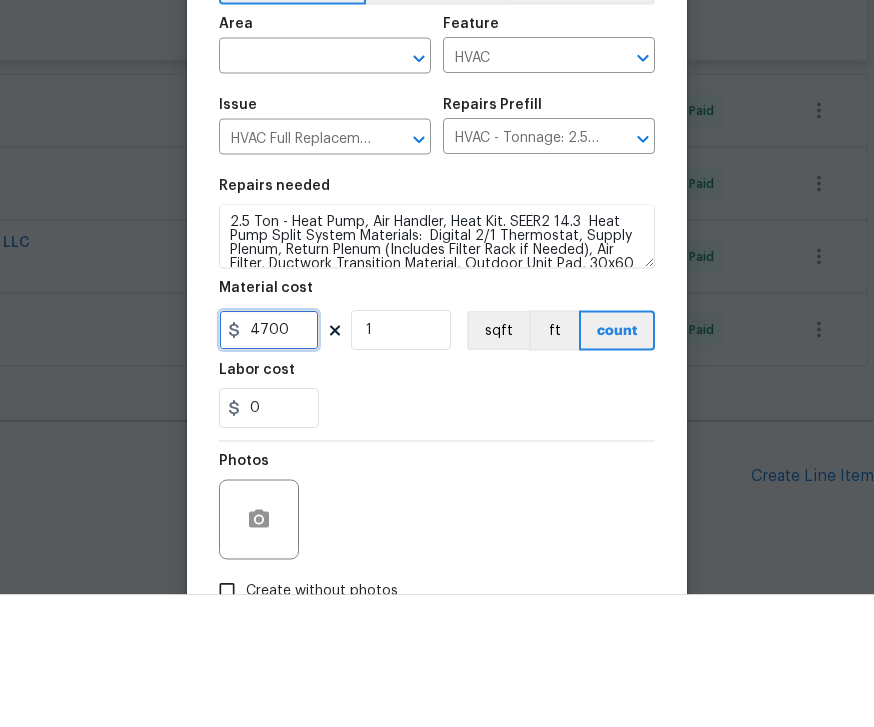click 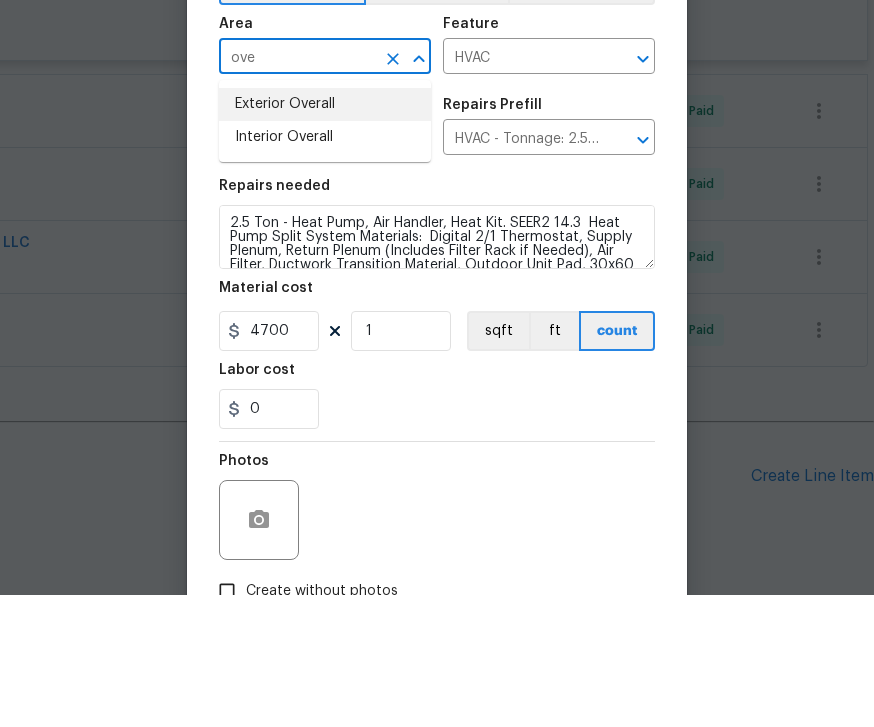click on "Exterior Overall" at bounding box center [325, 236] 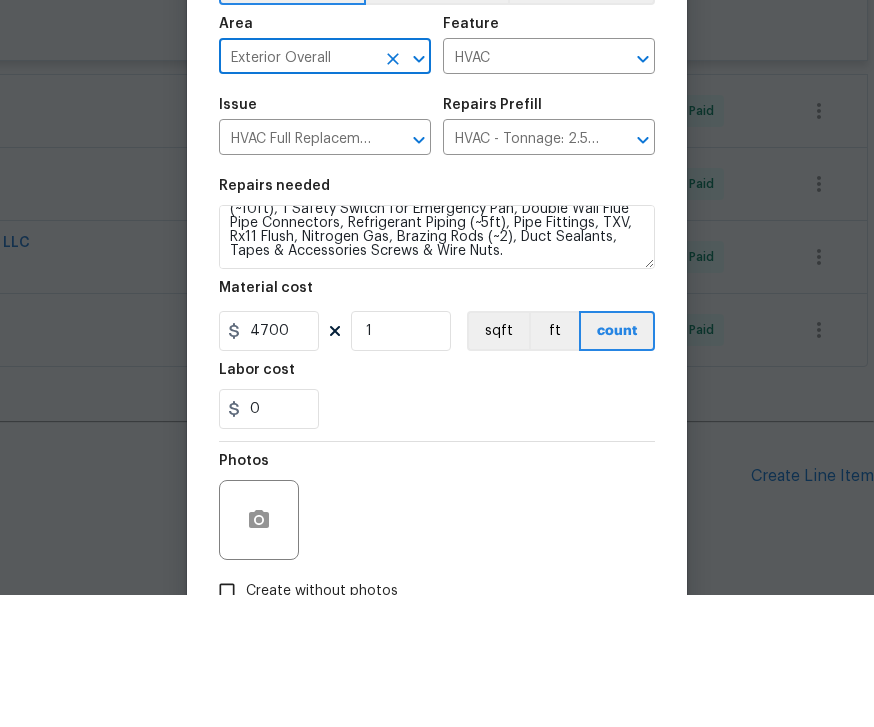 scroll, scrollTop: 98, scrollLeft: 0, axis: vertical 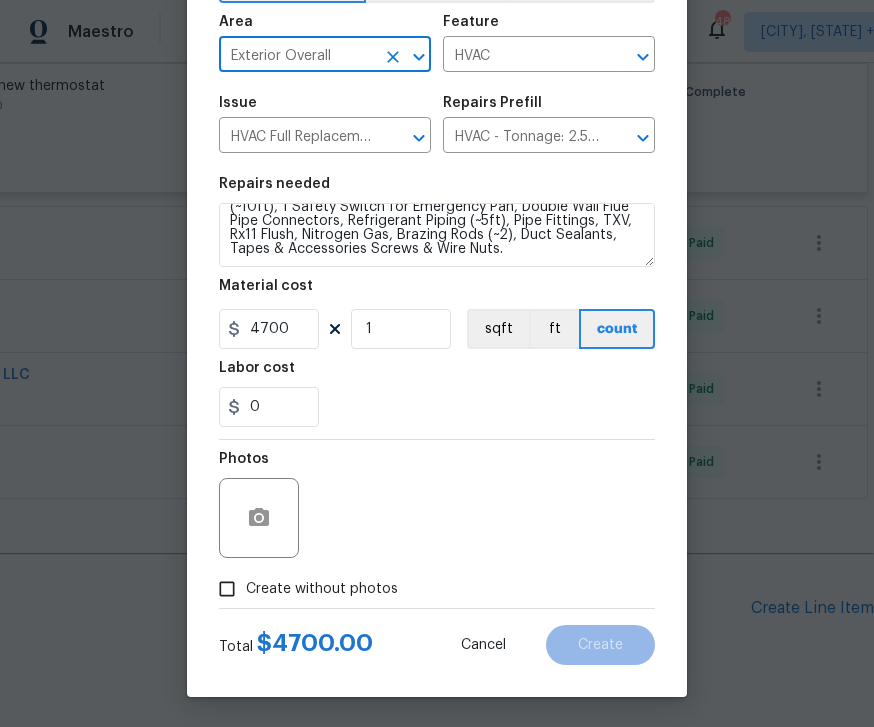 click on "Create without photos" at bounding box center [227, 589] 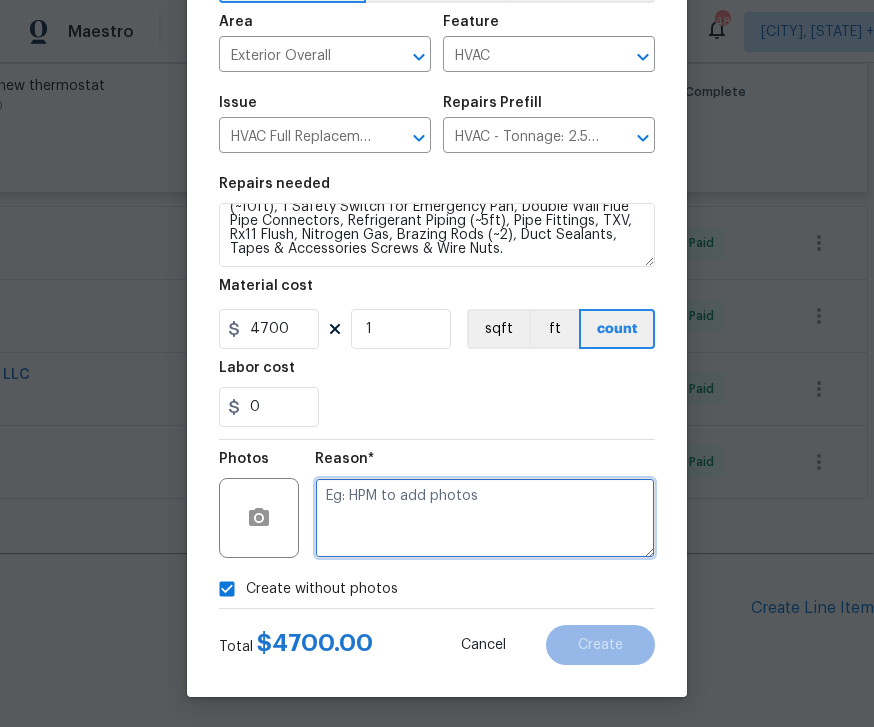 click at bounding box center (485, 518) 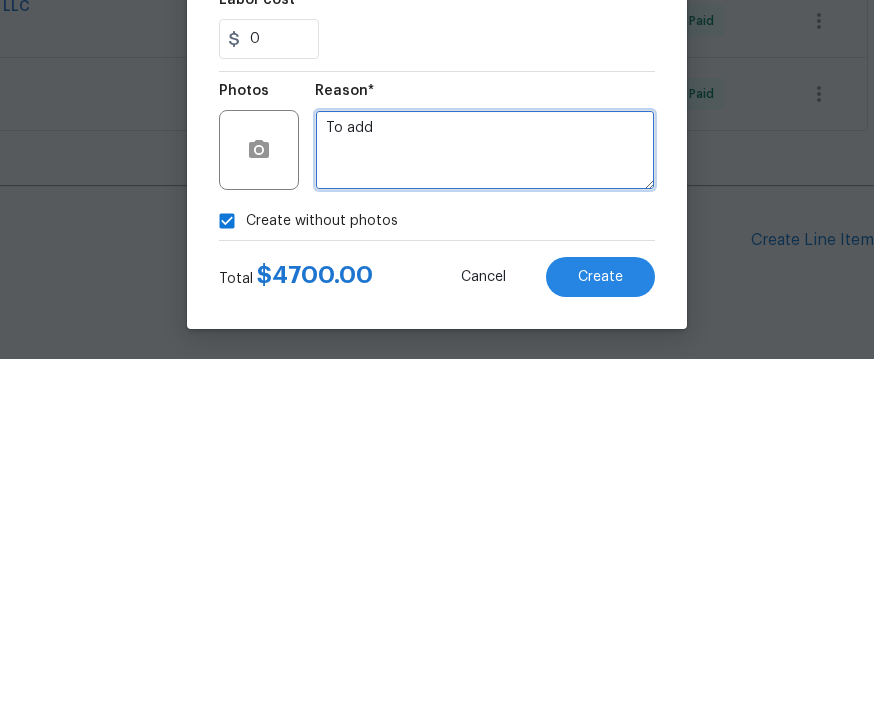type on "To add" 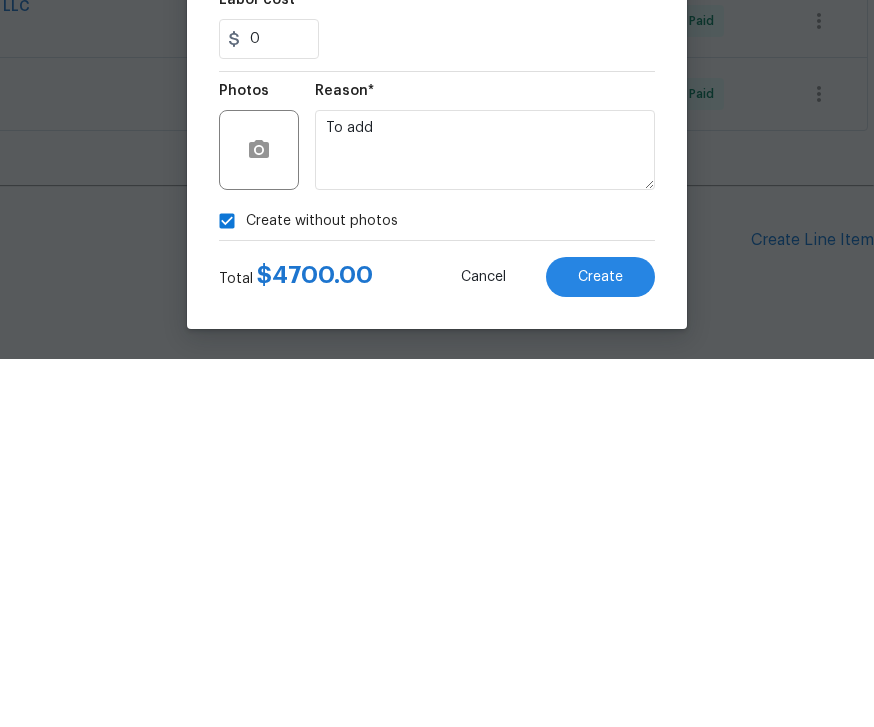 click on "Create" at bounding box center (600, 645) 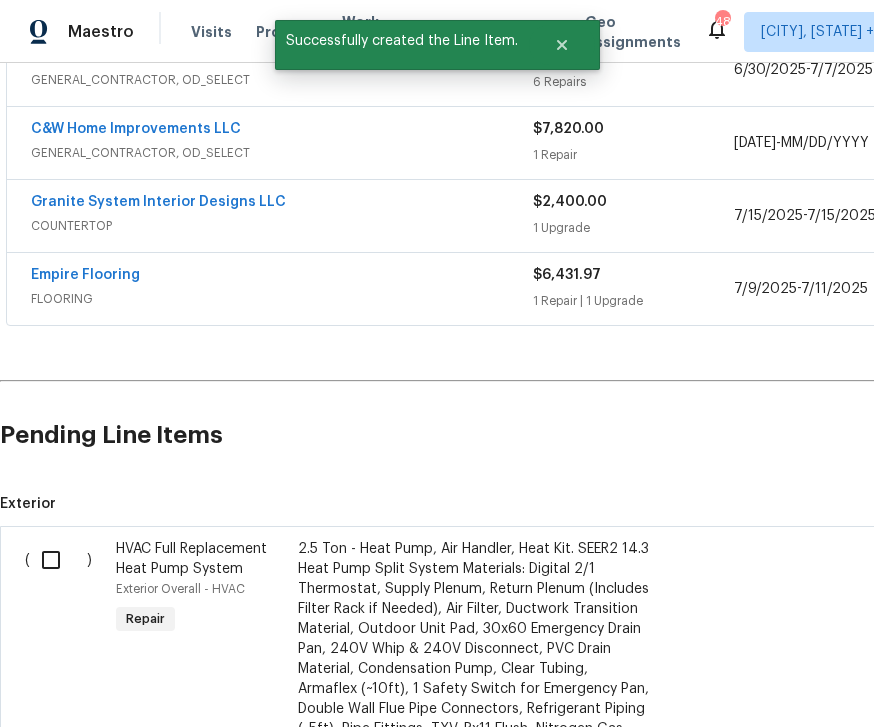 scroll, scrollTop: 848, scrollLeft: 0, axis: vertical 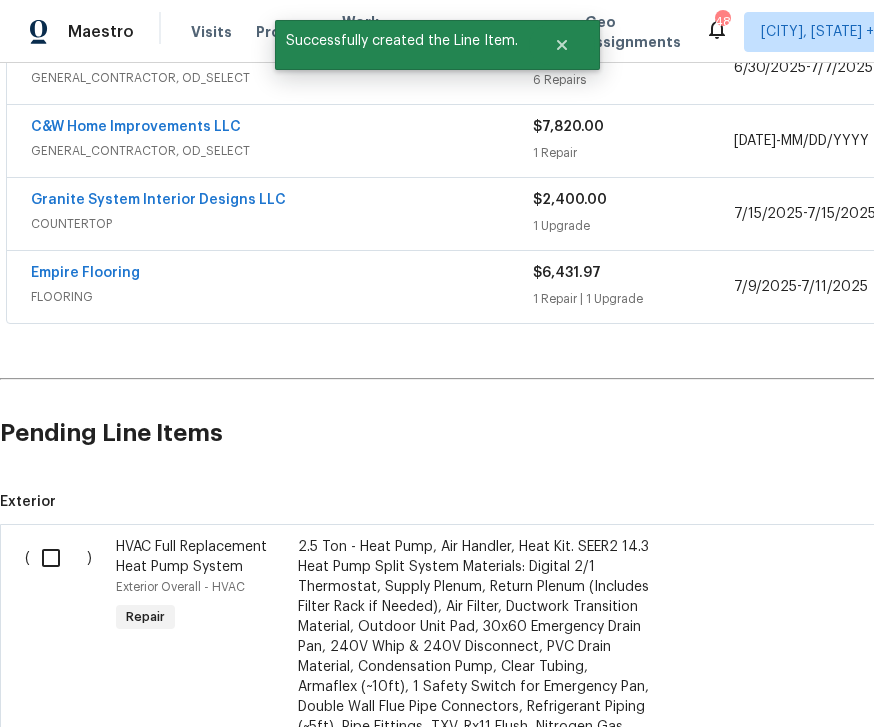 click at bounding box center [58, 558] 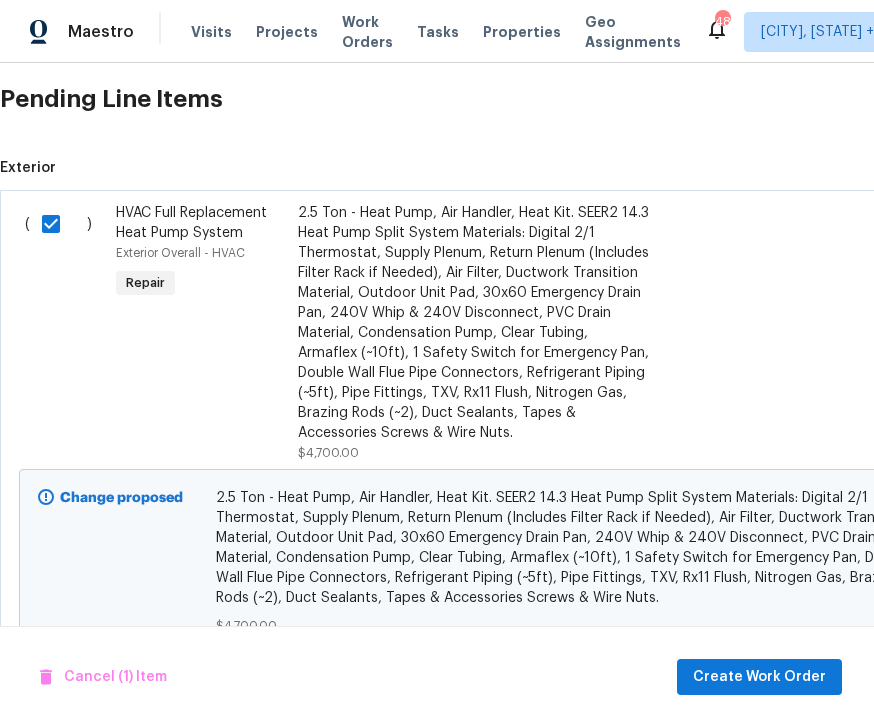 scroll, scrollTop: 1182, scrollLeft: -1, axis: both 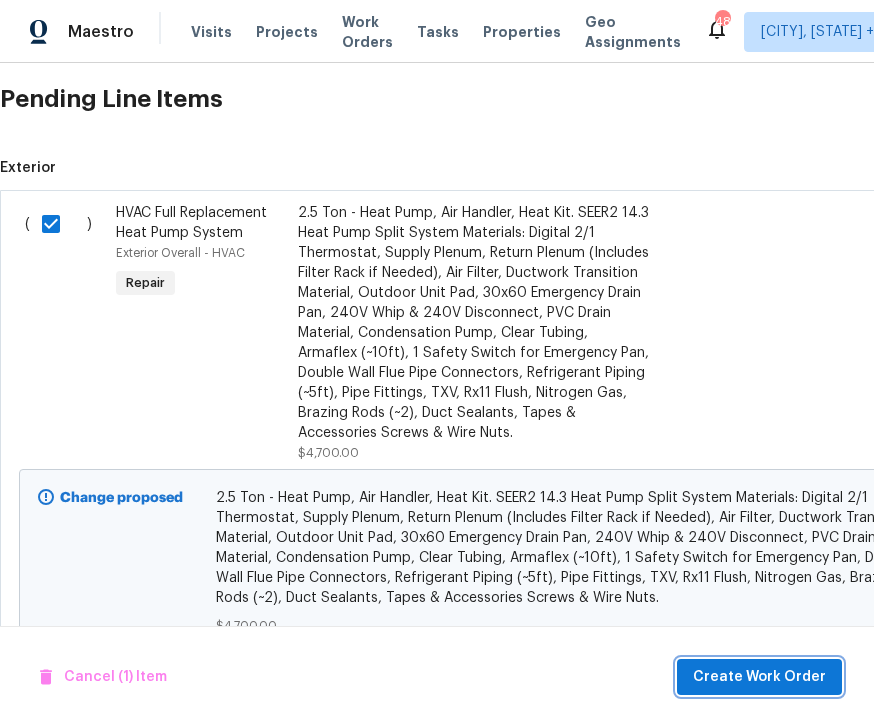 click on "Create Work Order" at bounding box center (759, 677) 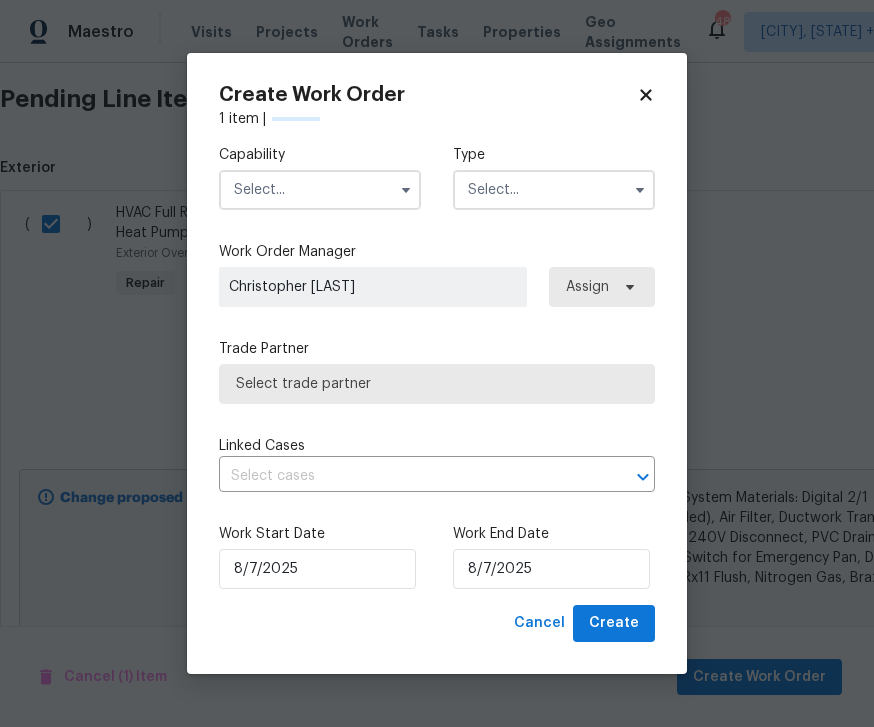 scroll, scrollTop: 1182, scrollLeft: 0, axis: vertical 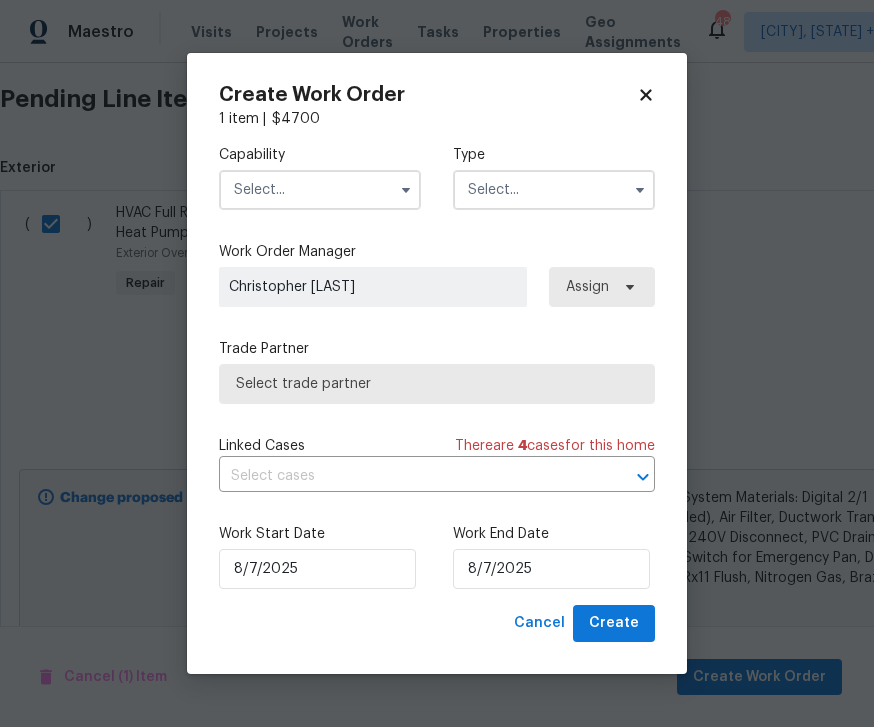 click at bounding box center [320, 190] 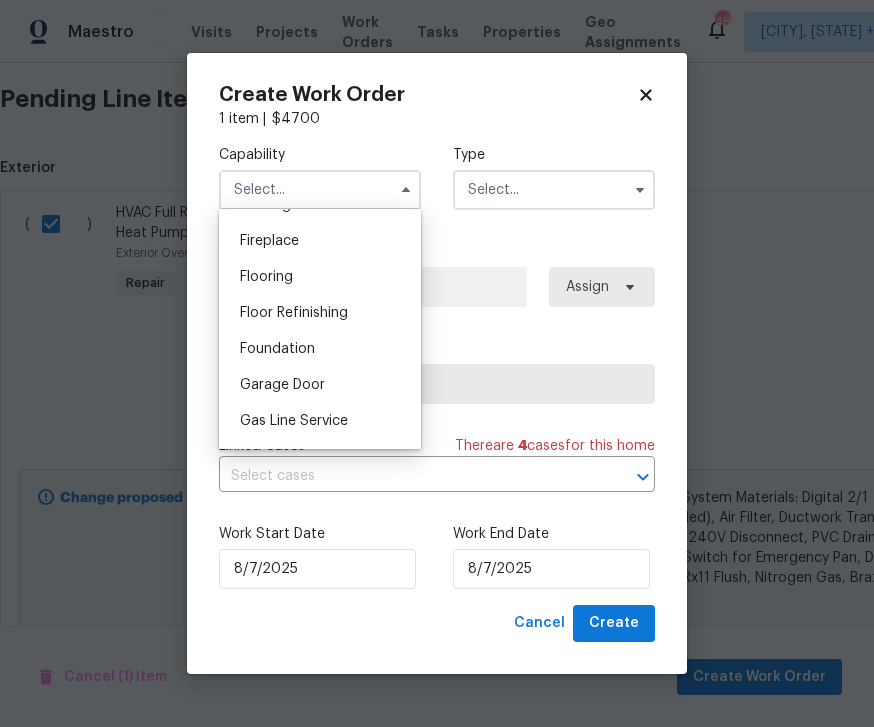 scroll, scrollTop: 792, scrollLeft: 0, axis: vertical 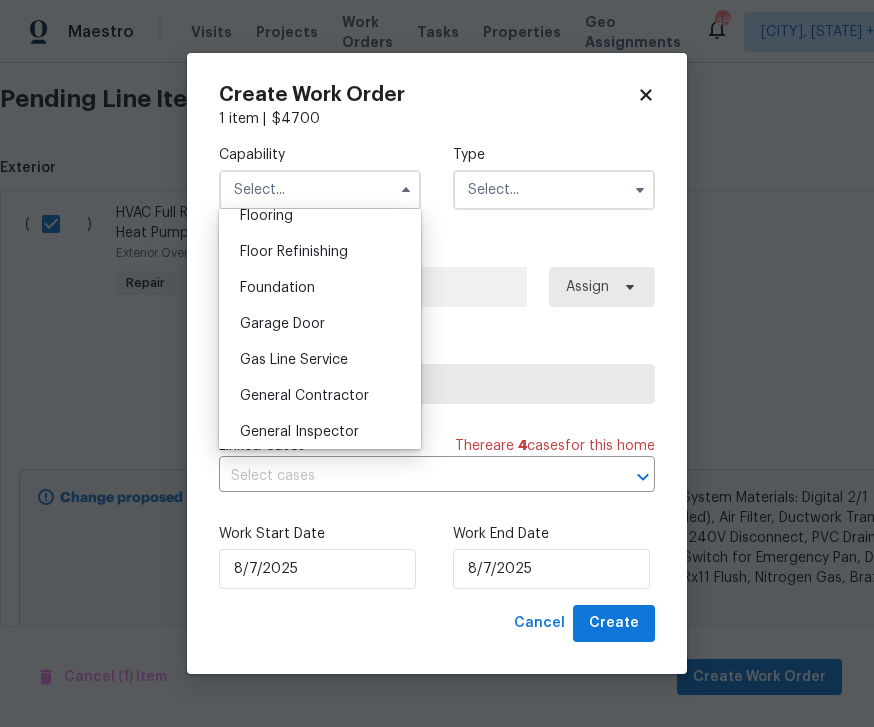 click on "General Contractor" at bounding box center [304, 396] 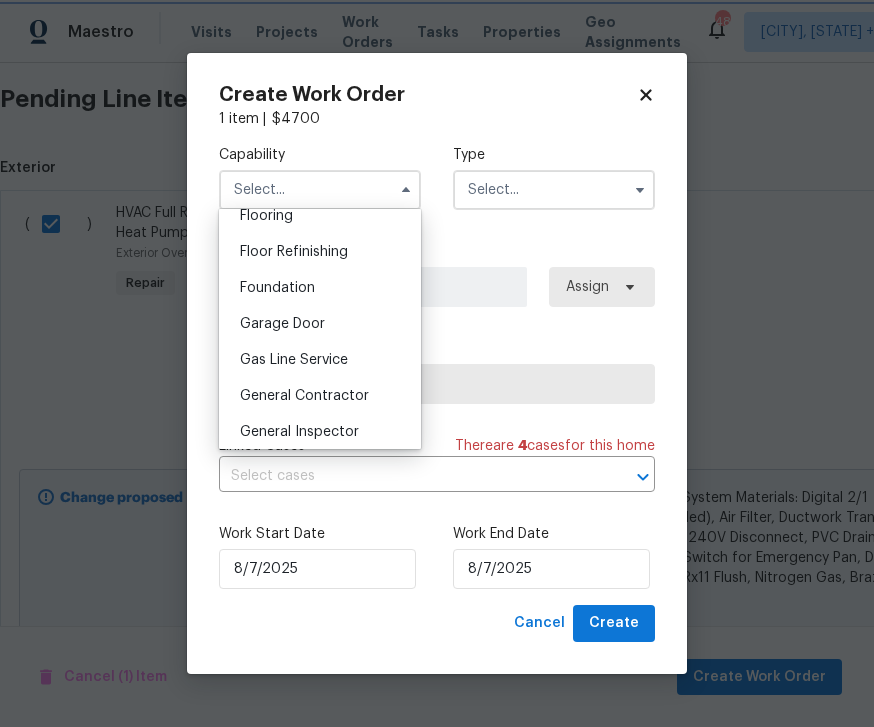 type on "General Contractor" 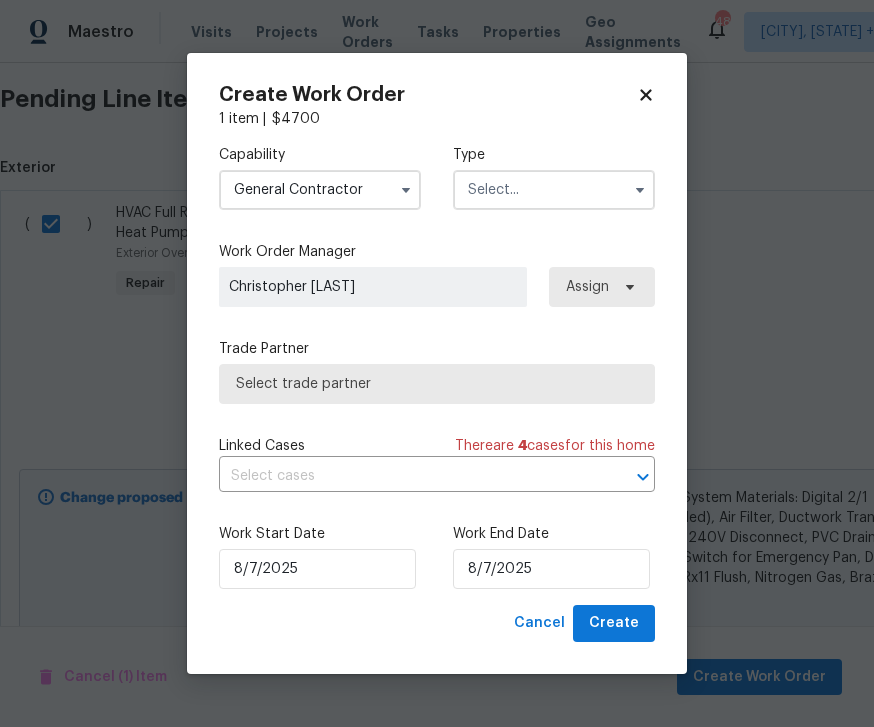 click at bounding box center (554, 190) 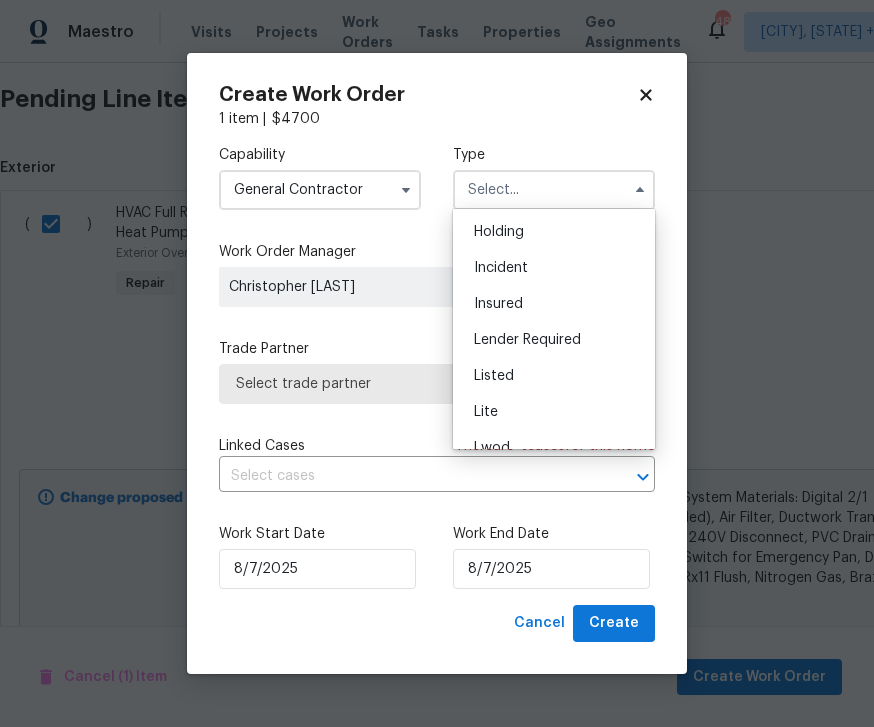 scroll, scrollTop: 75, scrollLeft: 0, axis: vertical 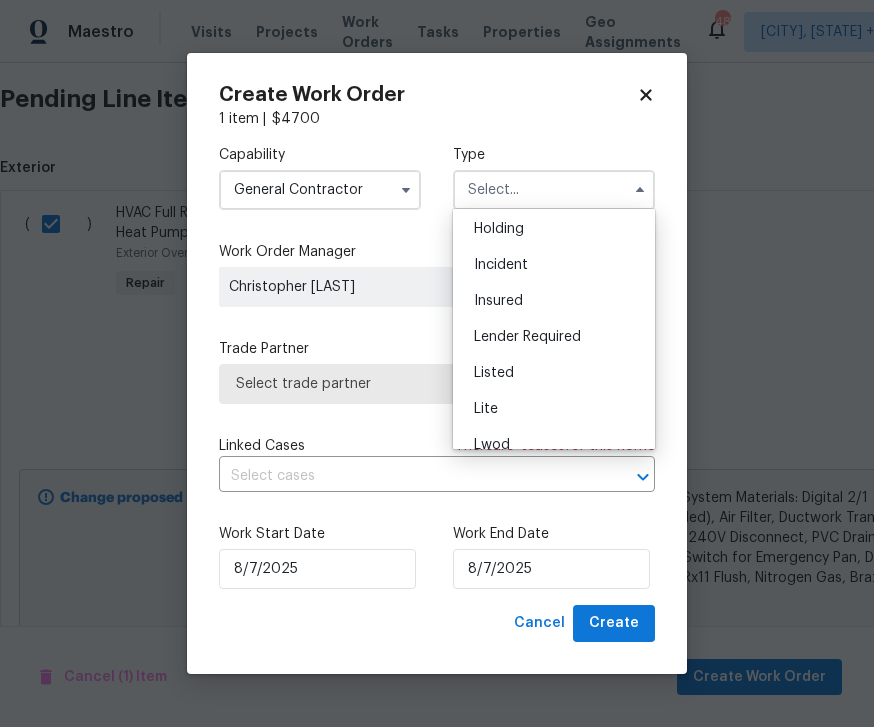 click on "Listed" at bounding box center (494, 373) 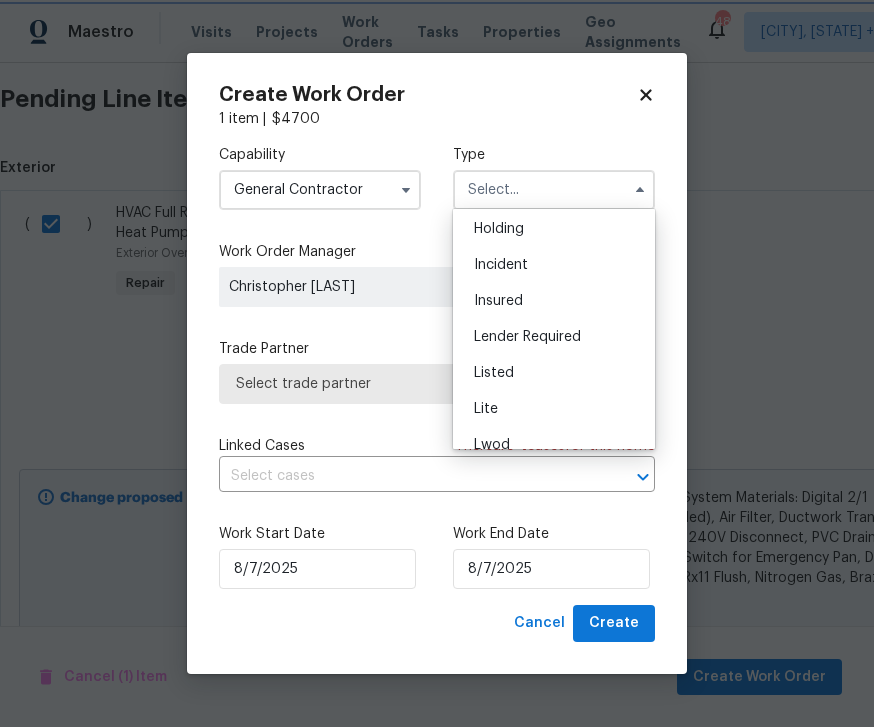 type on "Listed" 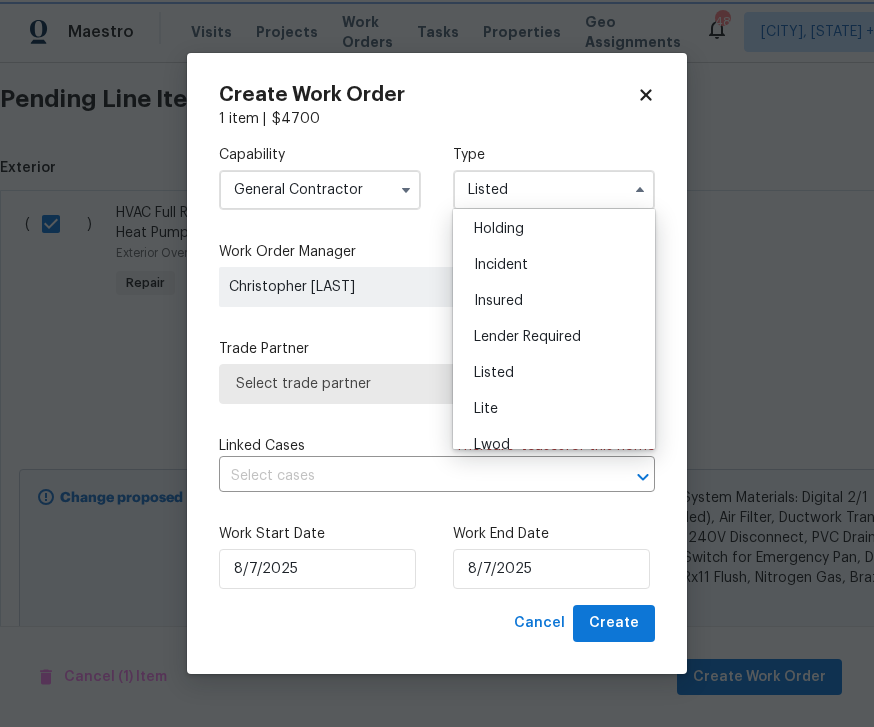 scroll, scrollTop: 0, scrollLeft: 0, axis: both 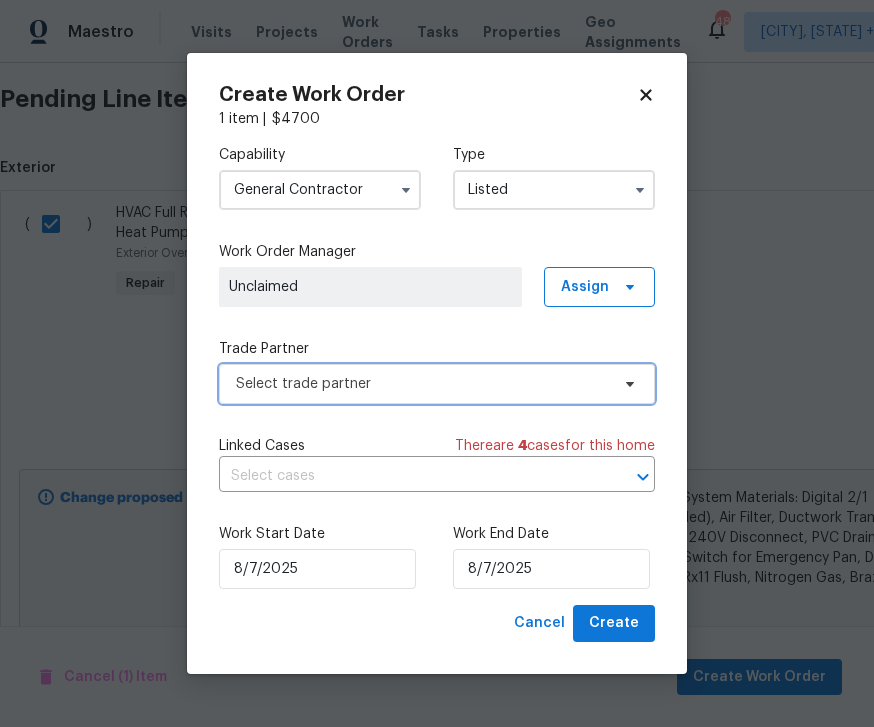 click on "Select trade partner" at bounding box center [437, 384] 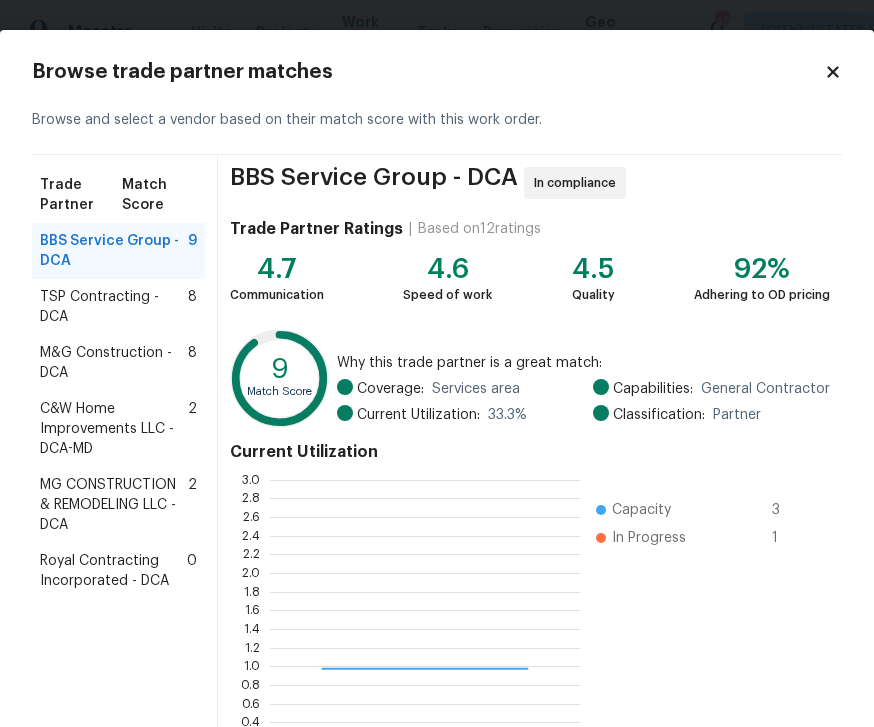 scroll, scrollTop: 2, scrollLeft: 2, axis: both 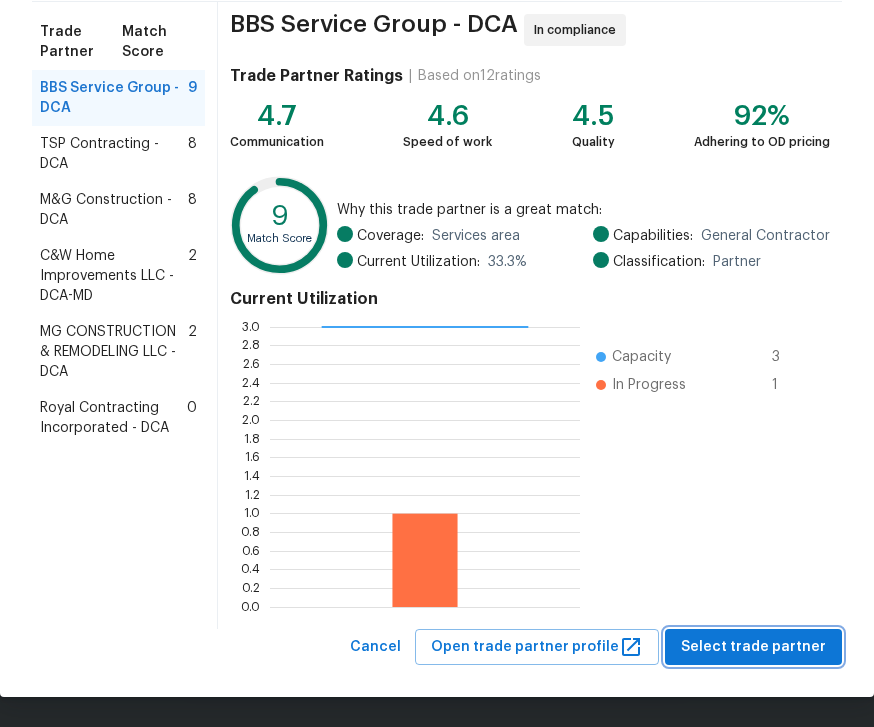 click on "Select trade partner" at bounding box center (753, 647) 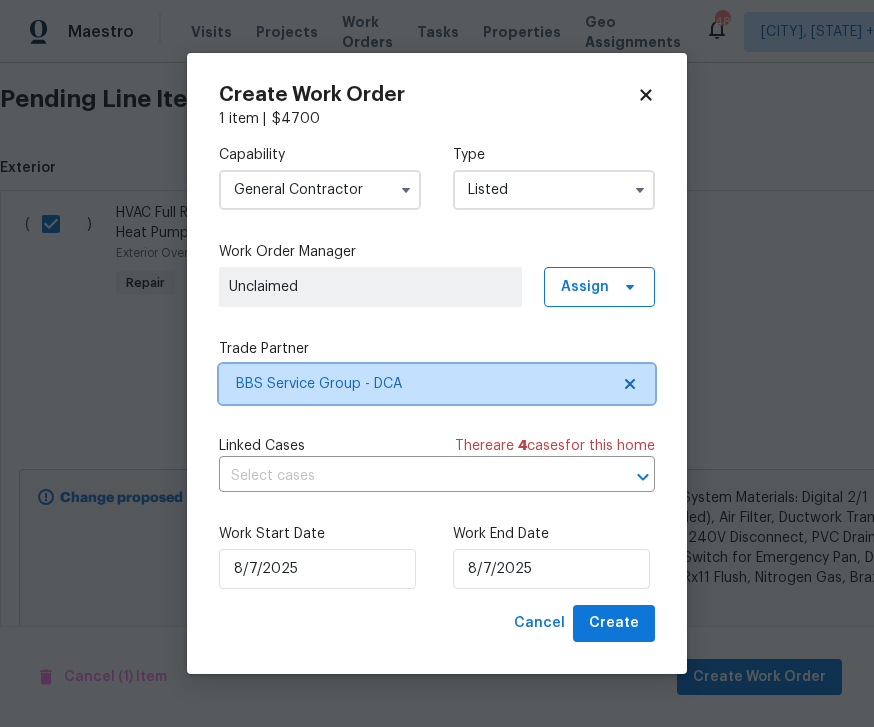 scroll, scrollTop: 0, scrollLeft: 0, axis: both 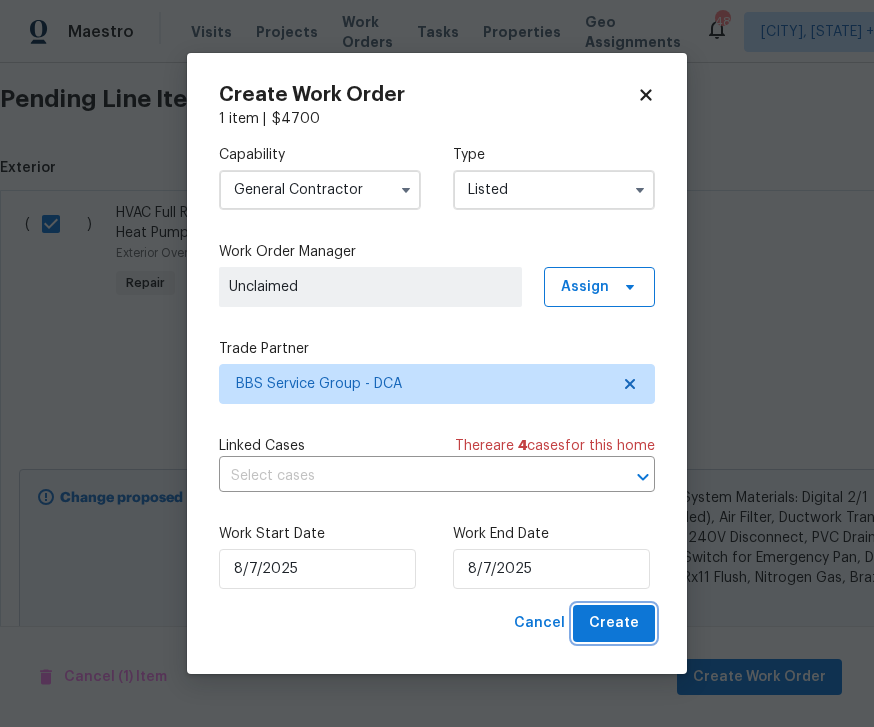 click on "Create" at bounding box center (614, 623) 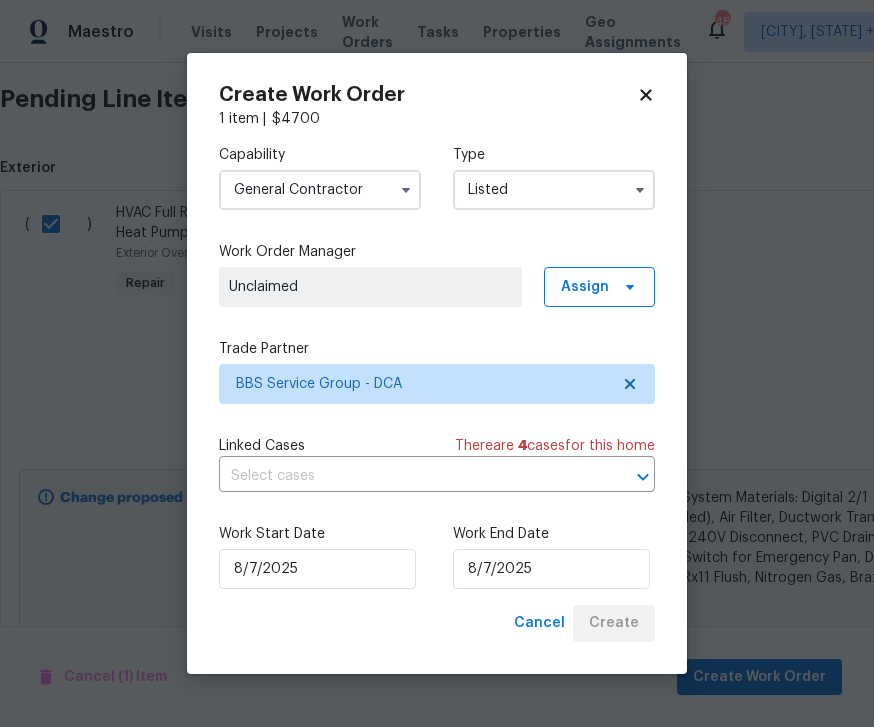 checkbox on "false" 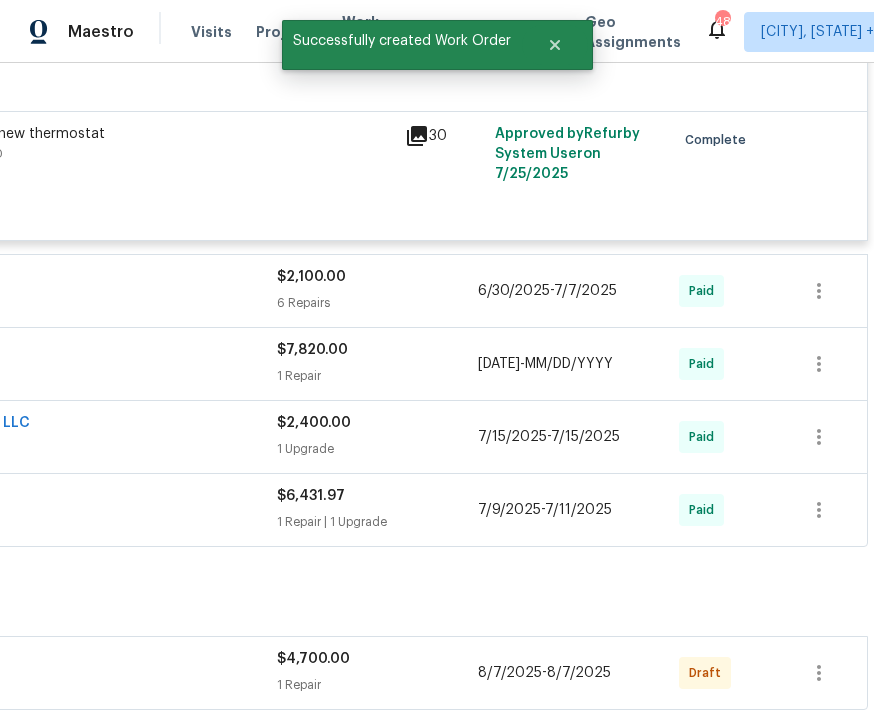 scroll, scrollTop: 622, scrollLeft: 256, axis: both 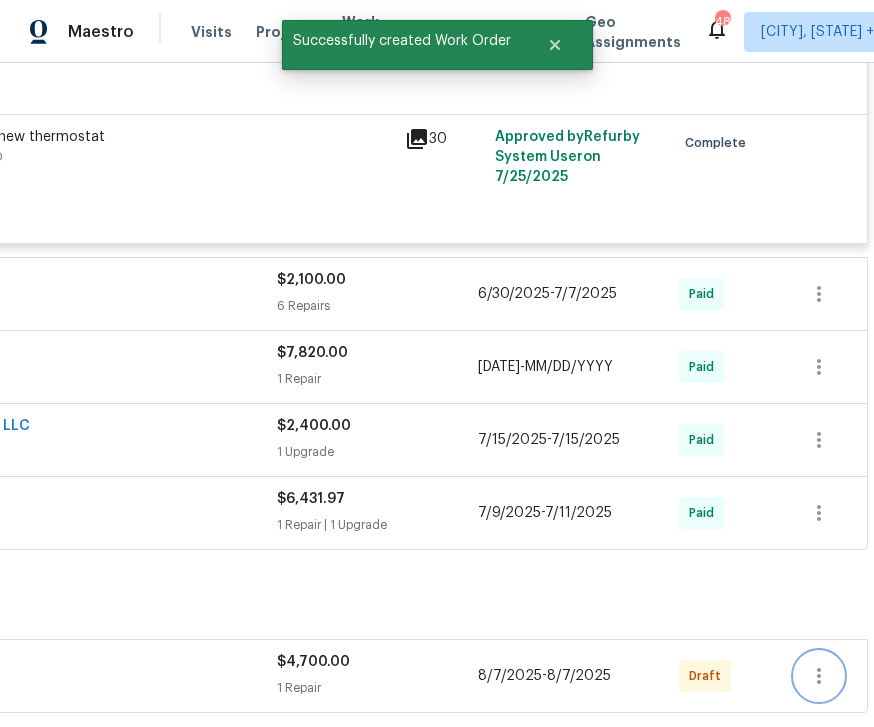 click 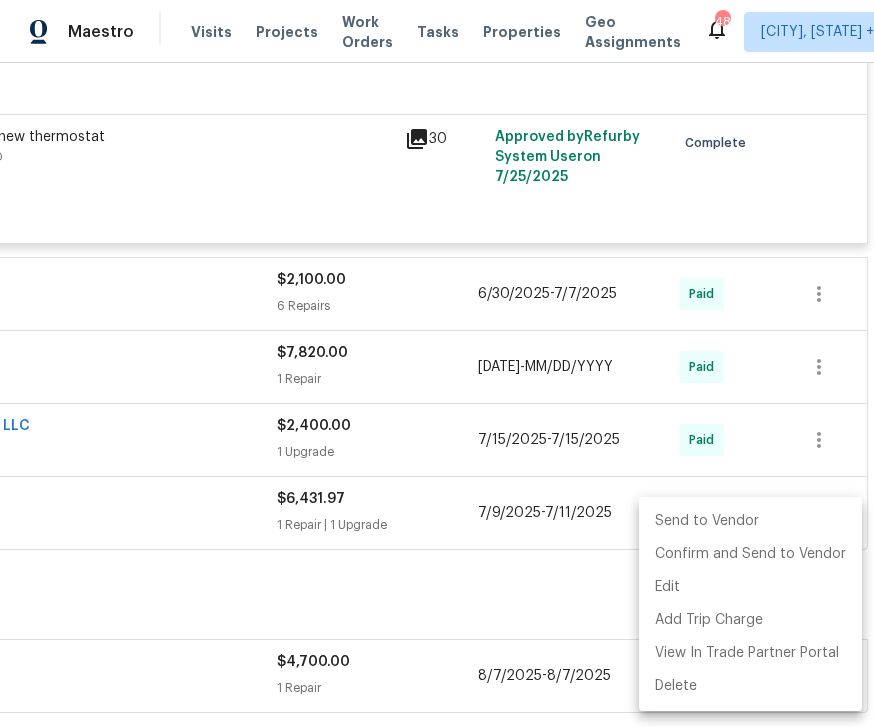 click on "Send to Vendor" at bounding box center (750, 521) 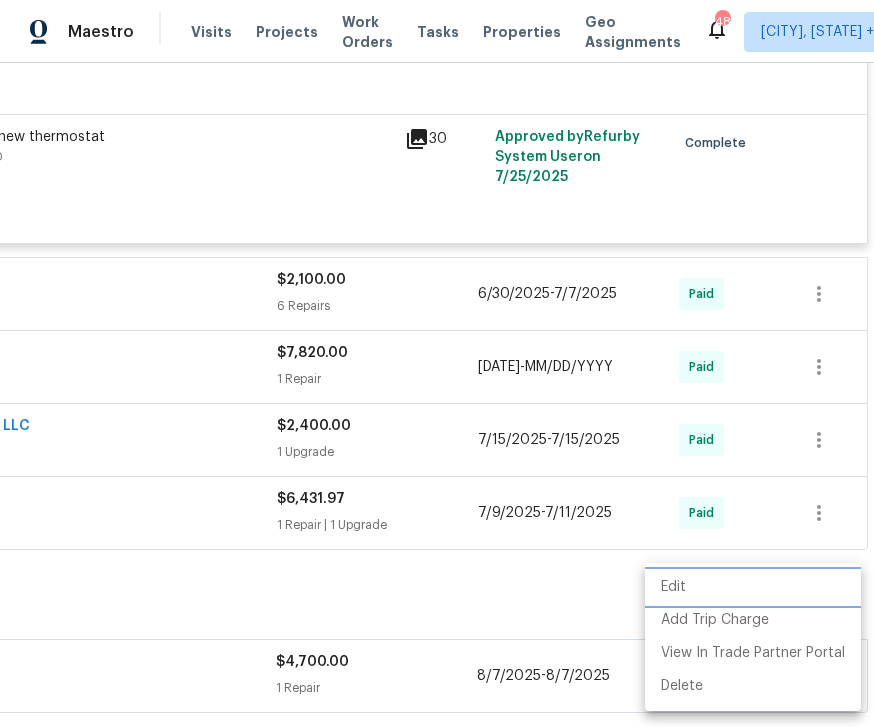 scroll, scrollTop: 0, scrollLeft: 0, axis: both 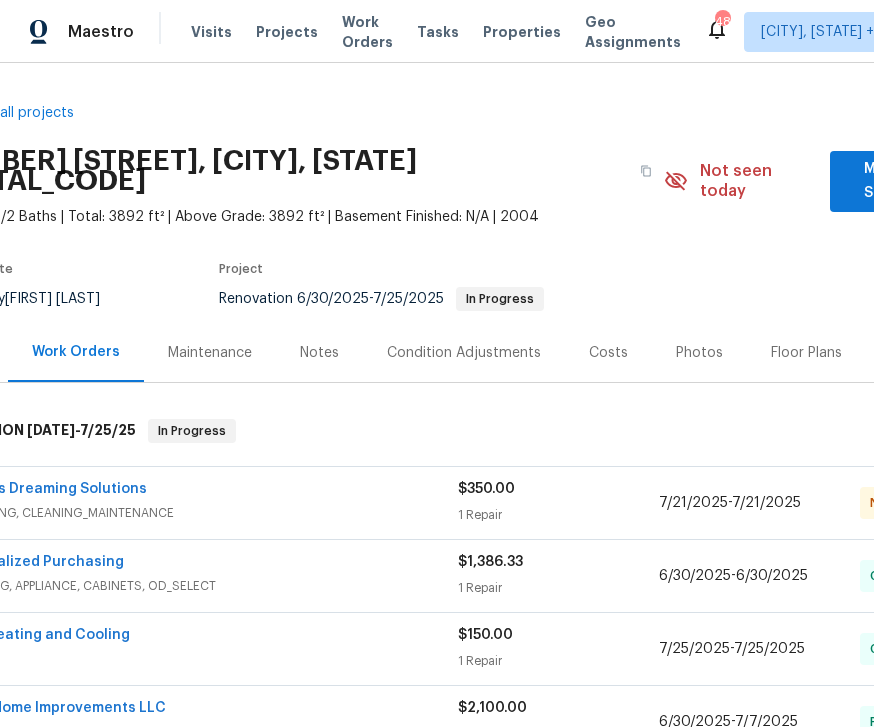 click on "Costs" at bounding box center [608, 353] 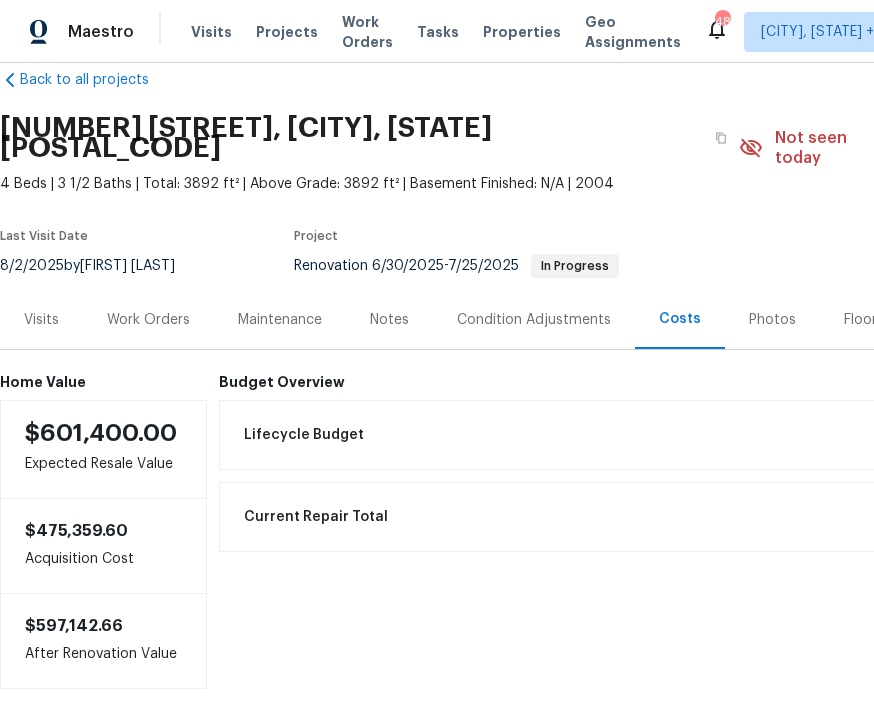 scroll, scrollTop: 0, scrollLeft: 0, axis: both 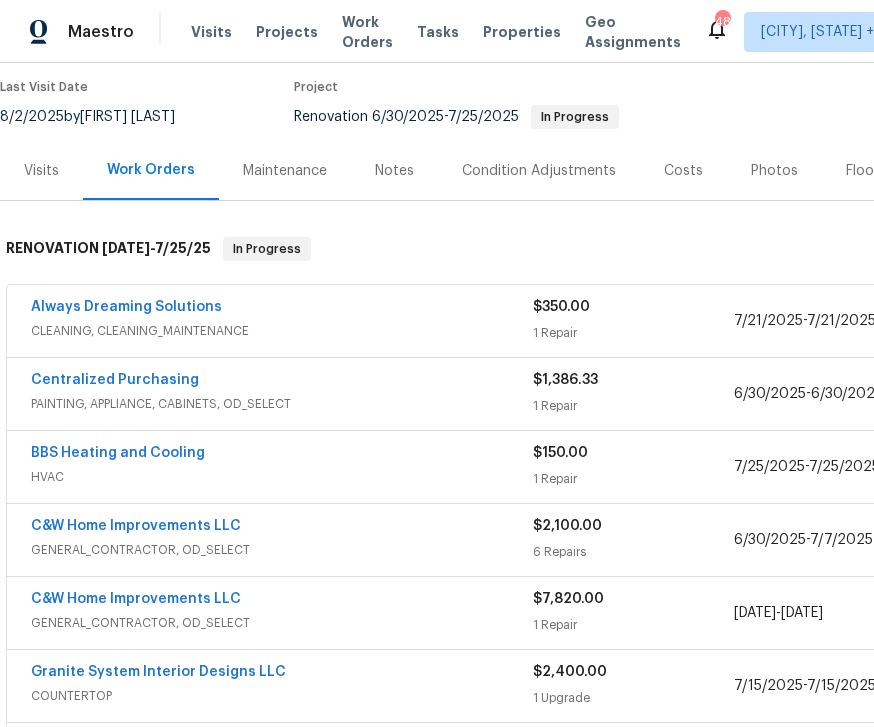 click on "BBS Heating and Cooling" at bounding box center [118, 453] 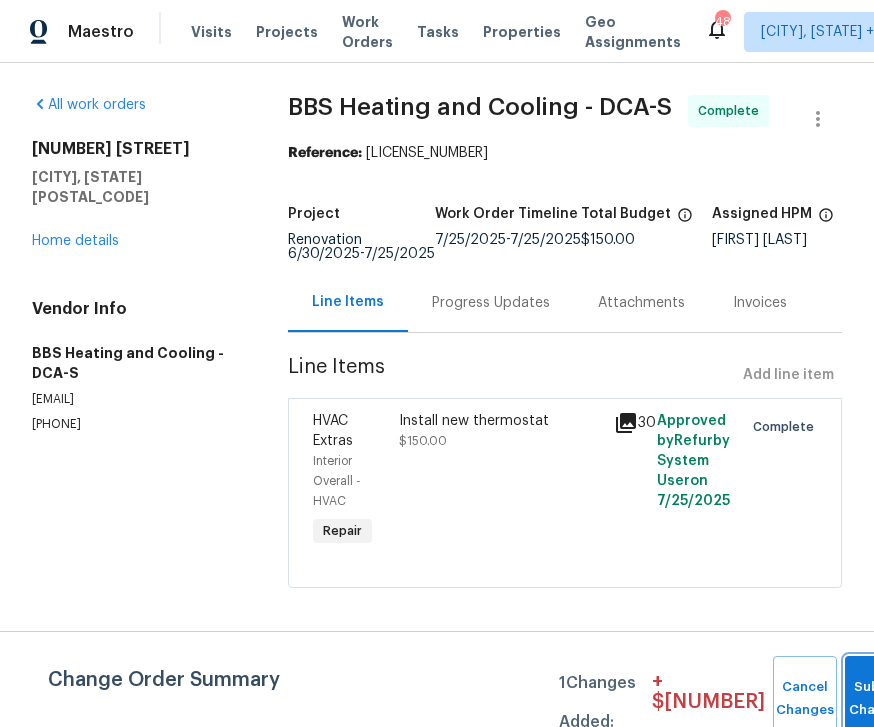 click on "Submit Changes" at bounding box center [877, 699] 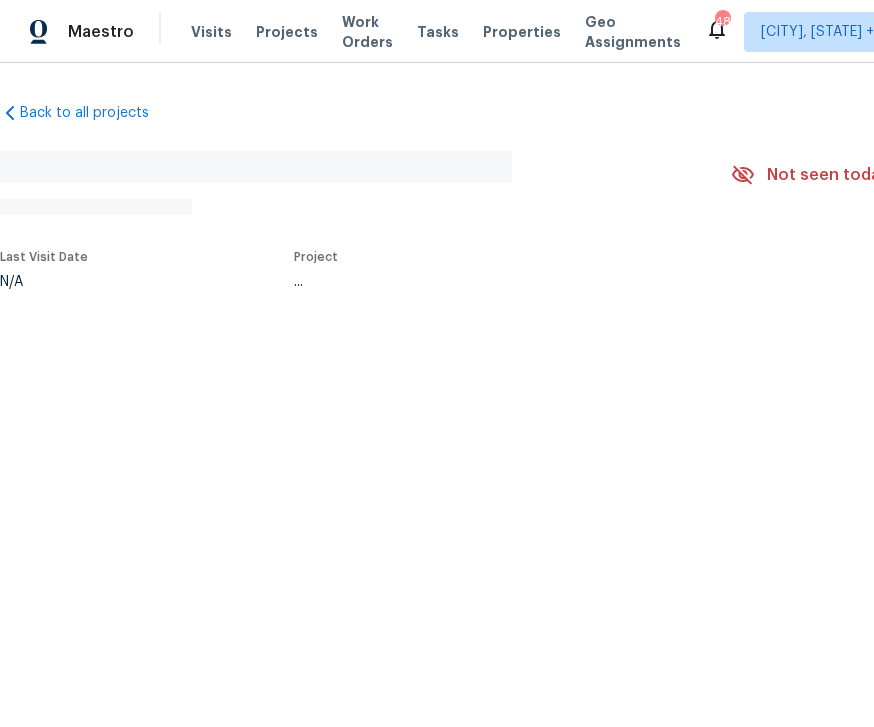 scroll, scrollTop: 0, scrollLeft: 0, axis: both 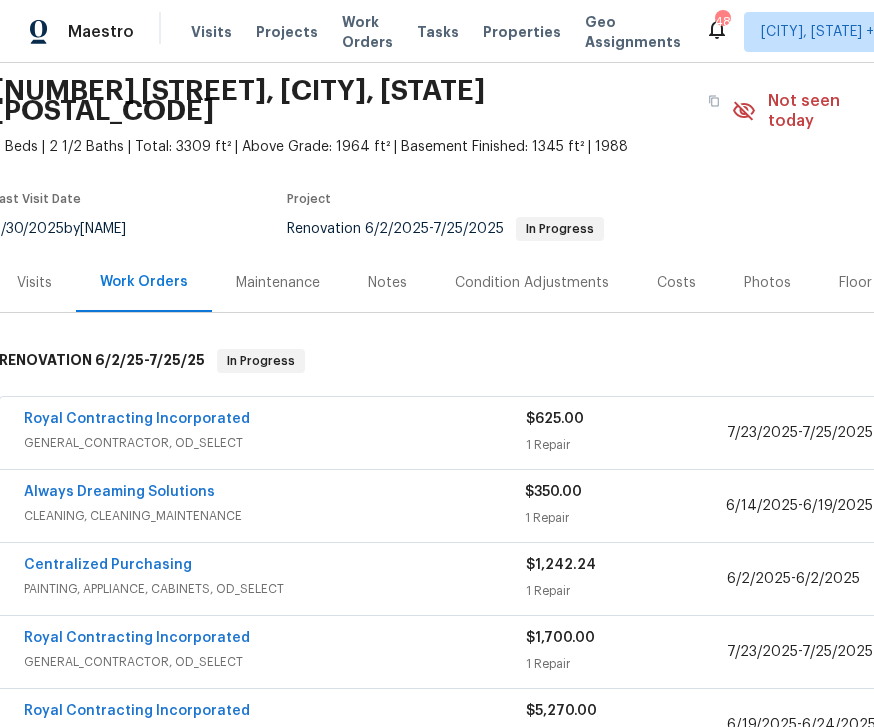 click on "Royal Contracting Incorporated" at bounding box center [275, 421] 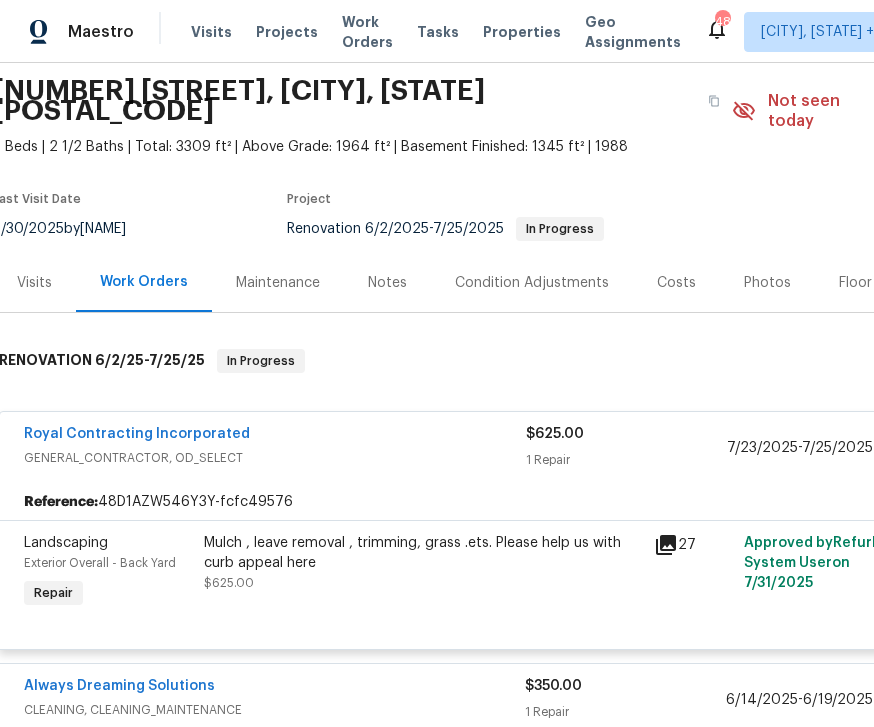click 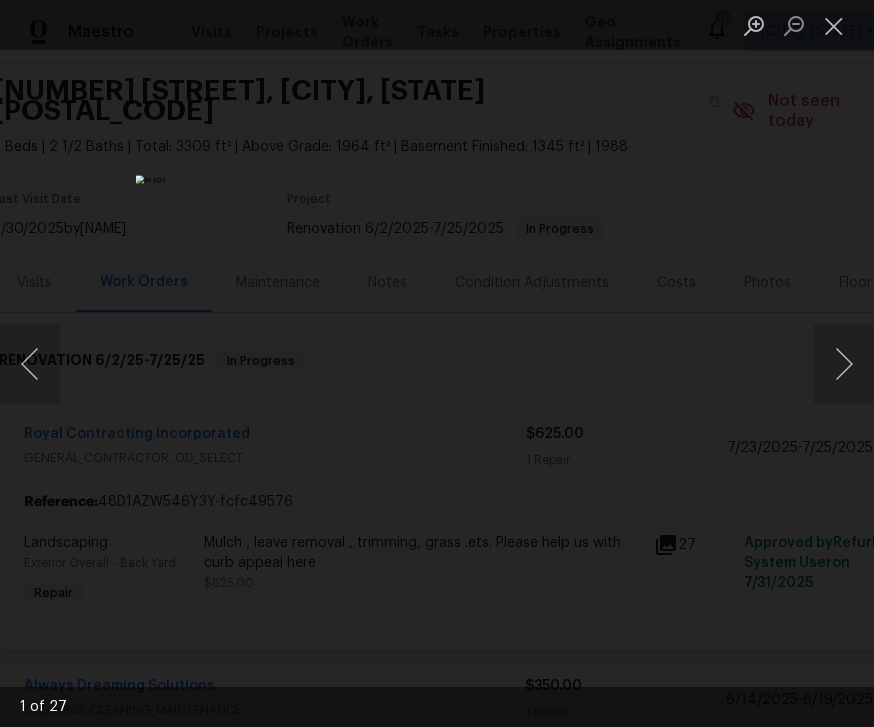 click at bounding box center (844, 364) 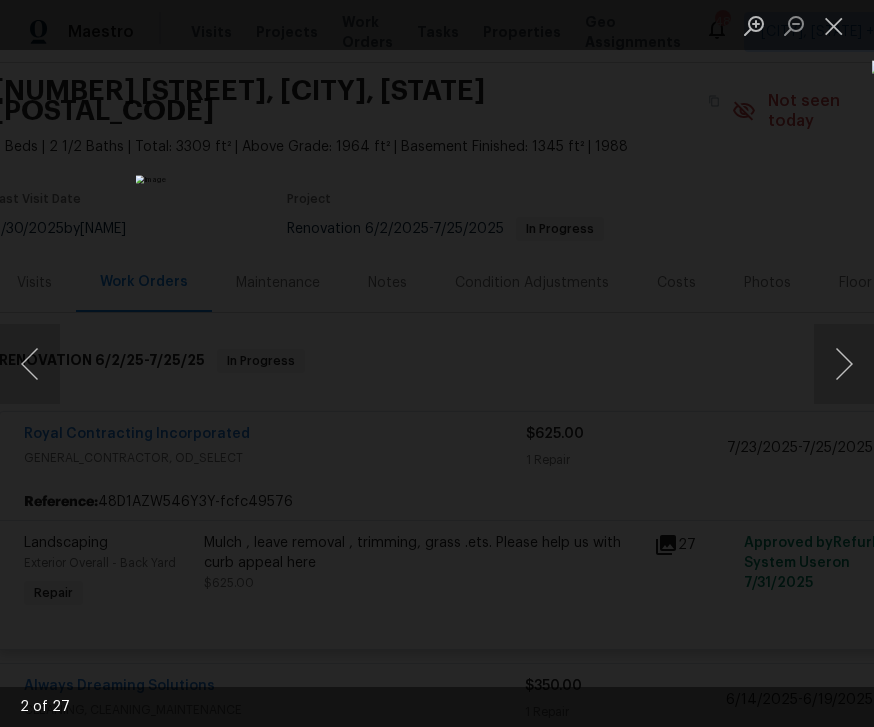 click at bounding box center [844, 364] 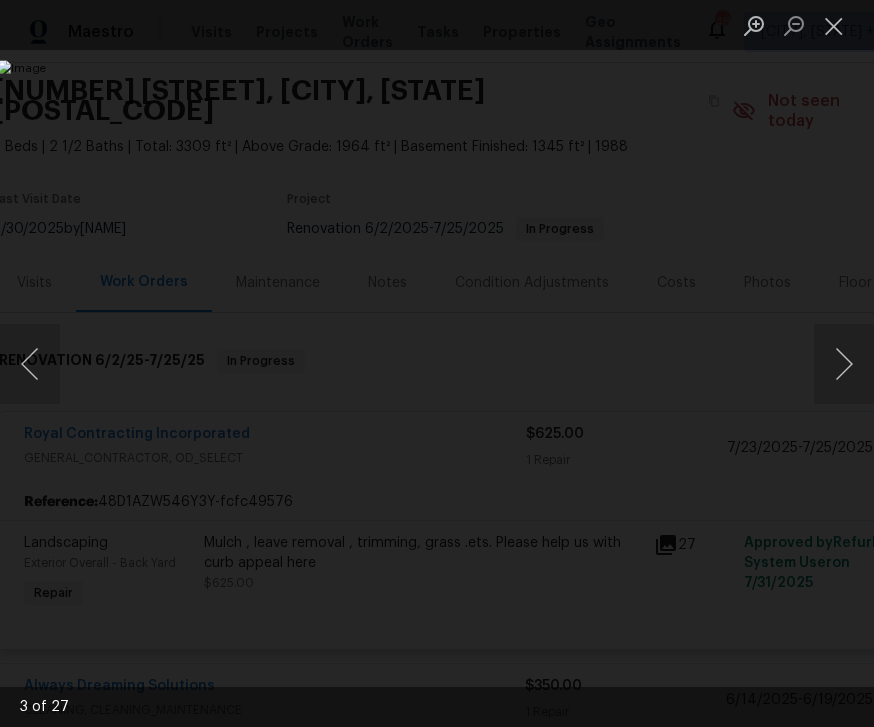 click at bounding box center [844, 364] 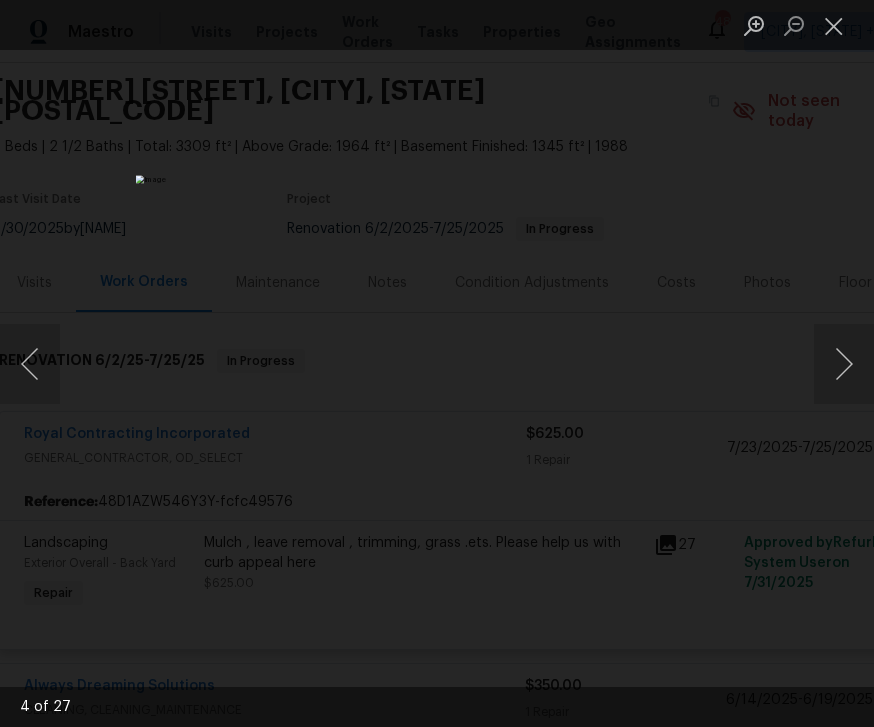 click at bounding box center (844, 364) 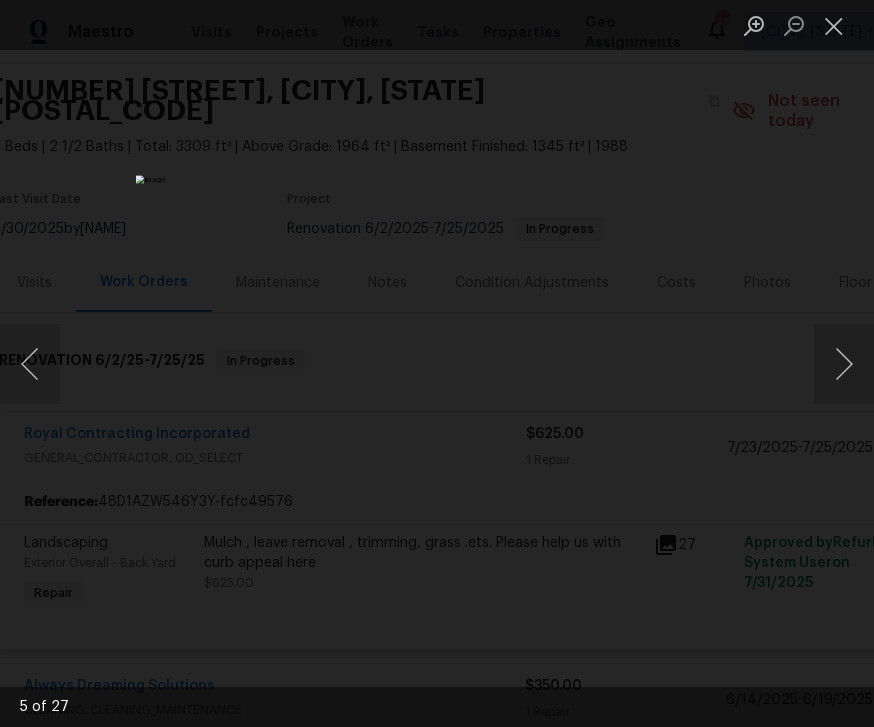 click at bounding box center (844, 364) 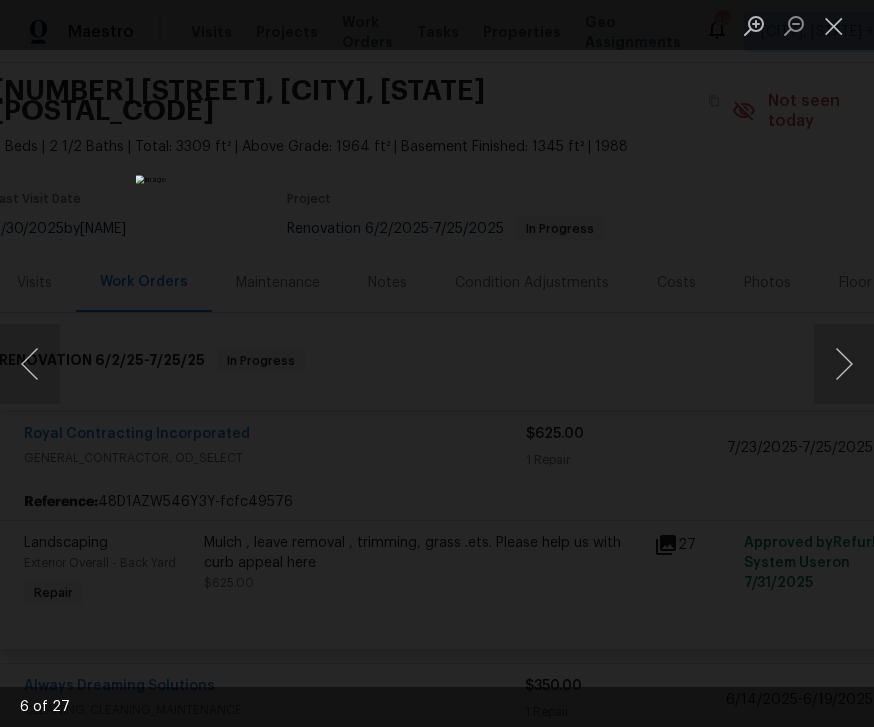 click at bounding box center [844, 364] 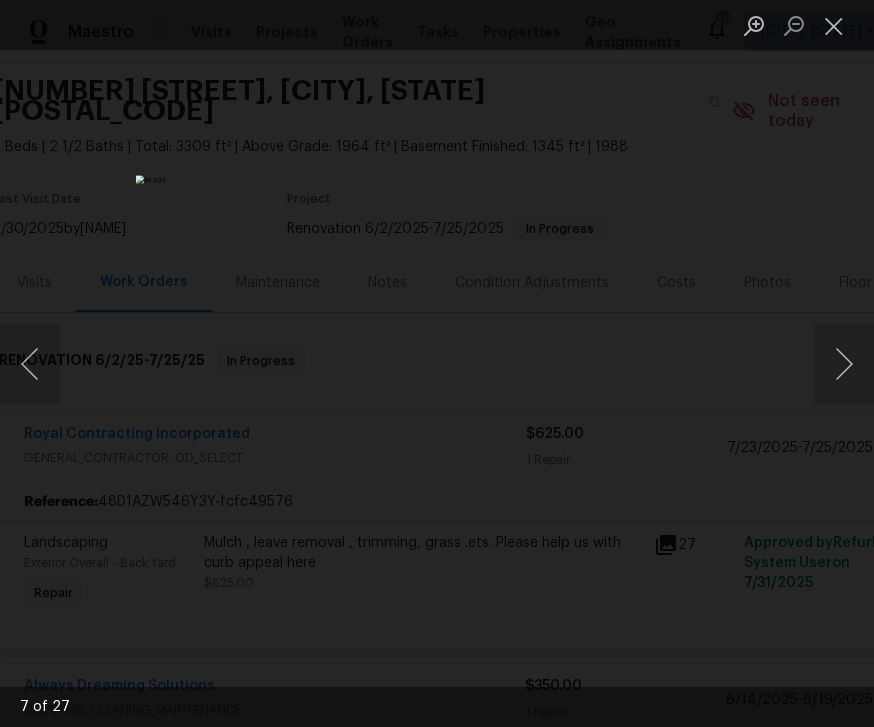 click at bounding box center [844, 364] 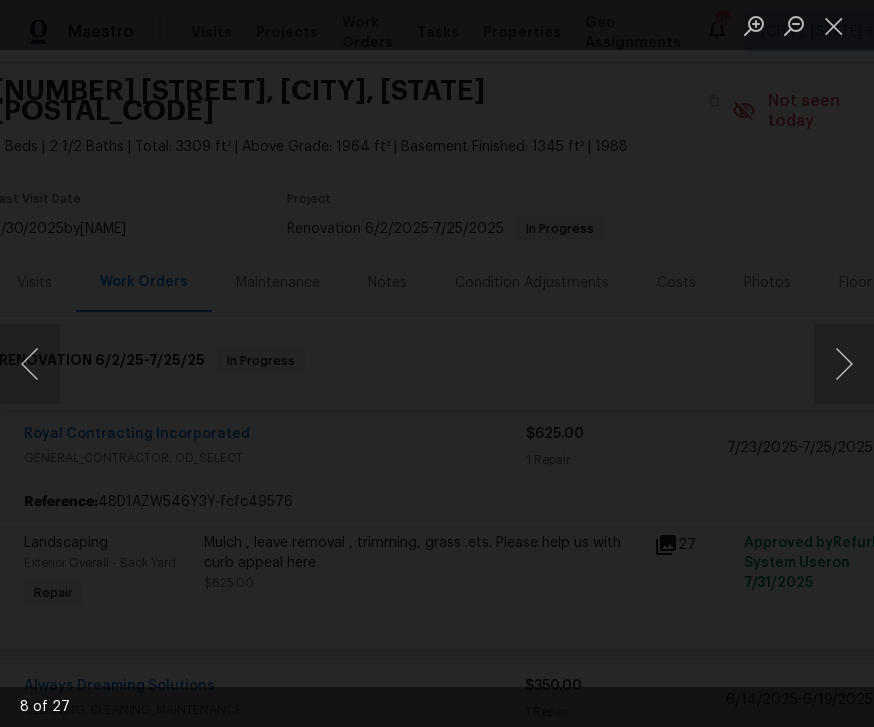 click at bounding box center [349, 242] 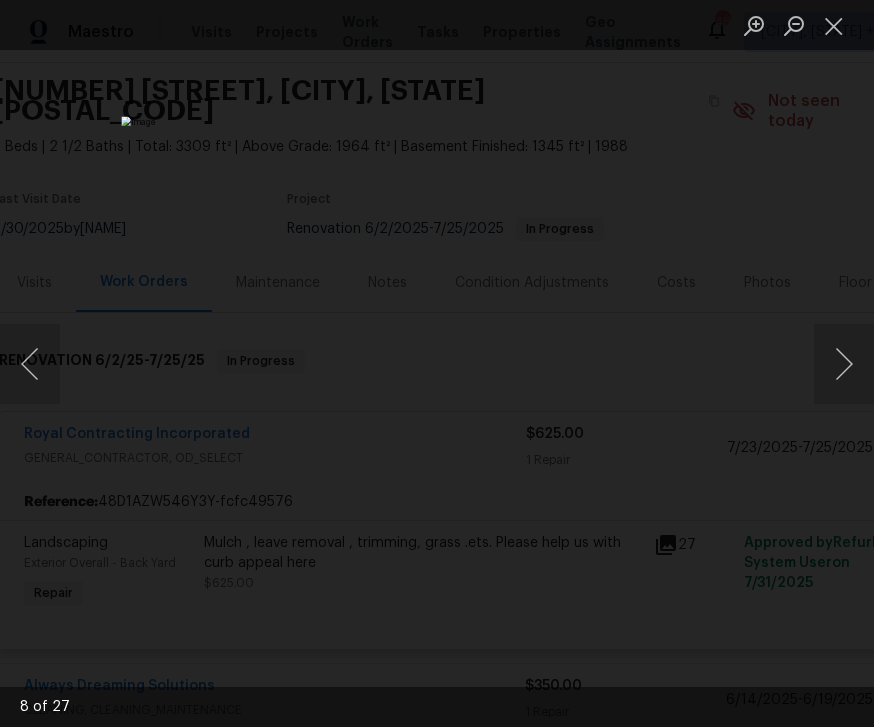 click at bounding box center (834, 25) 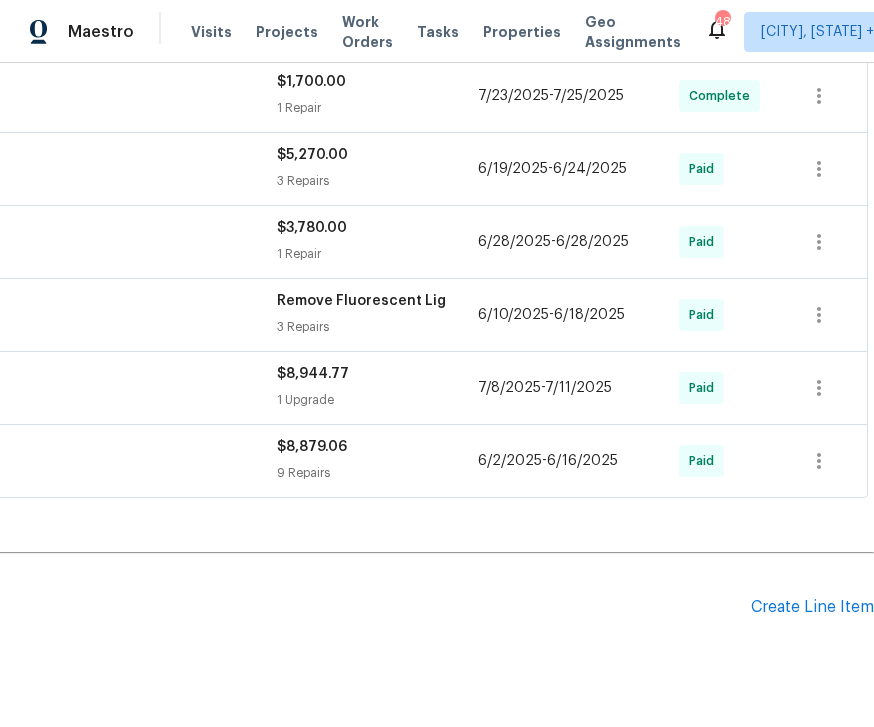 scroll, scrollTop: 819, scrollLeft: 256, axis: both 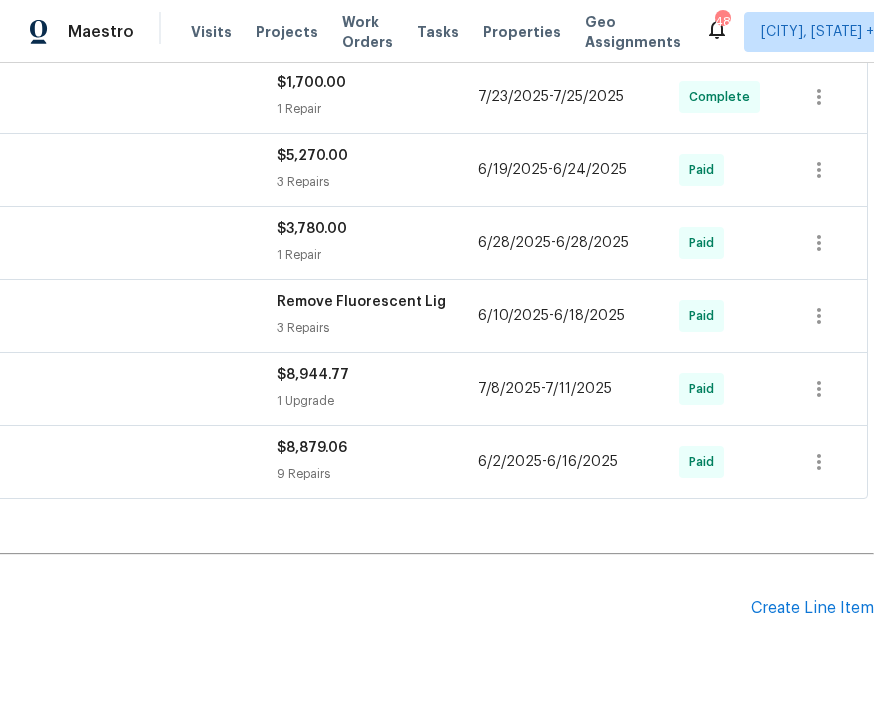 click on "Create Line Item" at bounding box center [812, 608] 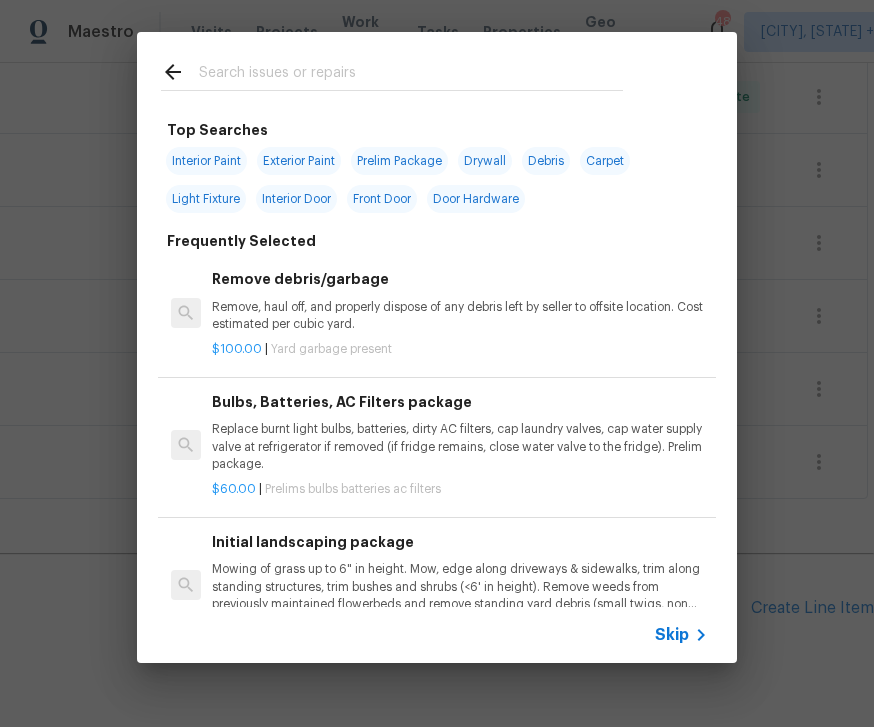 click at bounding box center (411, 75) 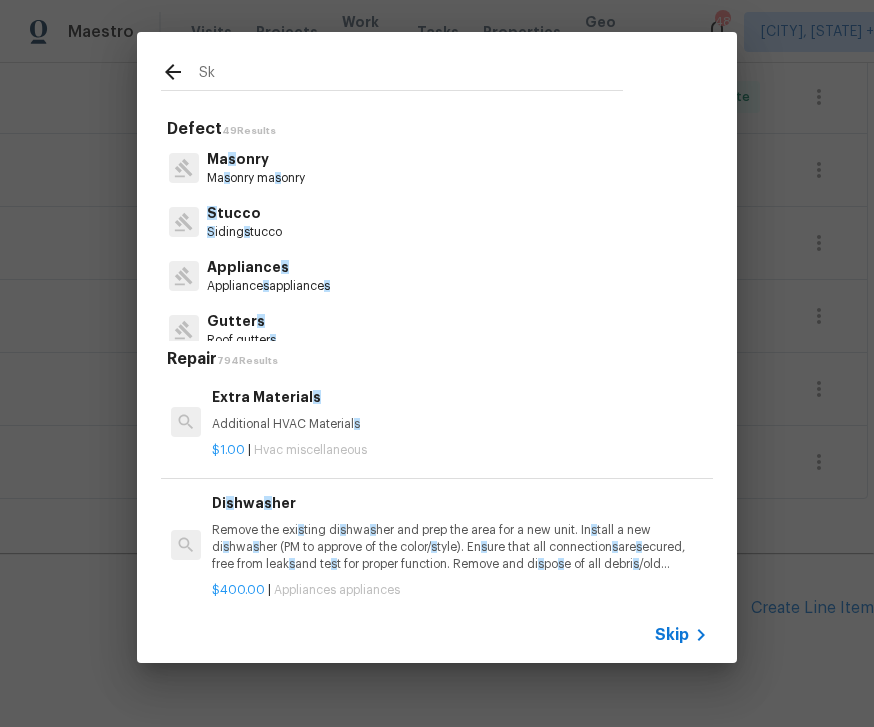type on "Sky" 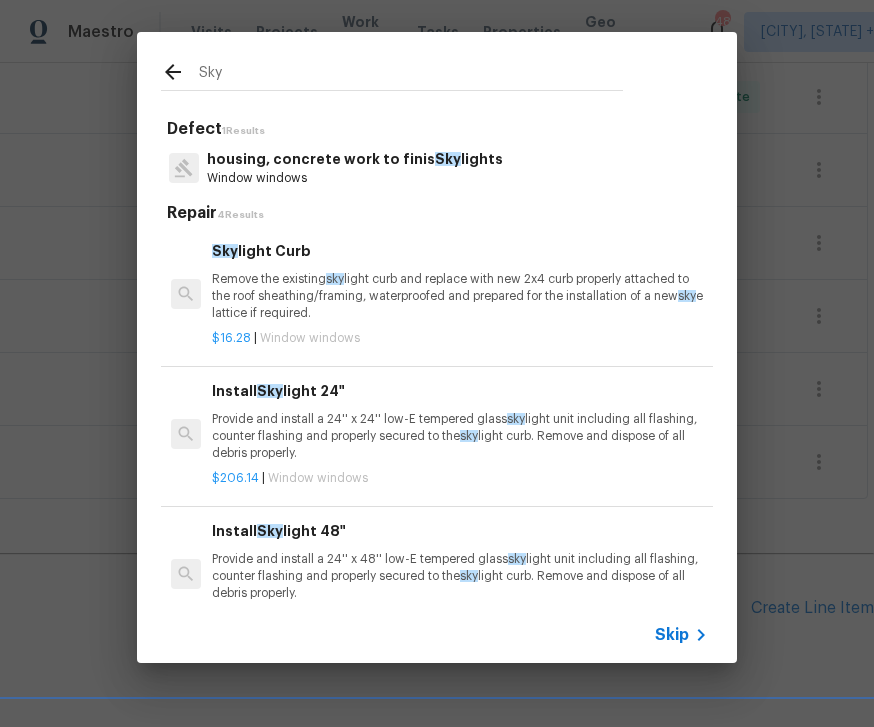 click on "Windows &  Sky lights" at bounding box center [355, 159] 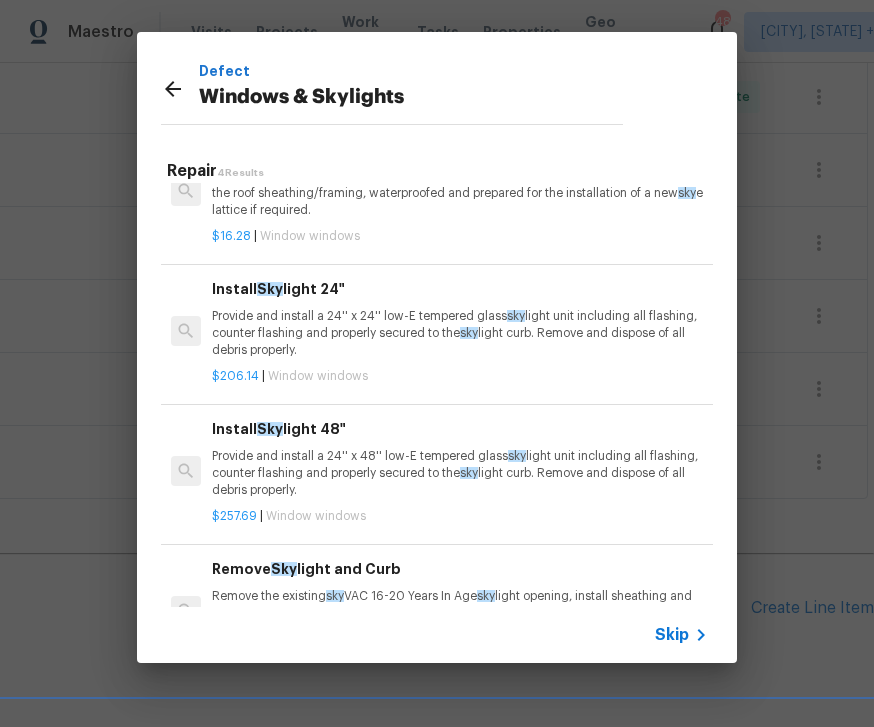 scroll, scrollTop: 59, scrollLeft: 0, axis: vertical 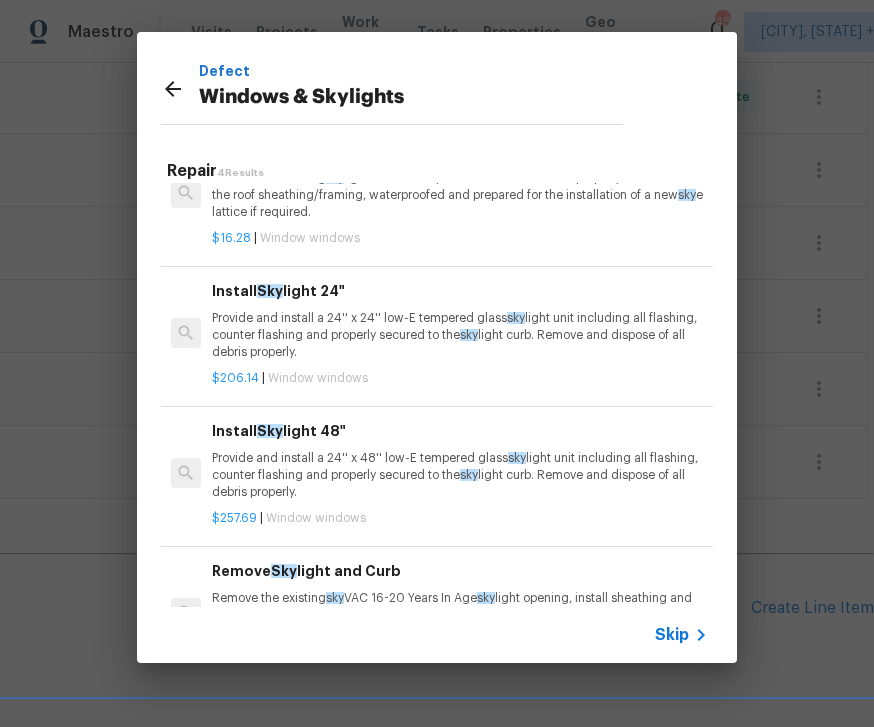 click on "Install  Sky light 48"" at bounding box center (460, 431) 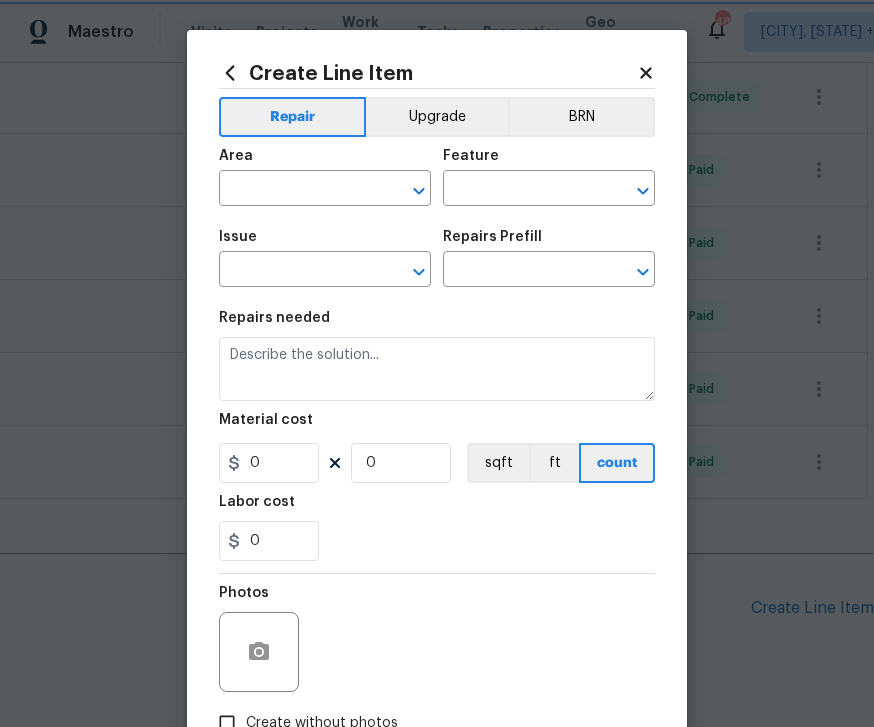type on "Windows & Skylights" 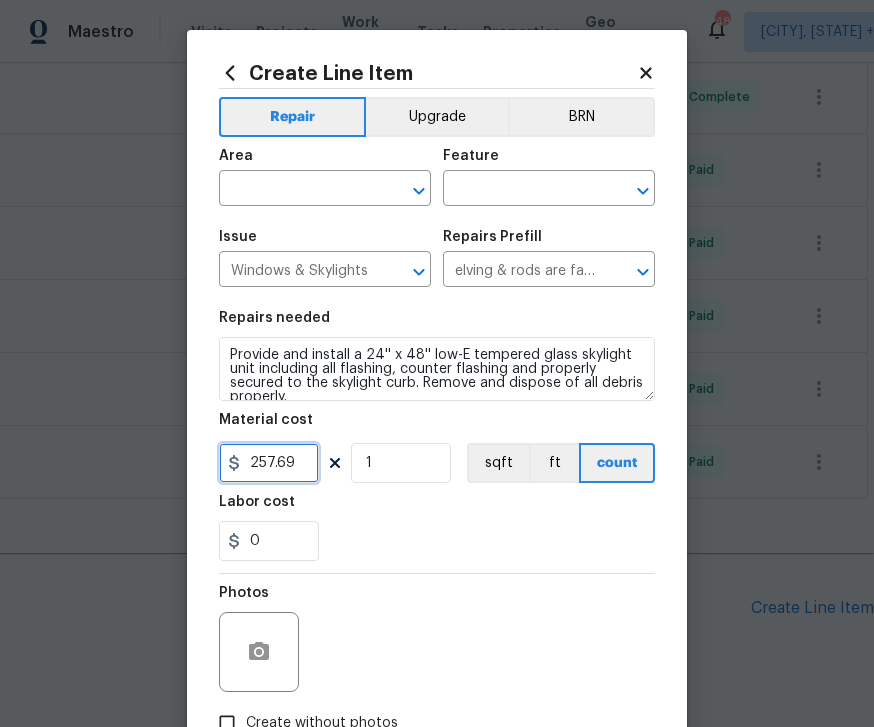 click on "257.69" at bounding box center [269, 463] 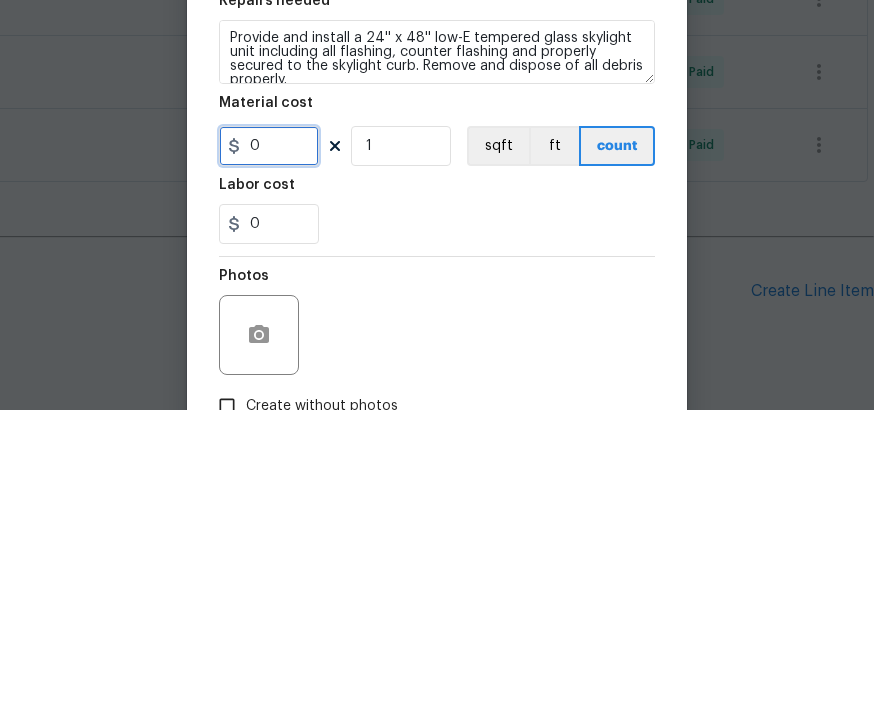 type on "1" 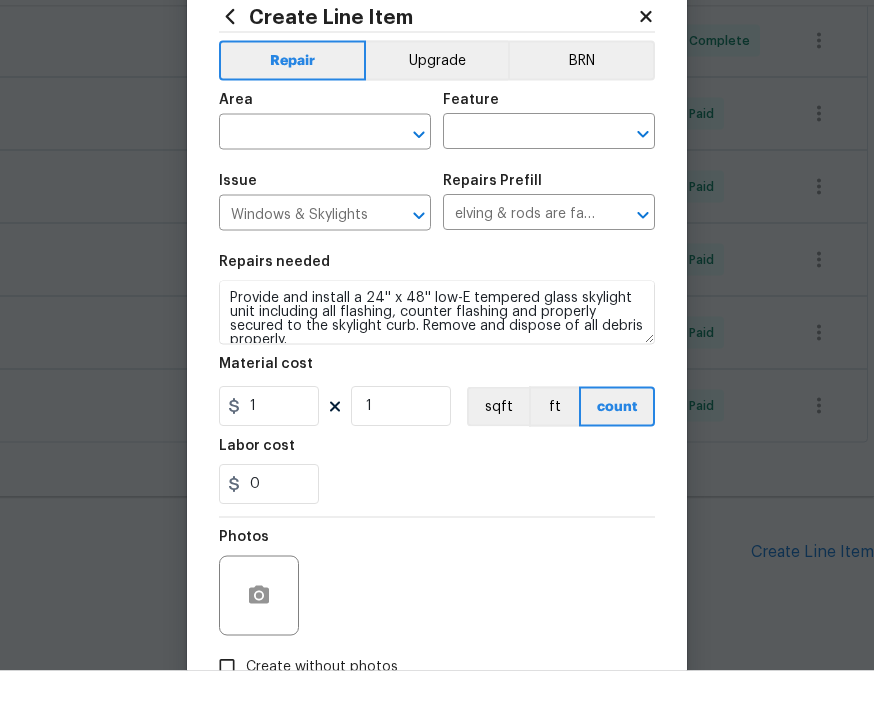 click at bounding box center [297, 190] 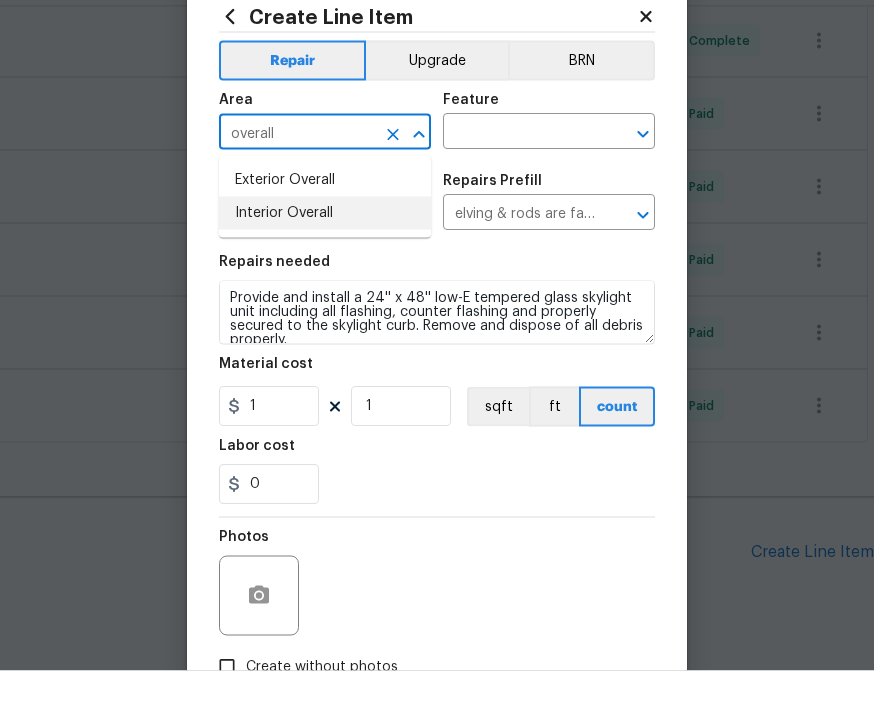click on "Interior Overall" at bounding box center (325, 269) 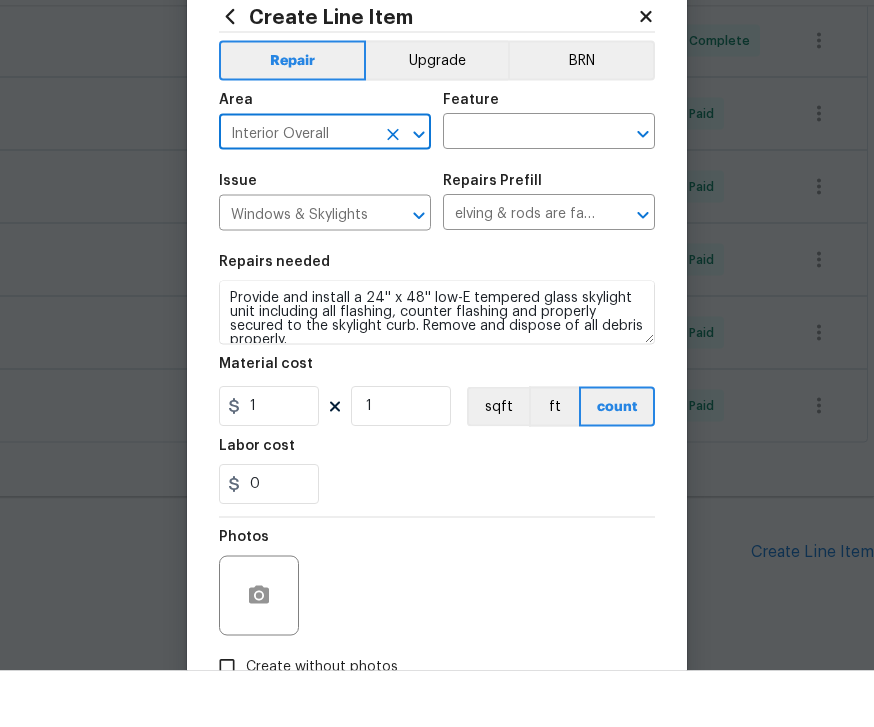 scroll, scrollTop: 57, scrollLeft: 0, axis: vertical 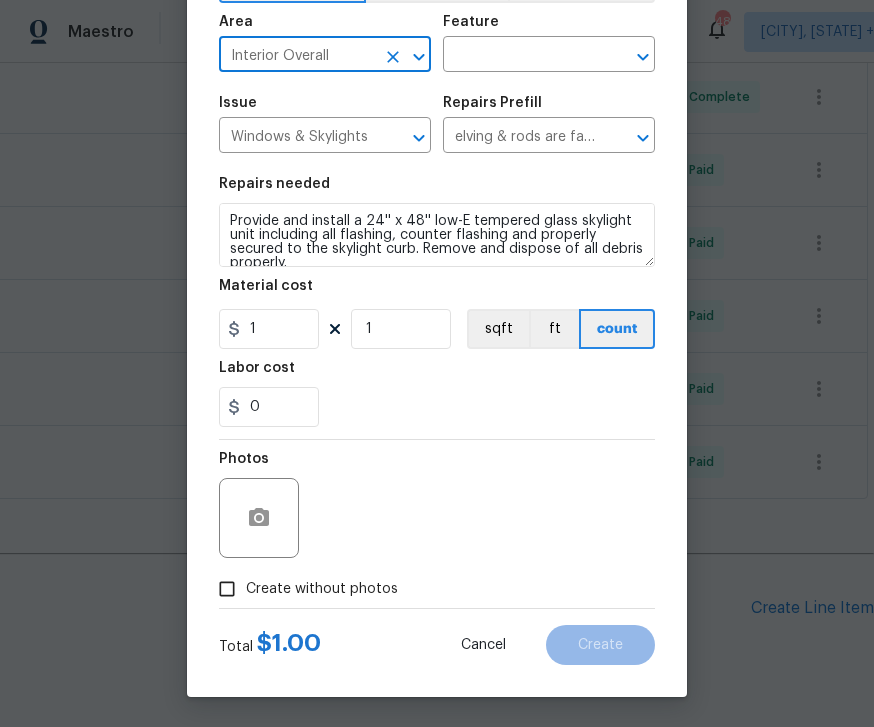 click on "Create without photos" at bounding box center [227, 589] 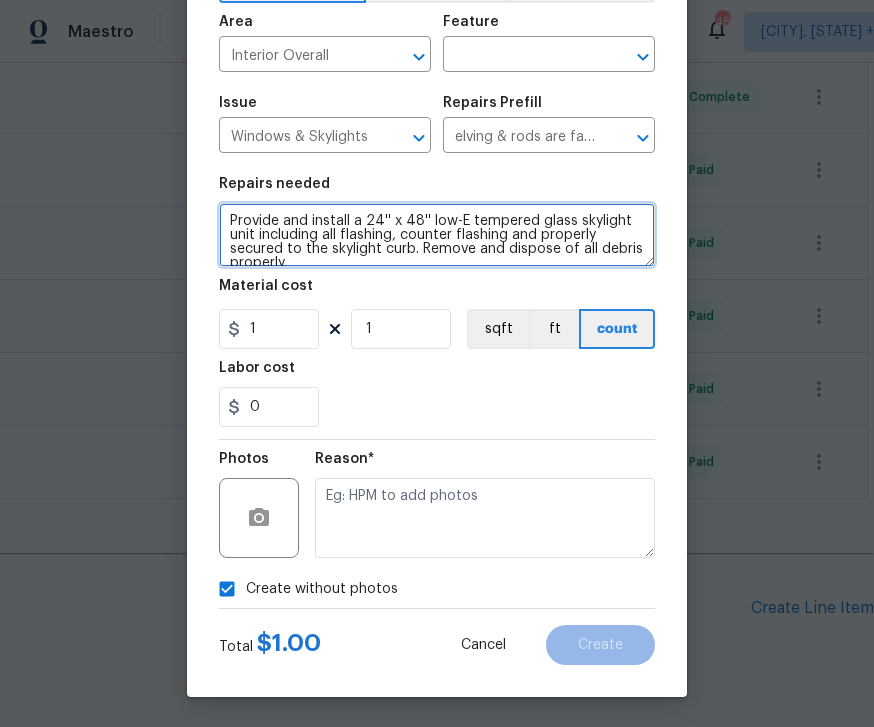 click on "Provide and install a 24'' x 48'' low-E tempered glass skylight unit including all flashing, counter flashing and properly secured to the skylight curb. Remove and dispose of all debris properly." at bounding box center (437, 235) 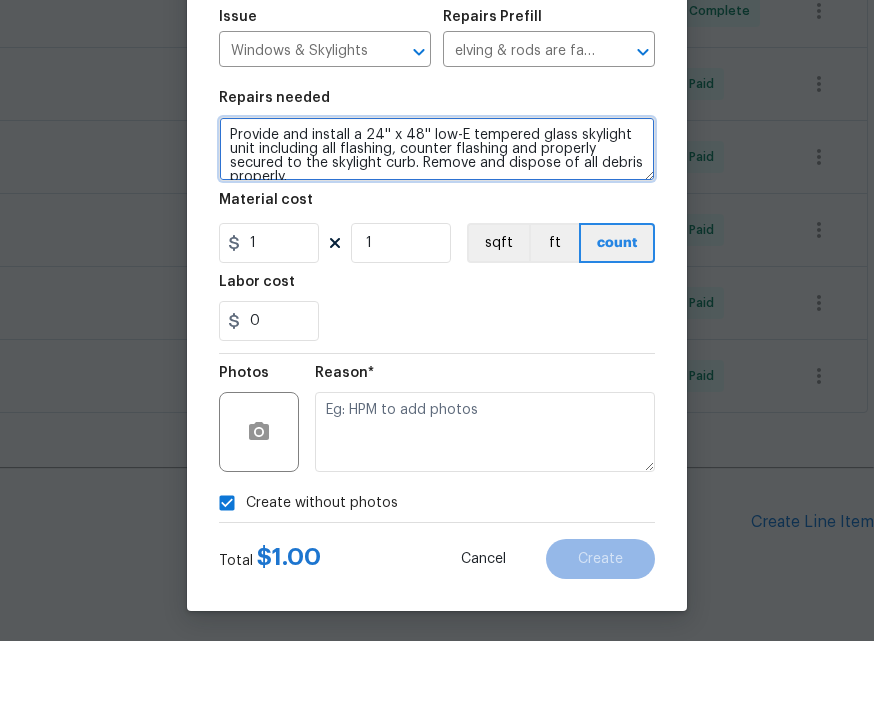 scroll, scrollTop: 134, scrollLeft: 0, axis: vertical 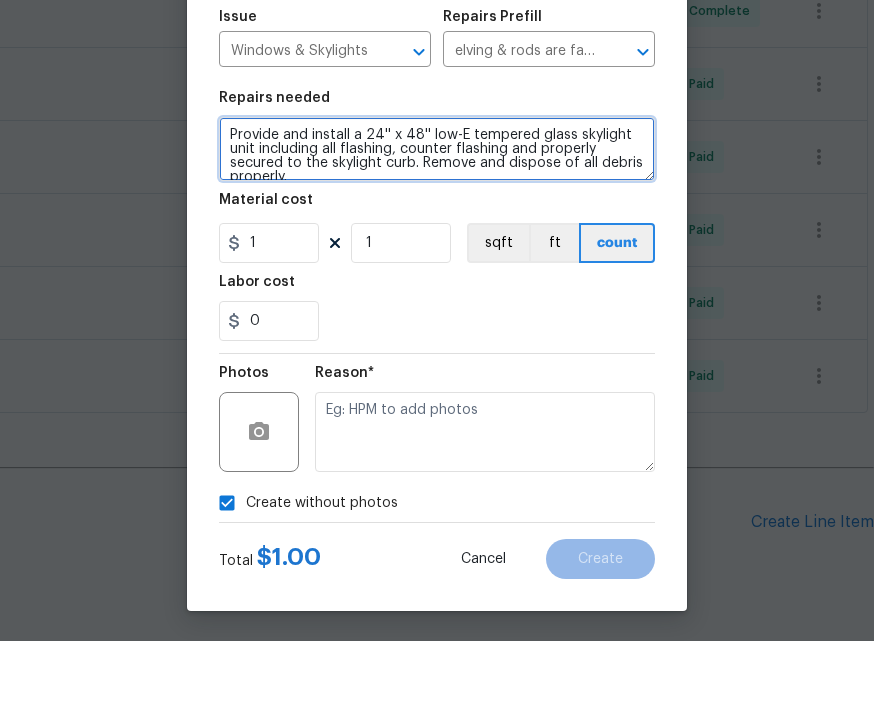 click on "Provide and install a 24'' x 48'' low-E tempered glass skylight unit including all flashing, counter flashing and properly secured to the skylight curb. Remove and dispose of all debris properly." at bounding box center [437, 235] 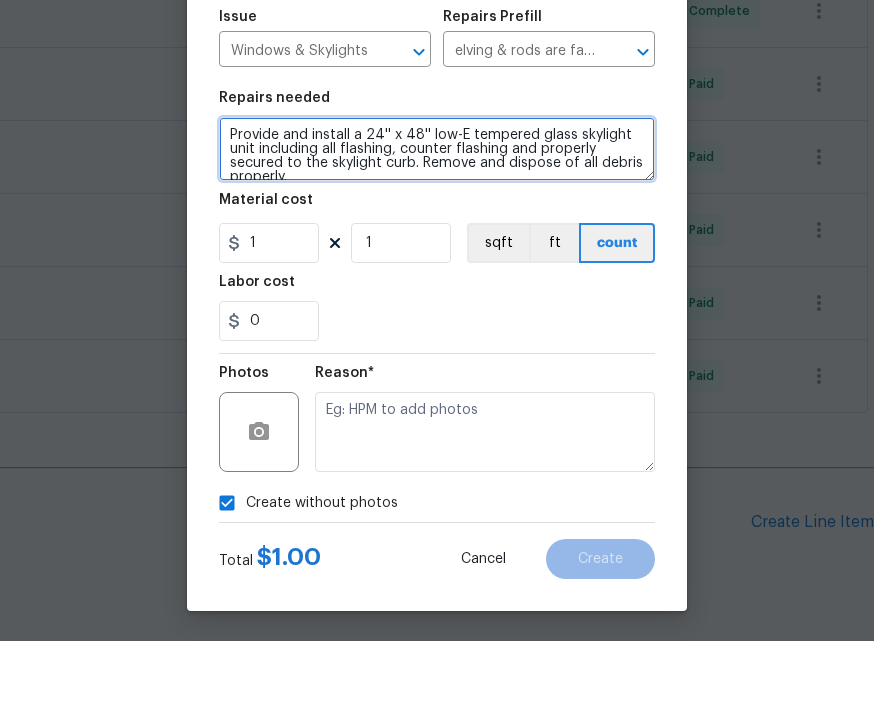 scroll, scrollTop: 138, scrollLeft: 0, axis: vertical 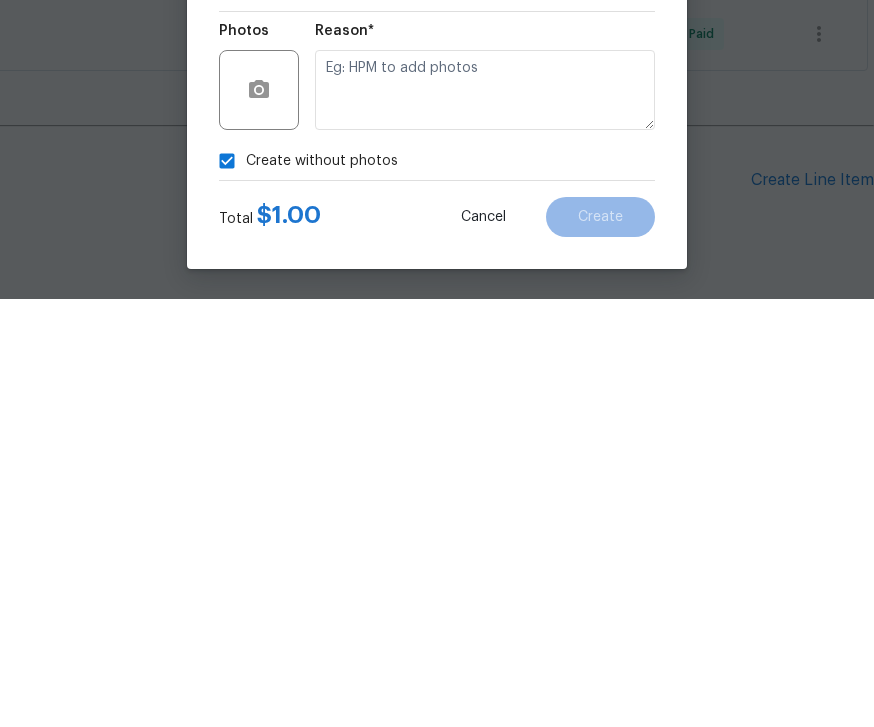 type on "Provide and install a 24'' x 48'' low-E tempered glass skylight unit including all flashing, counter flashing and properly secured to the skylight curb. Remove and dispose of all debris properly.
Custom skylight, custom picture window ….please send estimate prior to starting" 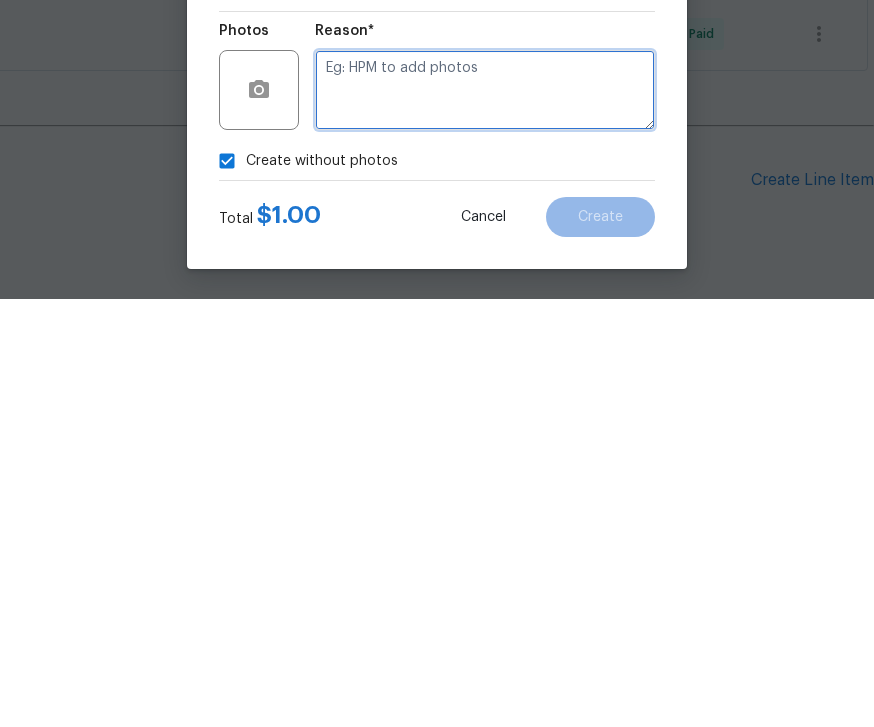 click at bounding box center (485, 518) 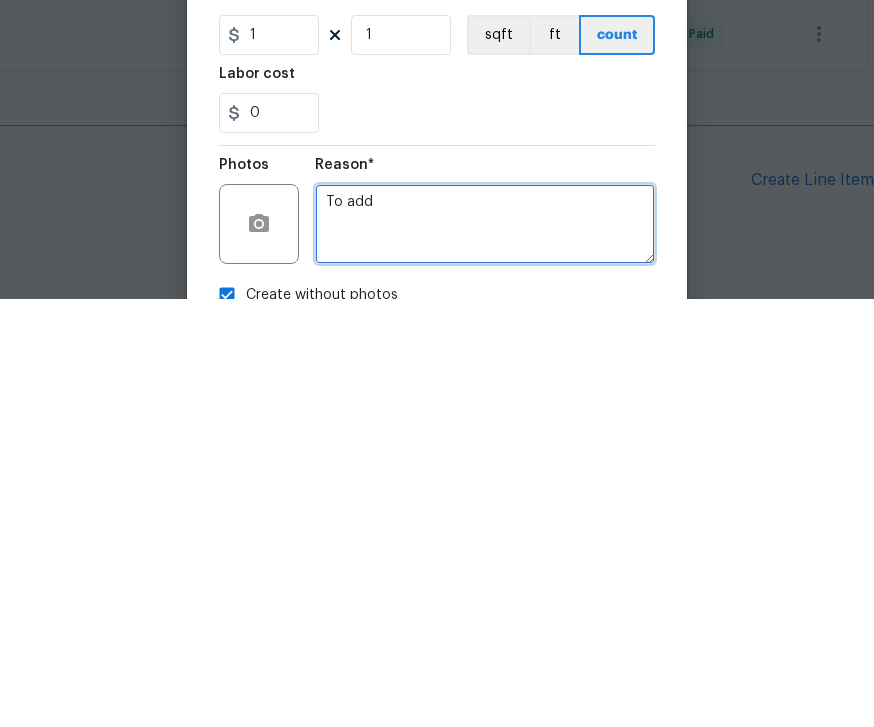 scroll, scrollTop: 0, scrollLeft: 0, axis: both 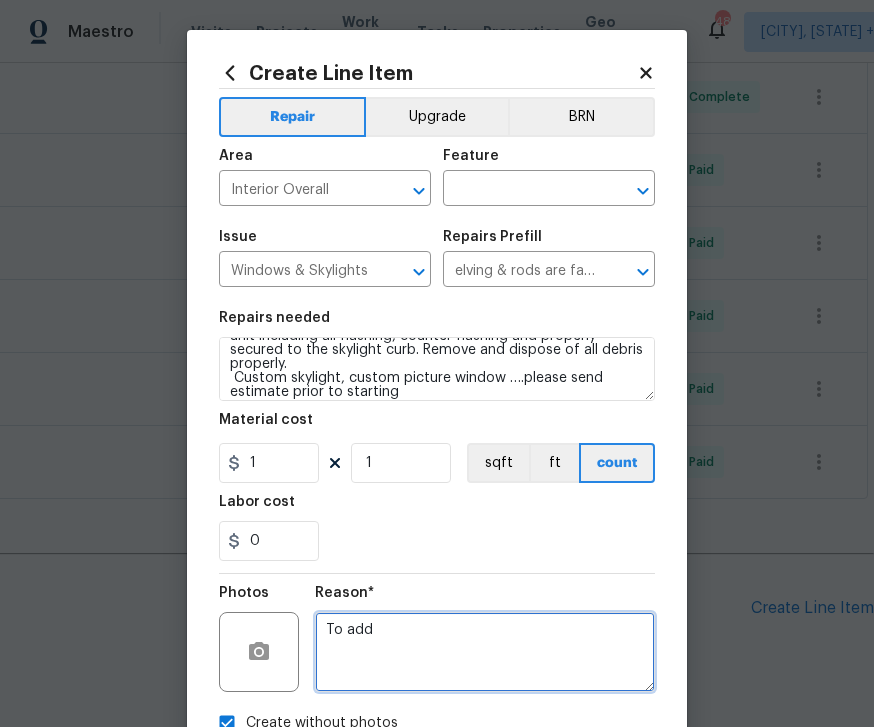 type on "To add" 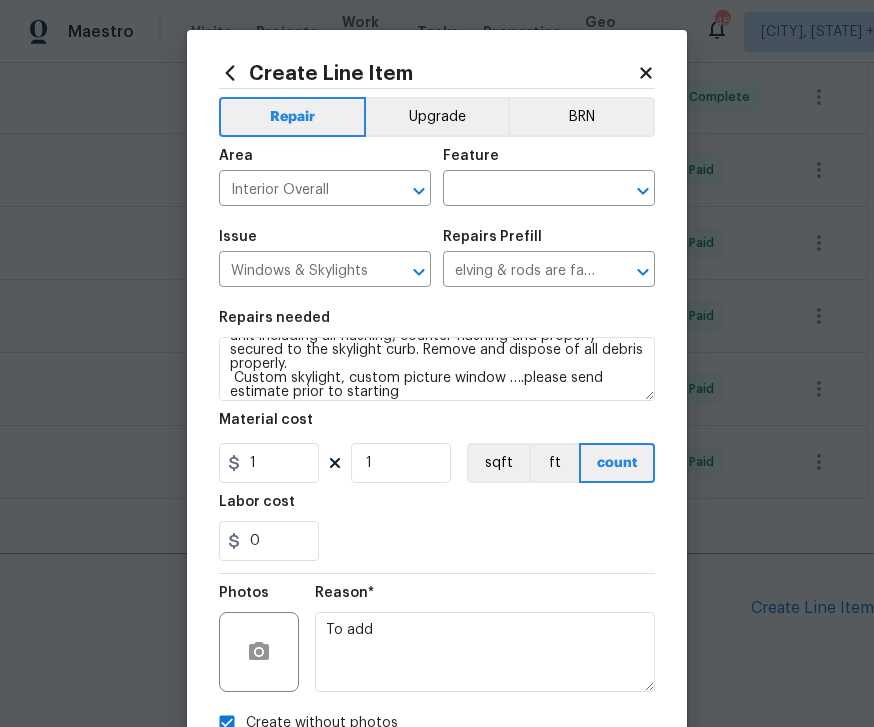 click at bounding box center (521, 190) 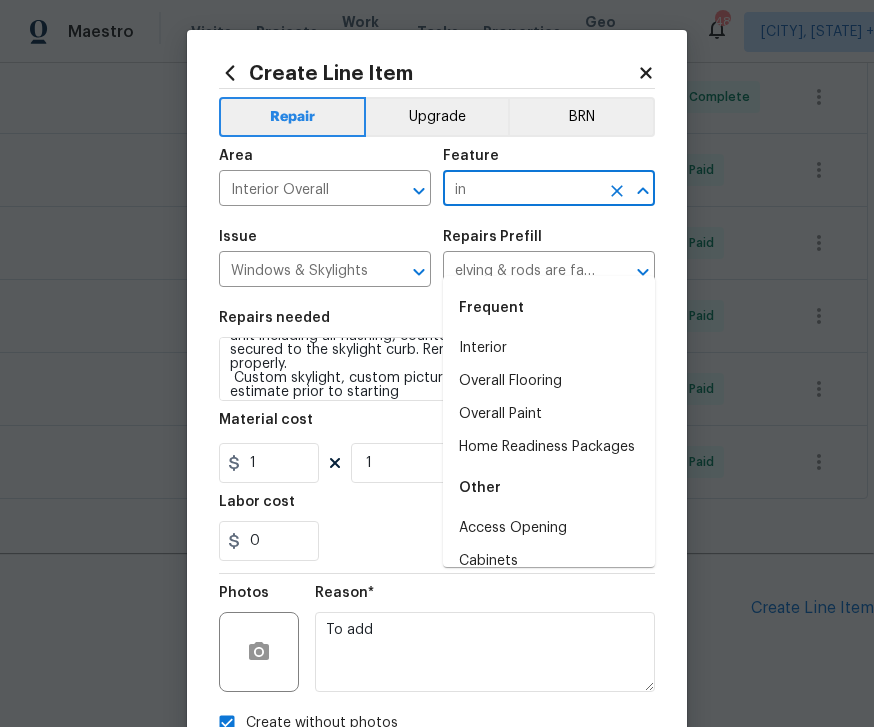 click on "Interior" at bounding box center (549, 348) 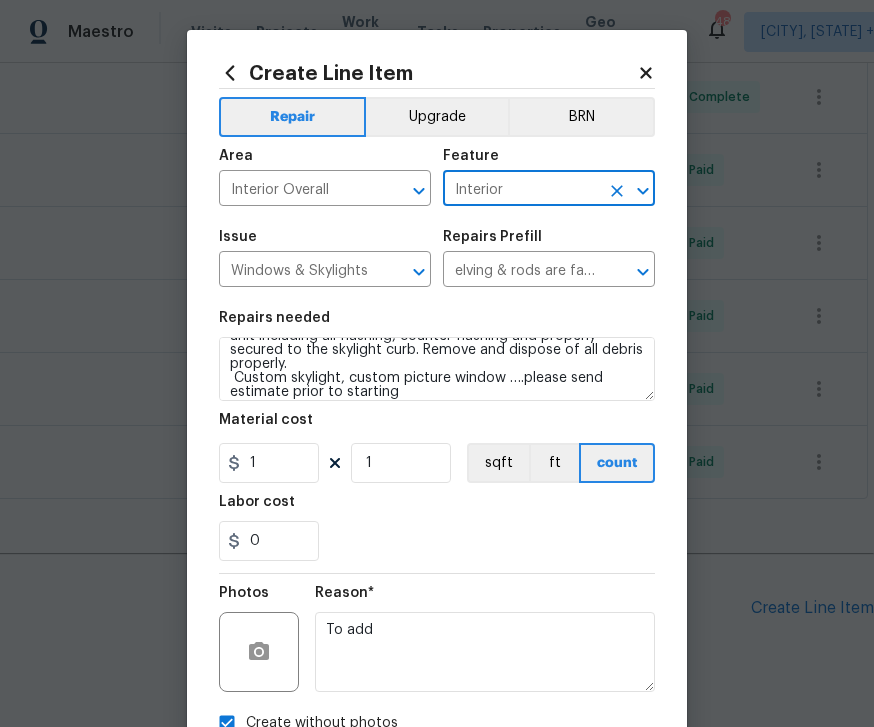click on "Create Line Item Repair Upgrade BRN Area Interior Overall ​ Feature Interior ​ Issue Windows & Skylights ​ Repairs Prefill Install Skylight 48" $257.69 ​ Repairs needed Provide and install a 24'' x 48'' low-E tempered glass skylight unit including all flashing, counter flashing and properly secured to the skylight curb. Remove and dispose of all debris properly.
Custom skylight, custom picture window ….please send estimate prior to starting Material cost 1 1 sqft ft count Labor cost 0 Photos Reason* To add Create without photos Total $ 1.00 Cancel Create" at bounding box center [437, 430] 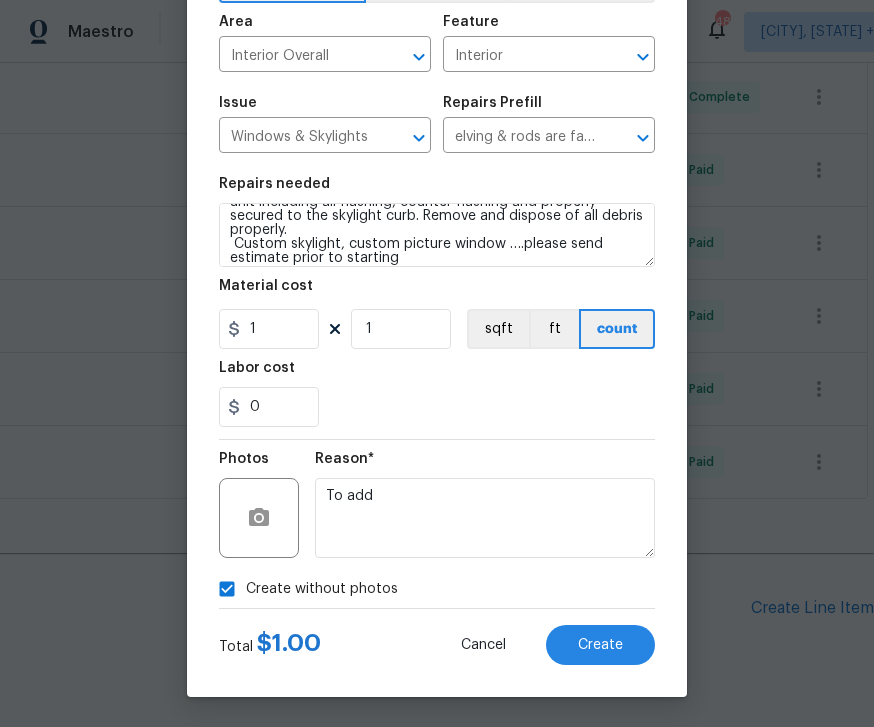 scroll, scrollTop: 138, scrollLeft: 0, axis: vertical 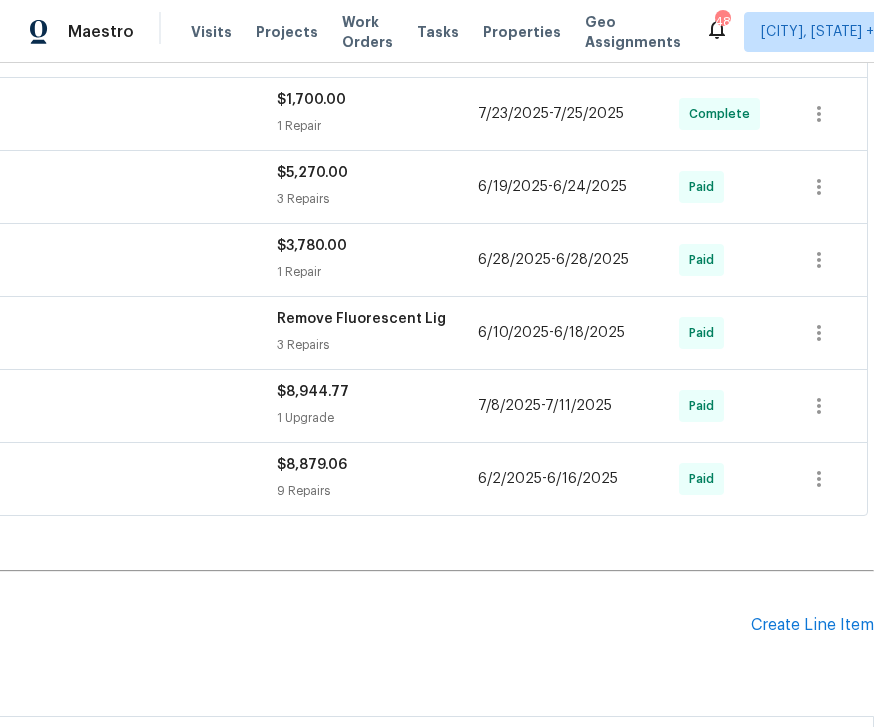 click on "Create Line Item" at bounding box center [812, 625] 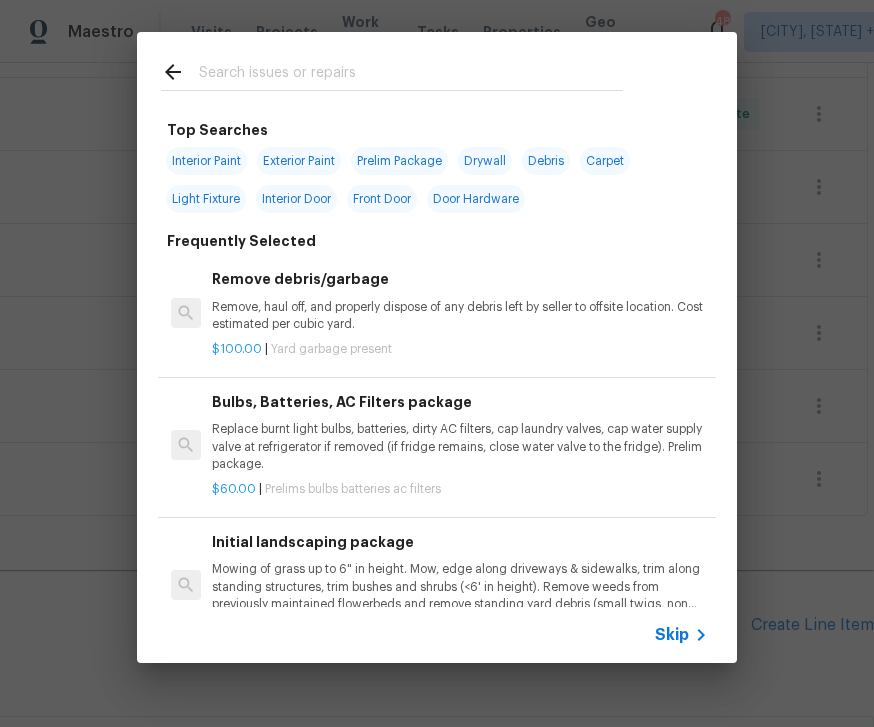 click at bounding box center [411, 75] 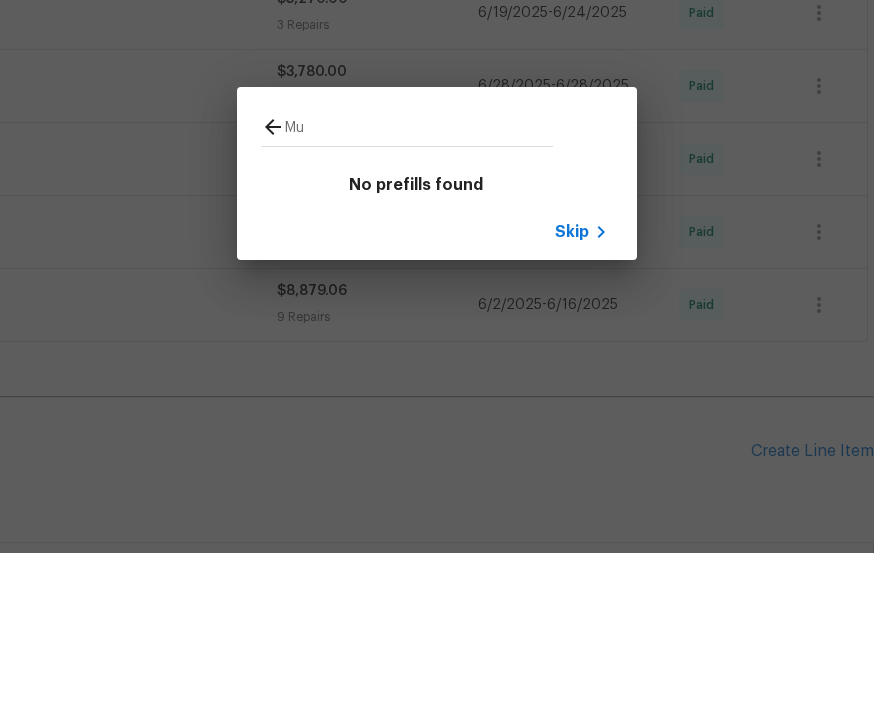 type on "M" 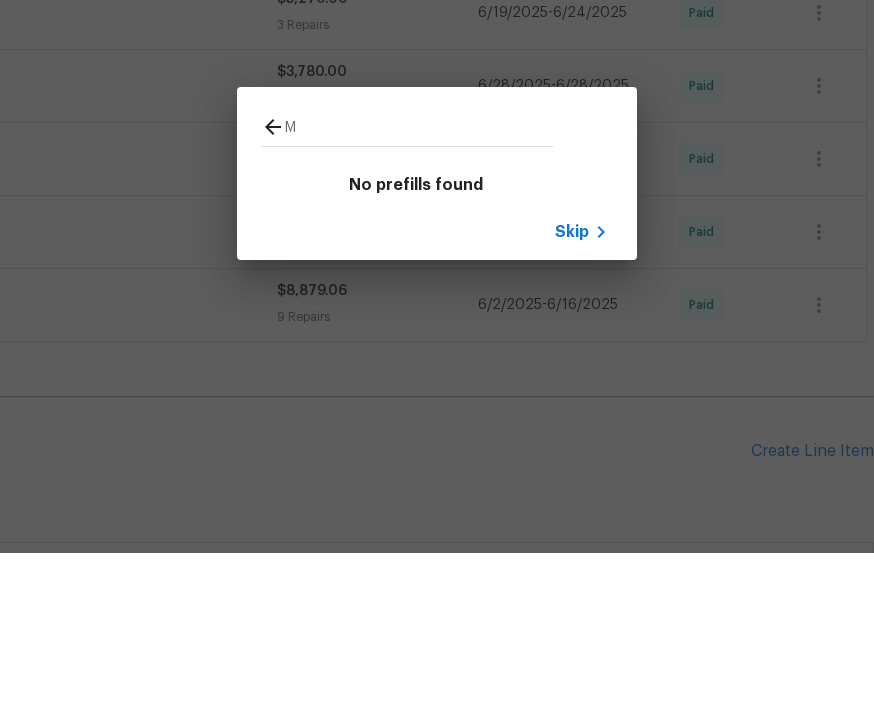 type 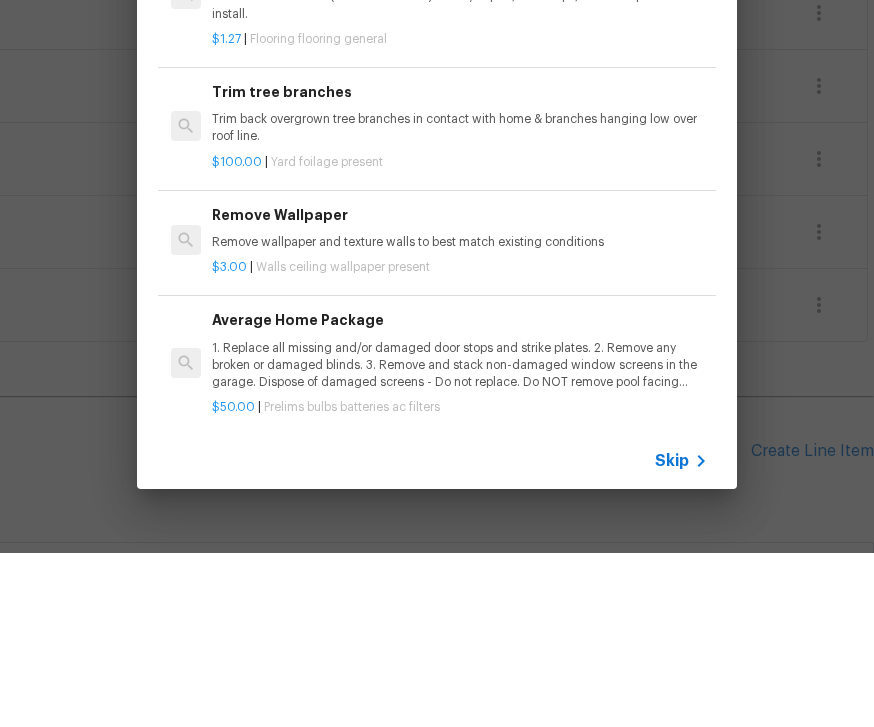 scroll, scrollTop: 941, scrollLeft: 0, axis: vertical 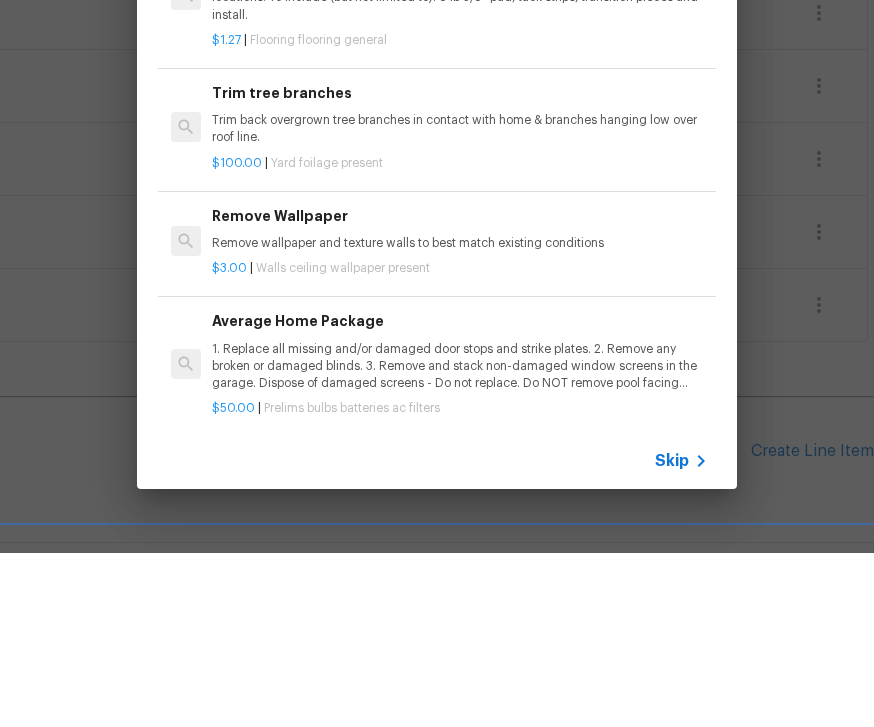 click on "Trim back overgrown tree branches in contact with home & branches hanging low over roof line." at bounding box center (460, 303) 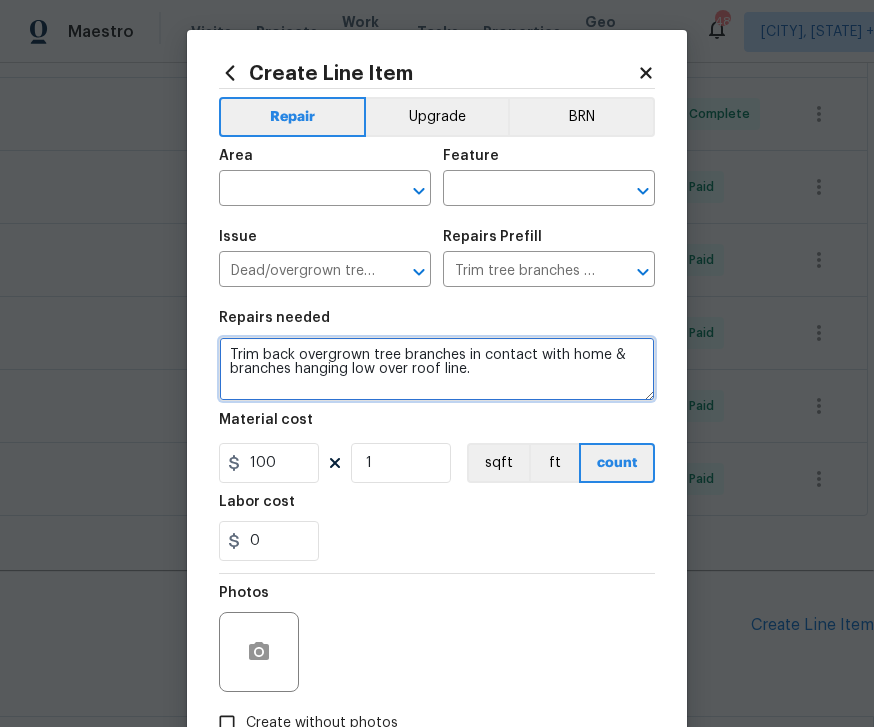 click on "Trim back overgrown tree branches in contact with home & branches hanging low over roof line." at bounding box center (437, 369) 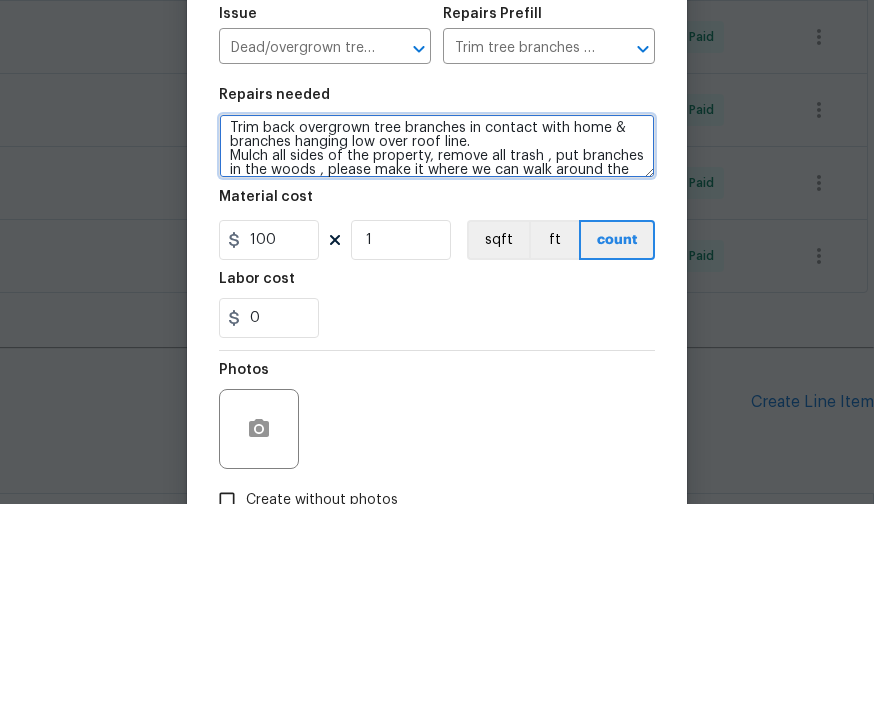 scroll, scrollTop: 28, scrollLeft: 0, axis: vertical 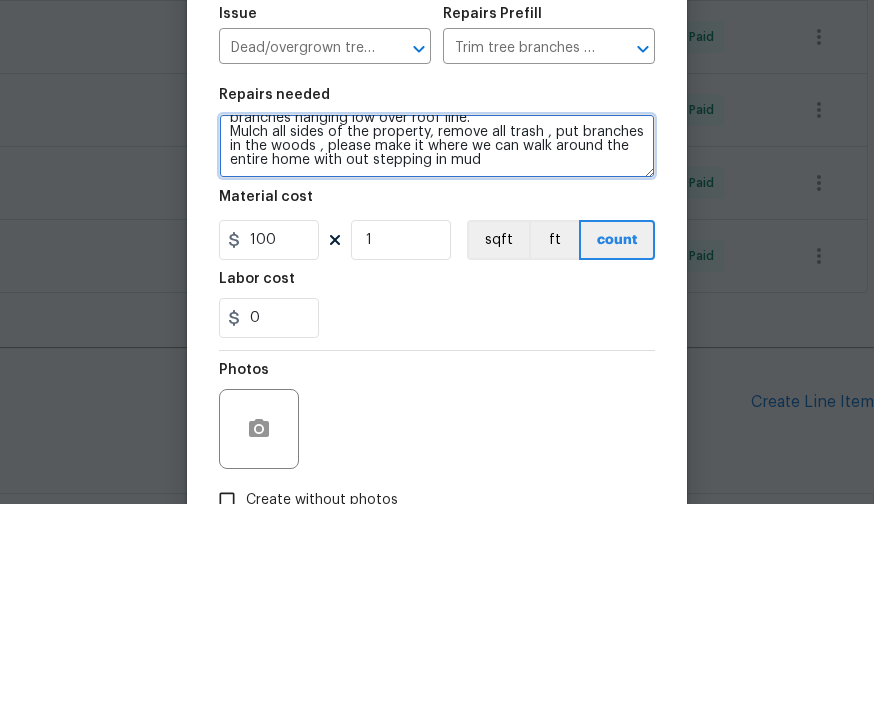 click on "Trim back overgrown tree branches in contact with home & branches hanging low over roof line.
Mulch all sides of the property, remove all trash , put branches in the woods , please make it where we can walk around the entire home with out stepping in mud" at bounding box center (437, 369) 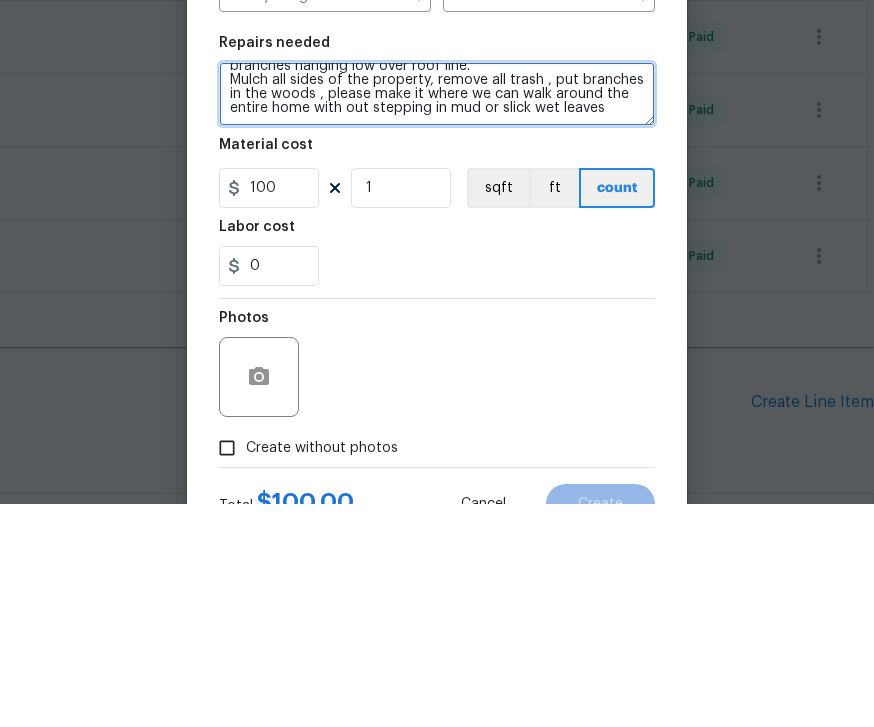 scroll, scrollTop: 99, scrollLeft: 0, axis: vertical 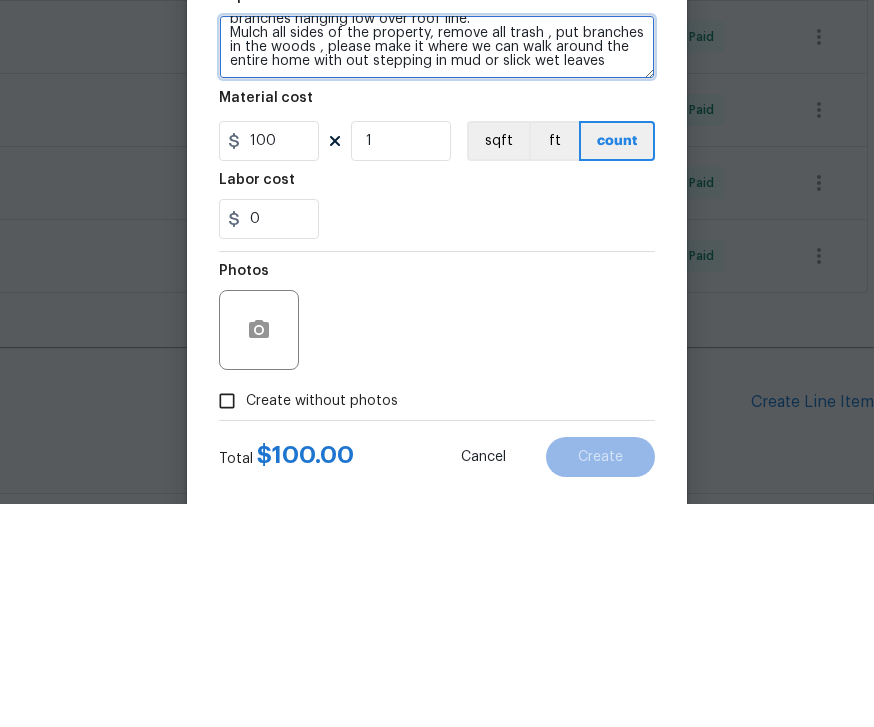 type on "Trim back overgrown tree branches in contact with home & branches hanging low over roof line.
Mulch all sides of the property, remove all trash , put branches in the woods , please make it where we can walk around the entire home with out stepping in mud or slick wet leaves" 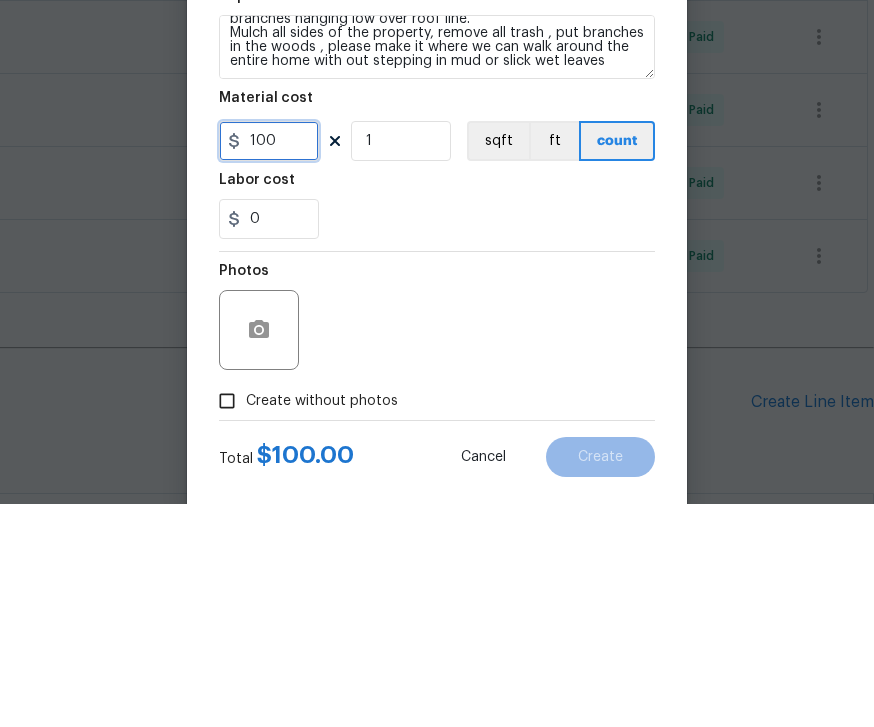 click on "100" at bounding box center [269, 364] 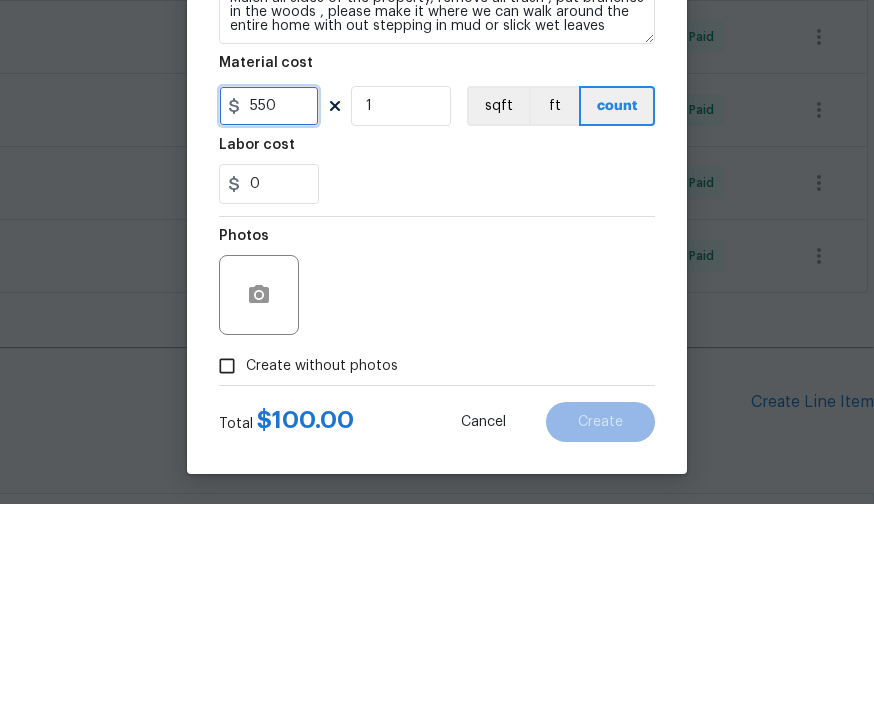 scroll, scrollTop: 138, scrollLeft: 0, axis: vertical 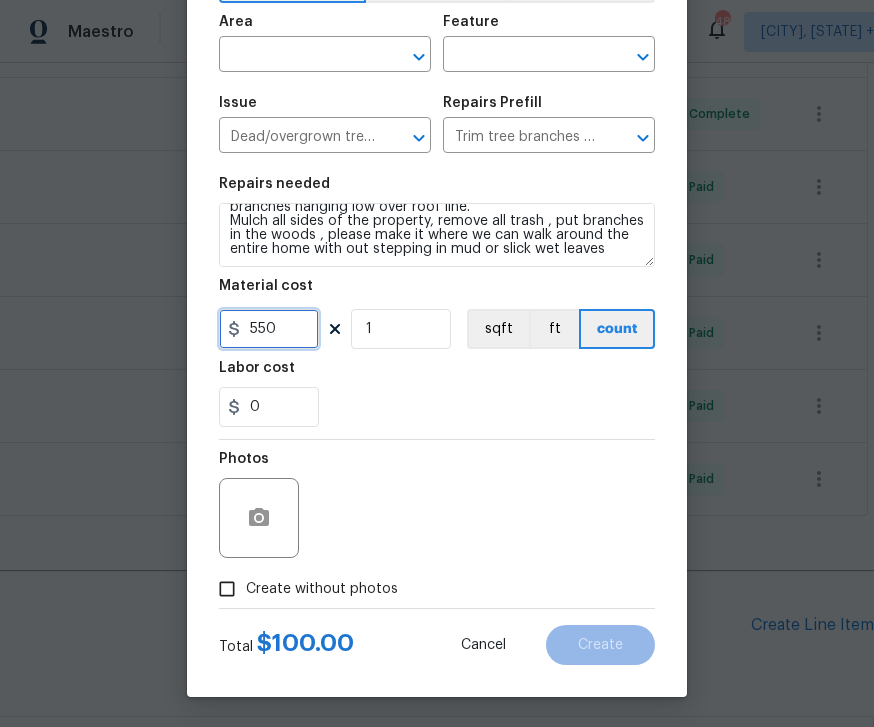 type on "550" 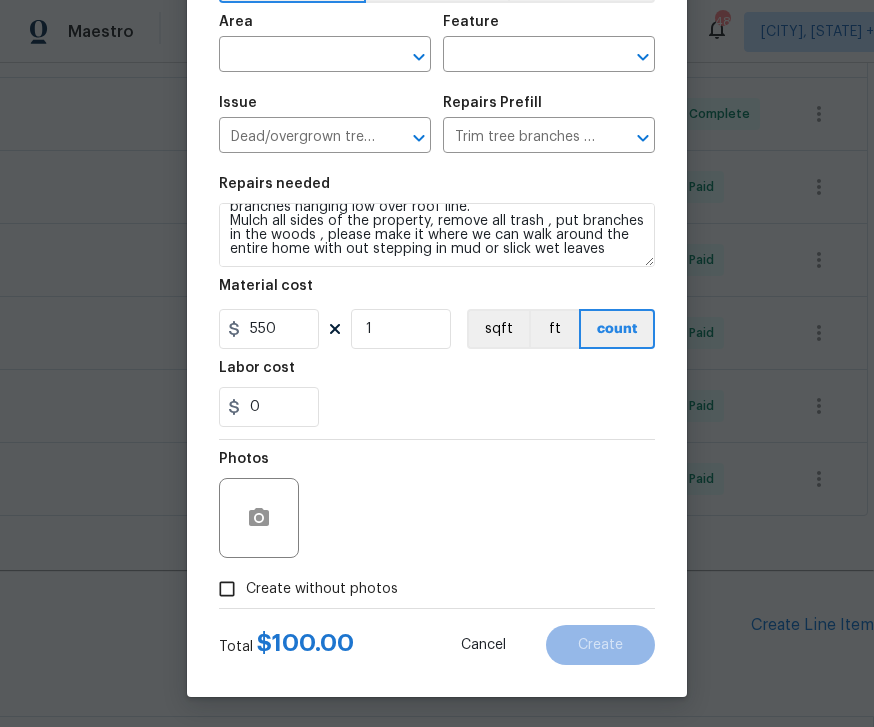 click on "Create without photos" at bounding box center [227, 589] 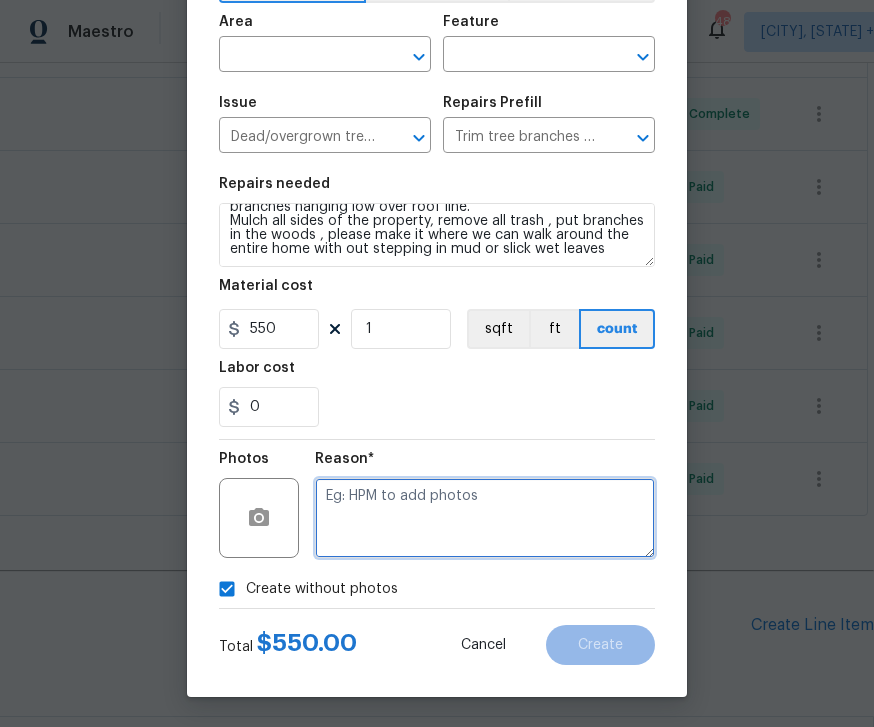 click at bounding box center (485, 518) 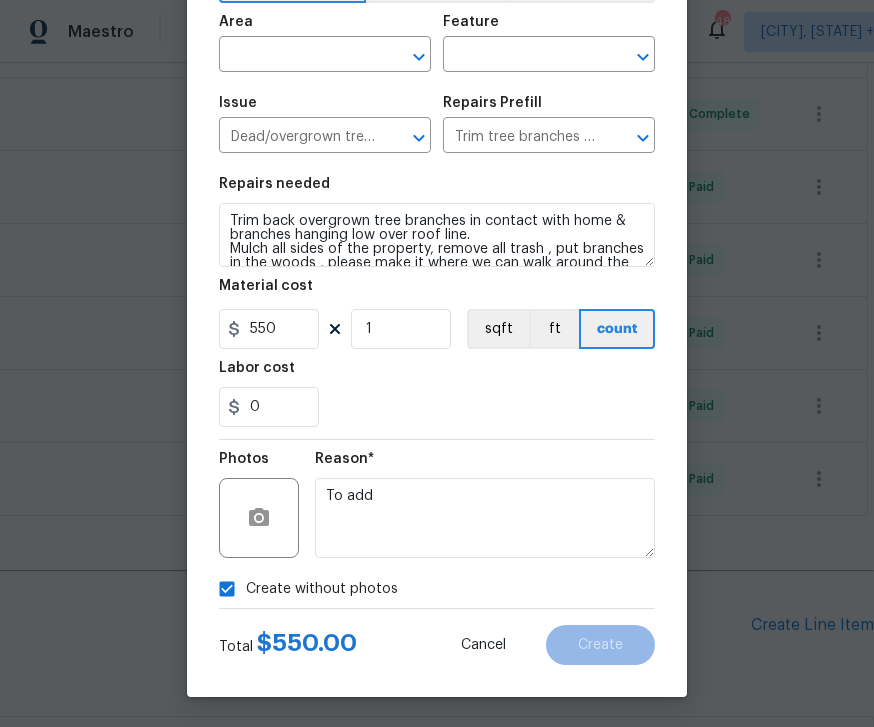 scroll, scrollTop: 0, scrollLeft: 0, axis: both 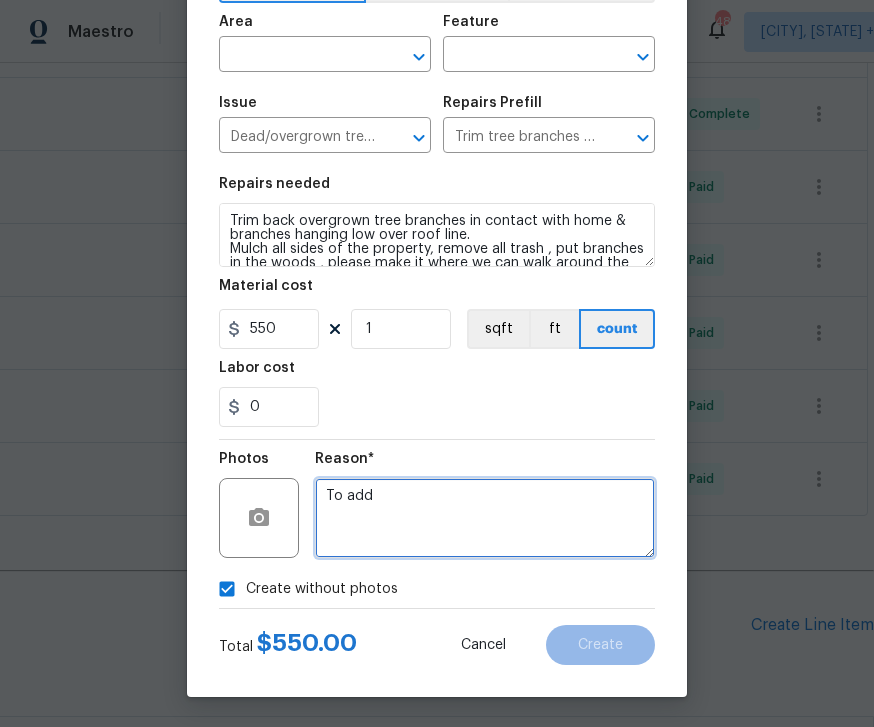 type on "To add" 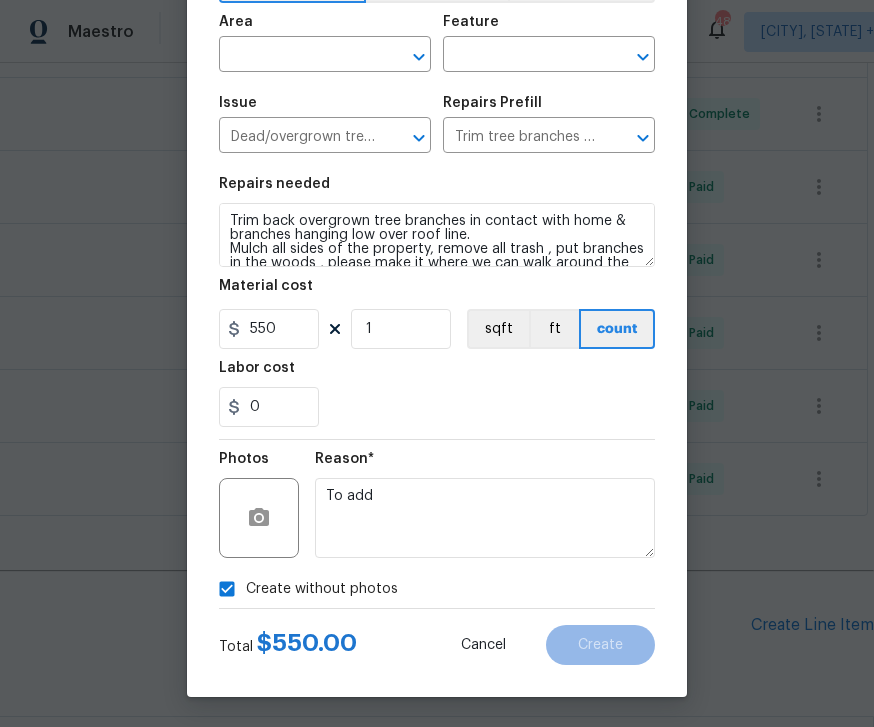 click on "Area" at bounding box center (325, 28) 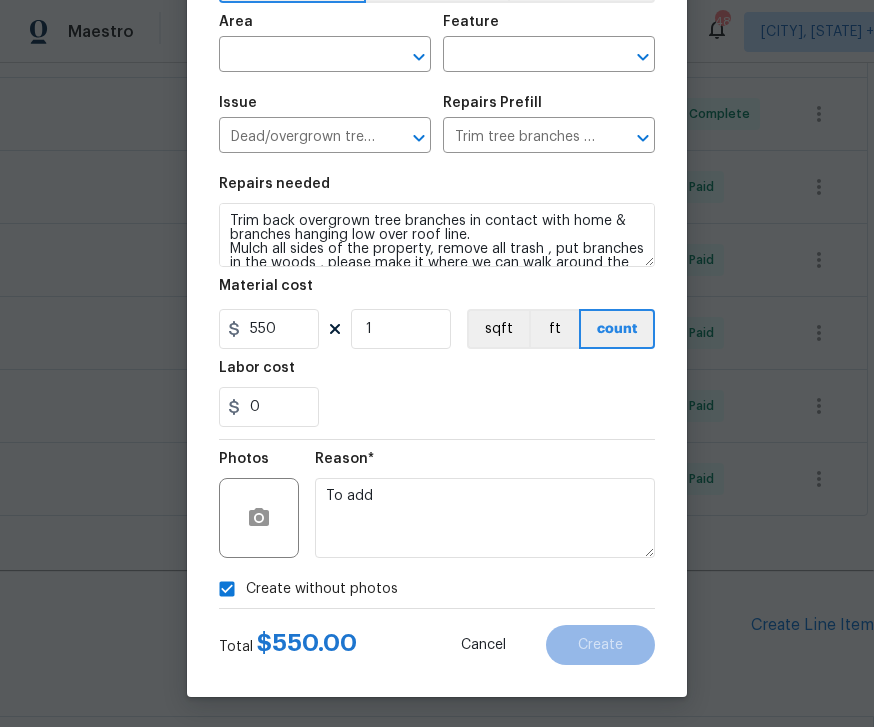click at bounding box center [297, 56] 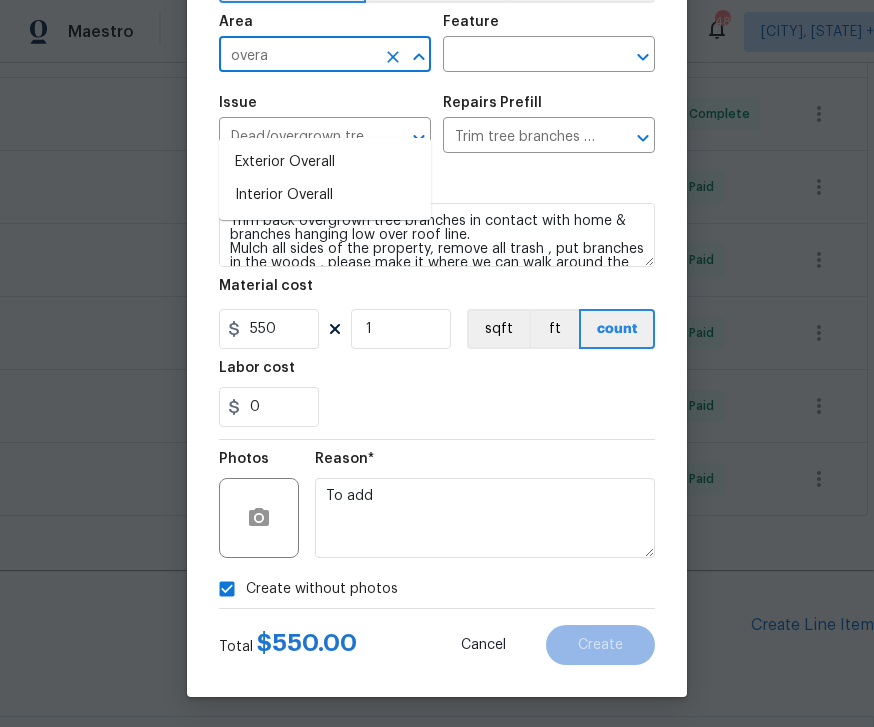click on "Interior Overall" at bounding box center [325, 195] 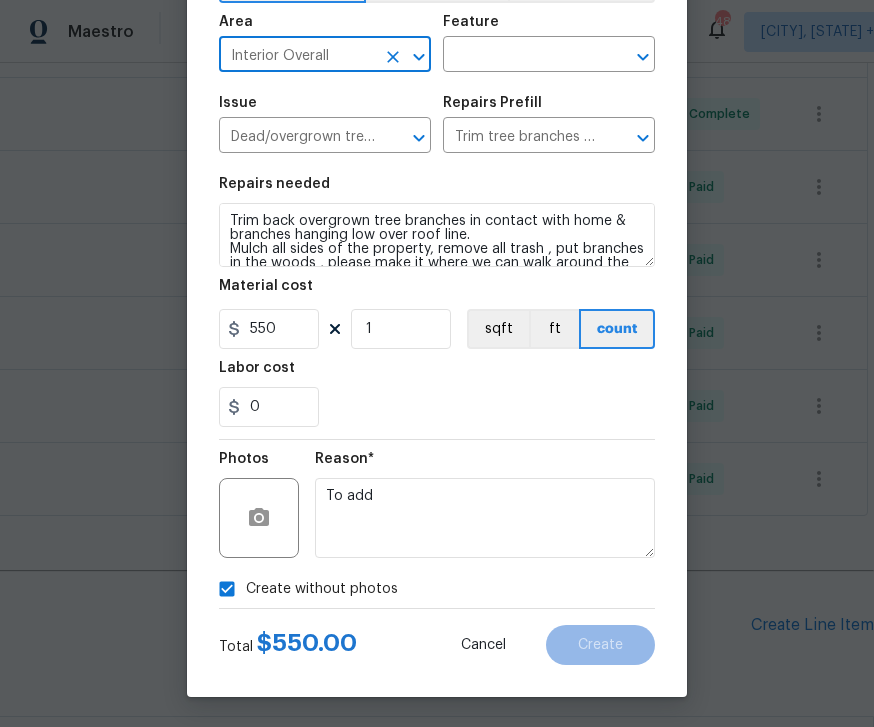 click at bounding box center (617, 57) 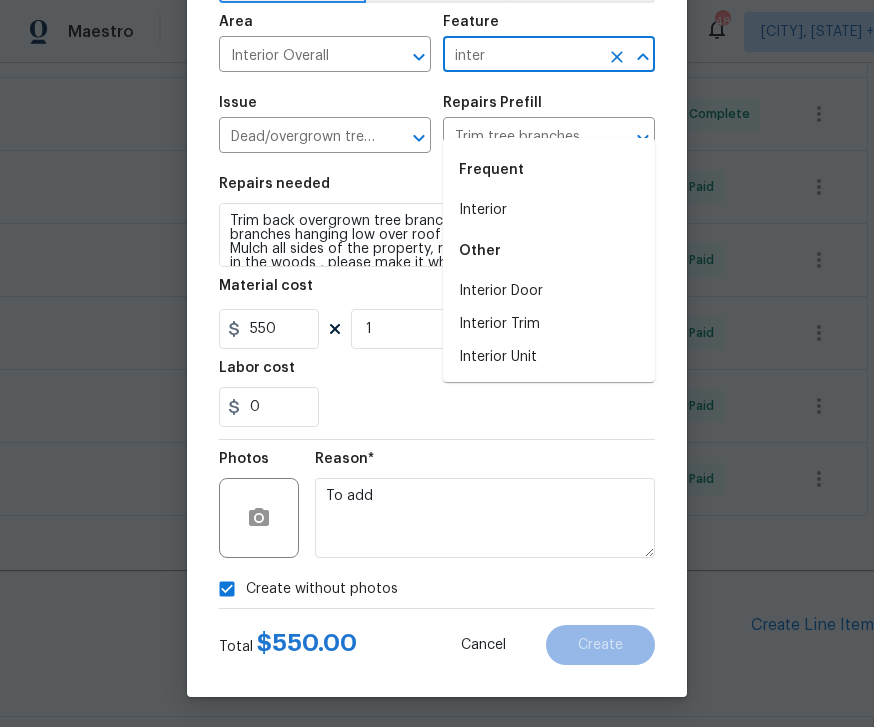 click on "Interior" at bounding box center [549, 210] 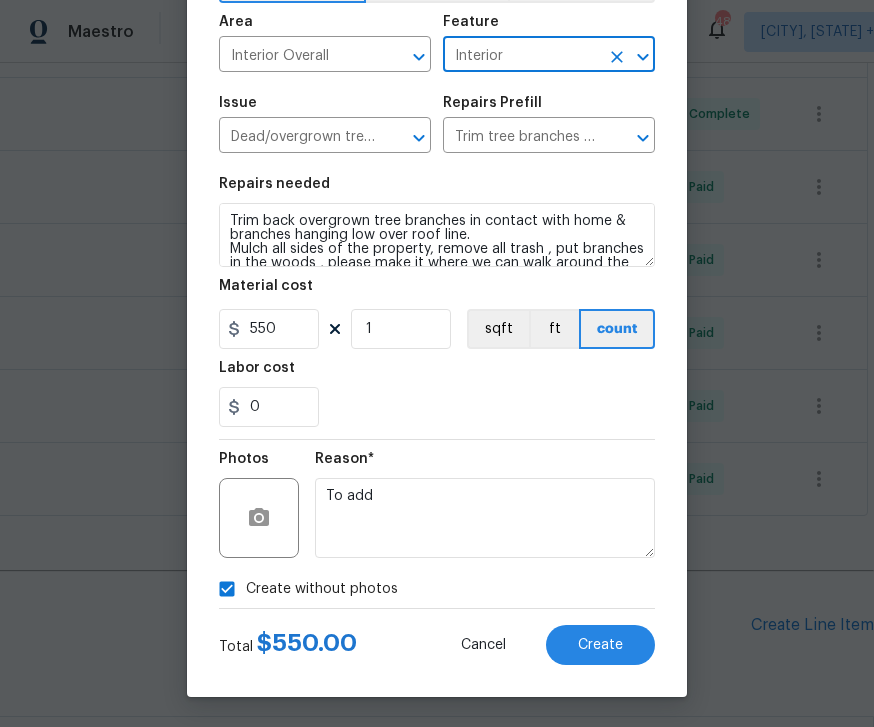 click on "Create" at bounding box center (600, 645) 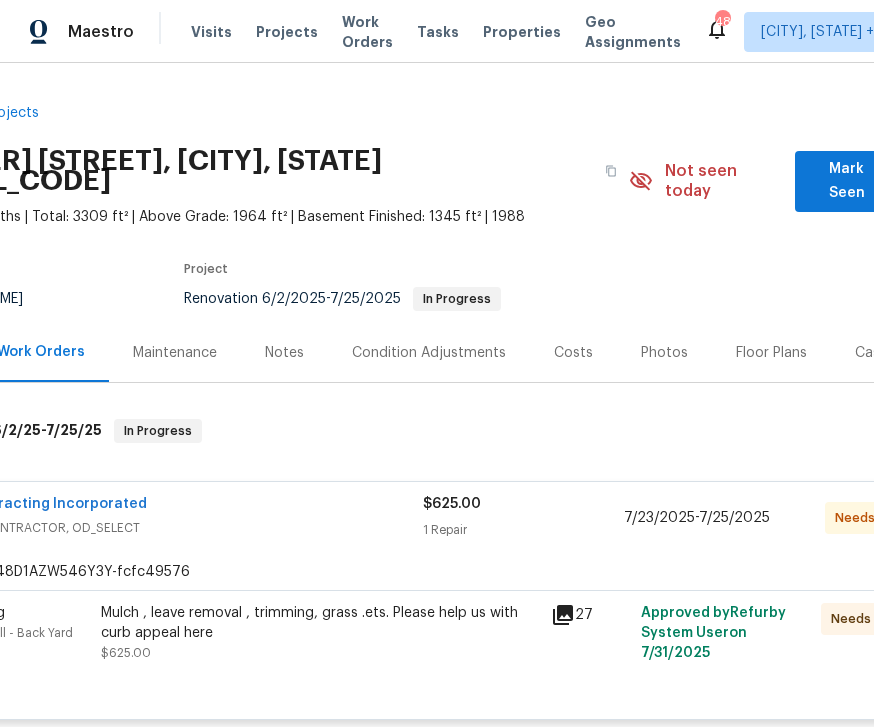 scroll, scrollTop: 0, scrollLeft: 107, axis: horizontal 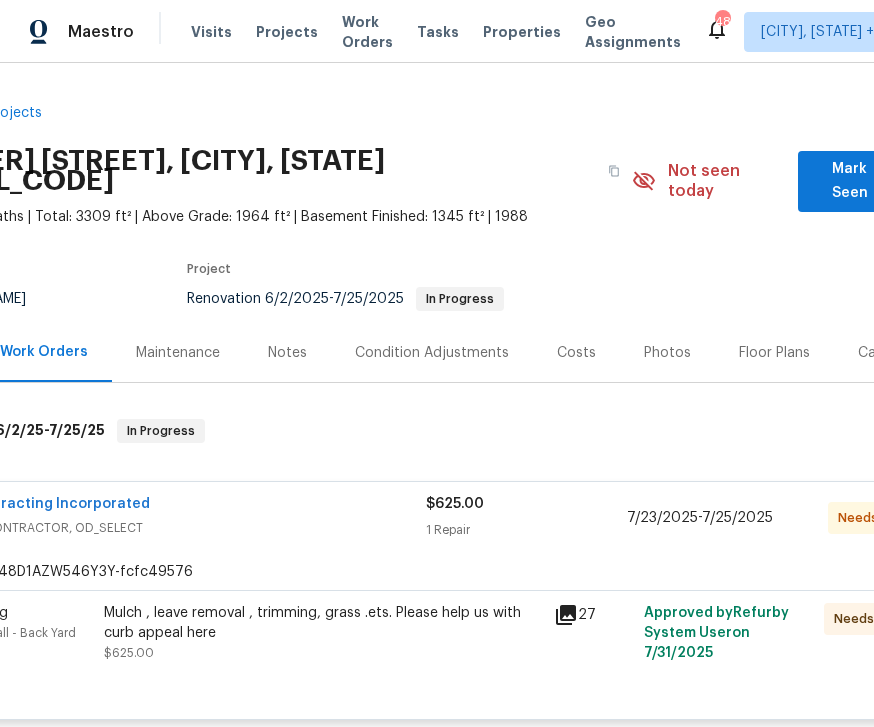 click on "Landscaping Exterior Overall - Back Yard Repair Mulch , leave removal , trimming, grass .ets. Please help us with curb appeal here $625.00 27 Approved by Refurby System User on 7/31/2025 Needs QC" at bounding box center [458, 654] 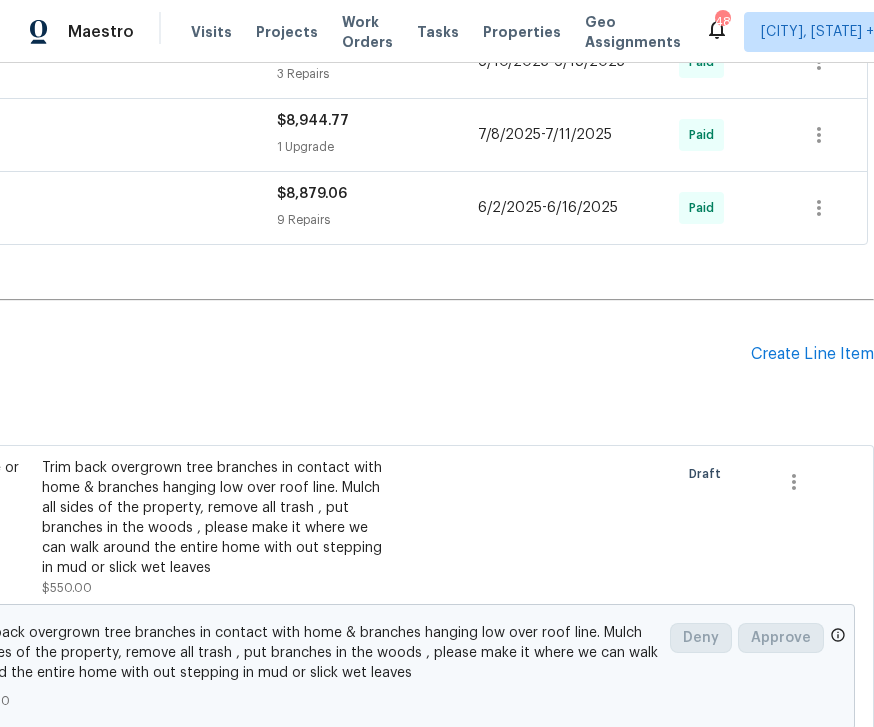 scroll, scrollTop: 1074, scrollLeft: 256, axis: both 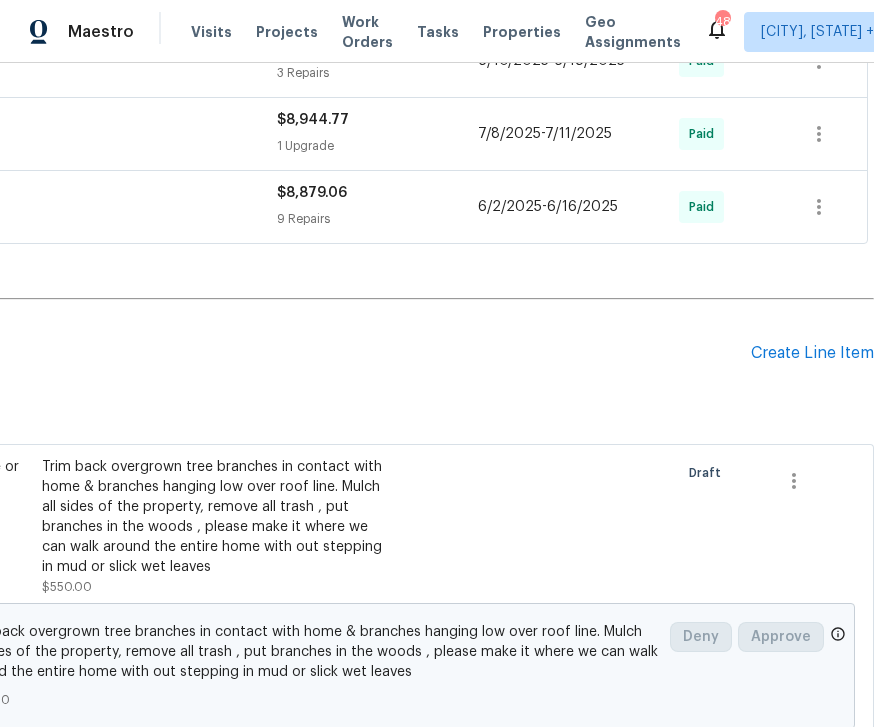 click on "Create Line Item" at bounding box center [812, 353] 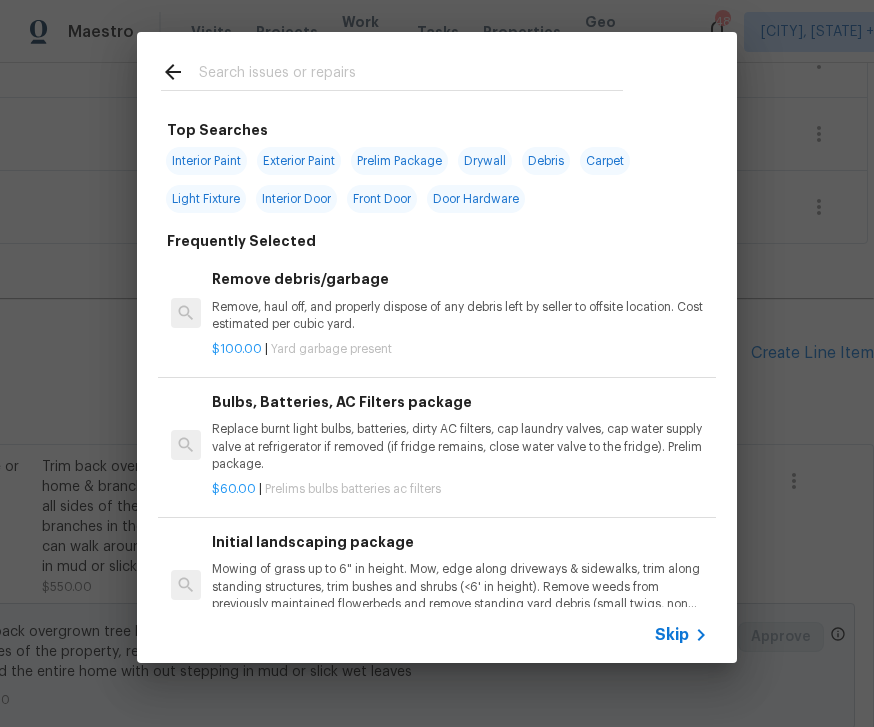 click at bounding box center [411, 75] 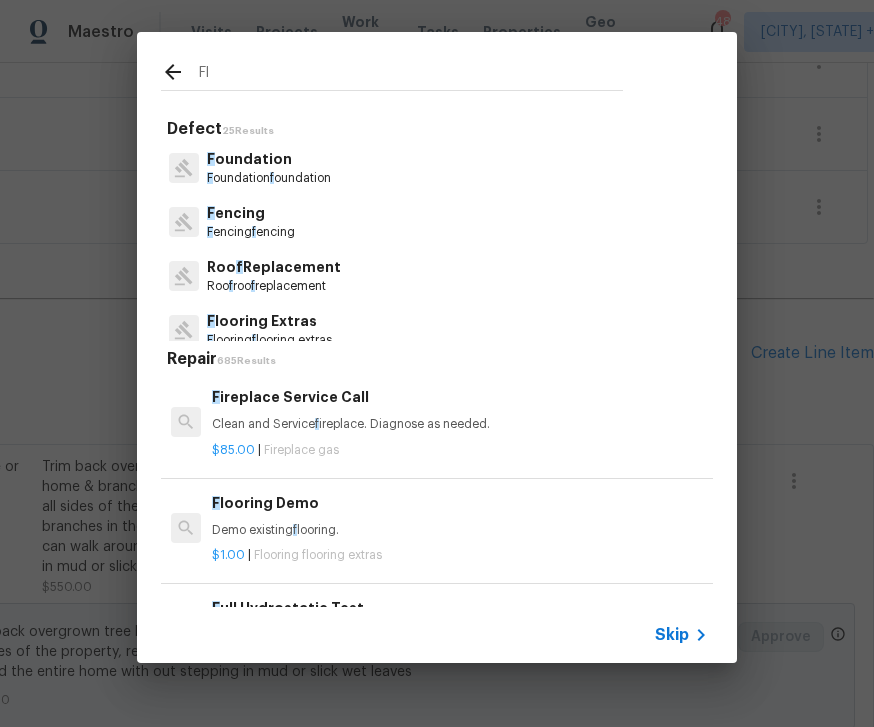 type on "Flo" 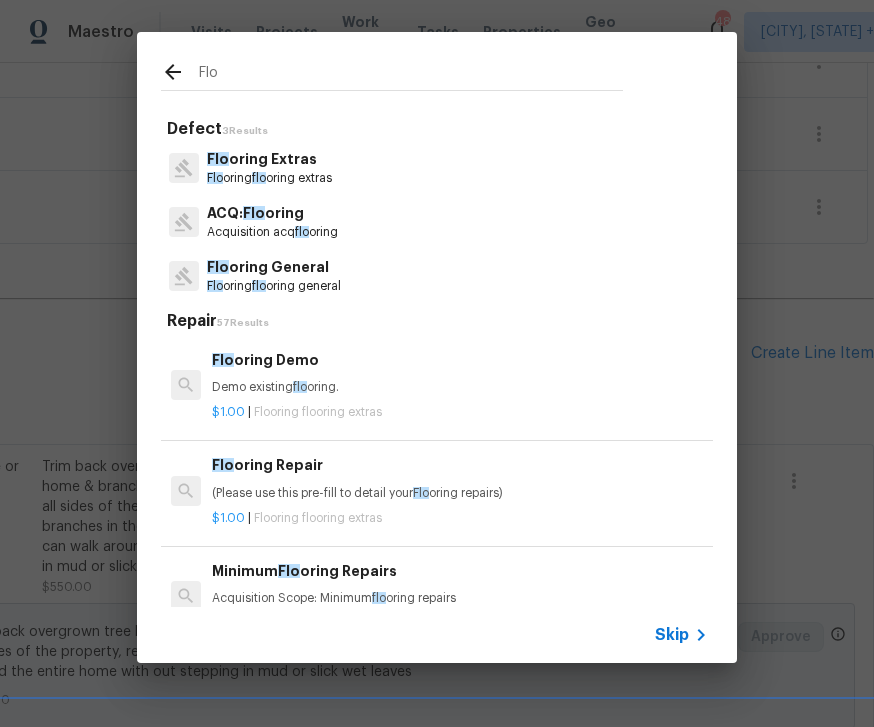 click on "Flo oring Extras" at bounding box center [269, 159] 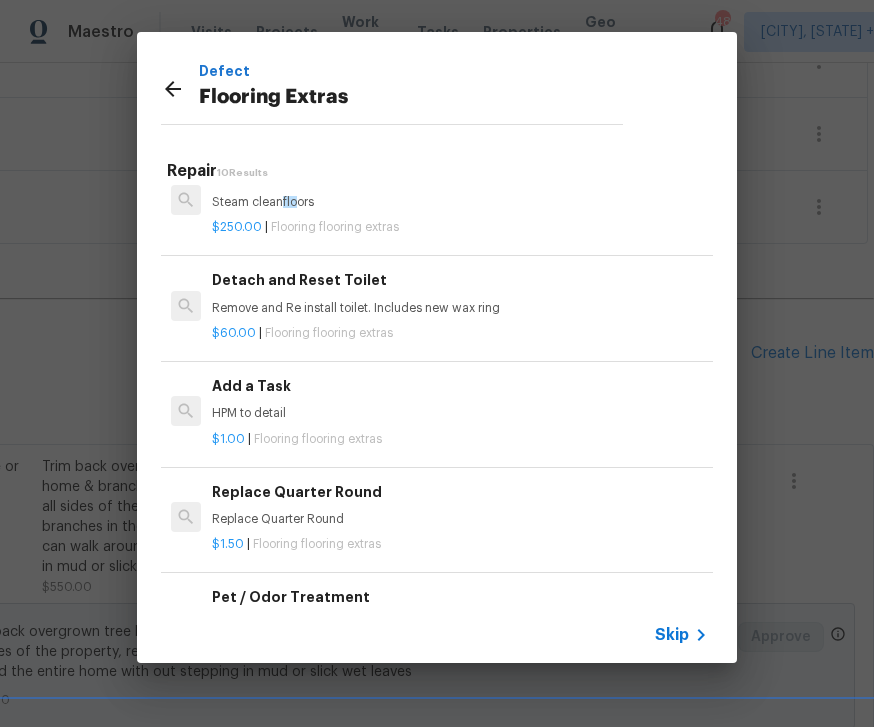 scroll, scrollTop: 459, scrollLeft: 0, axis: vertical 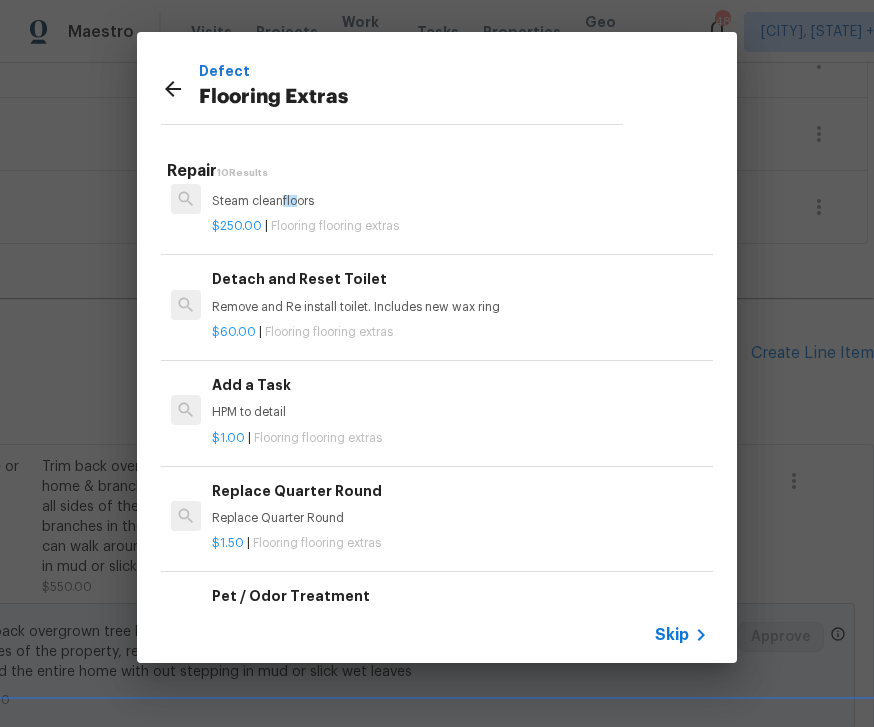 click on "Add a Task HPM to detail" at bounding box center [460, 398] 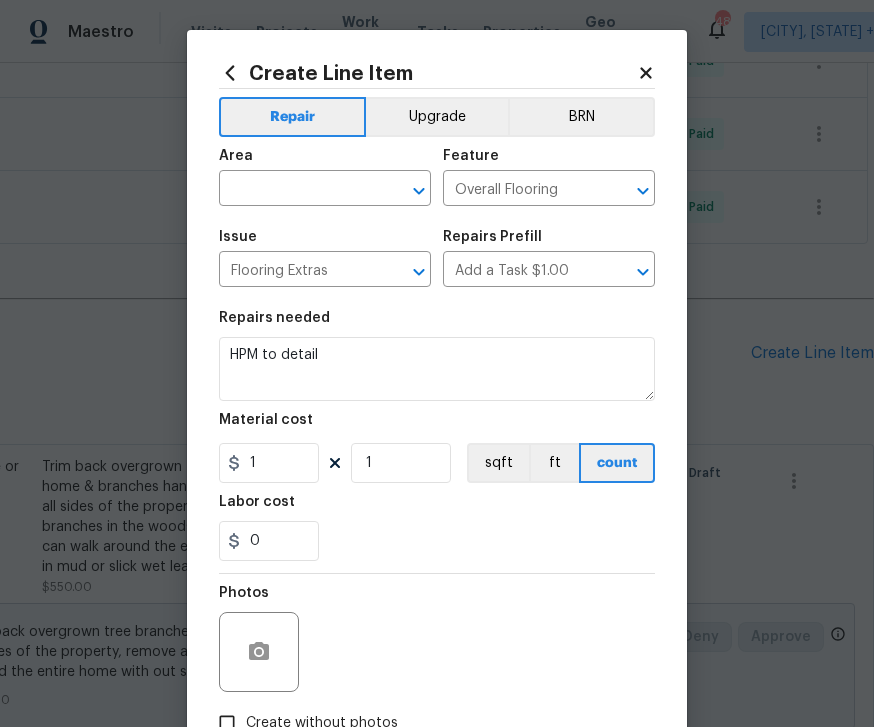 click 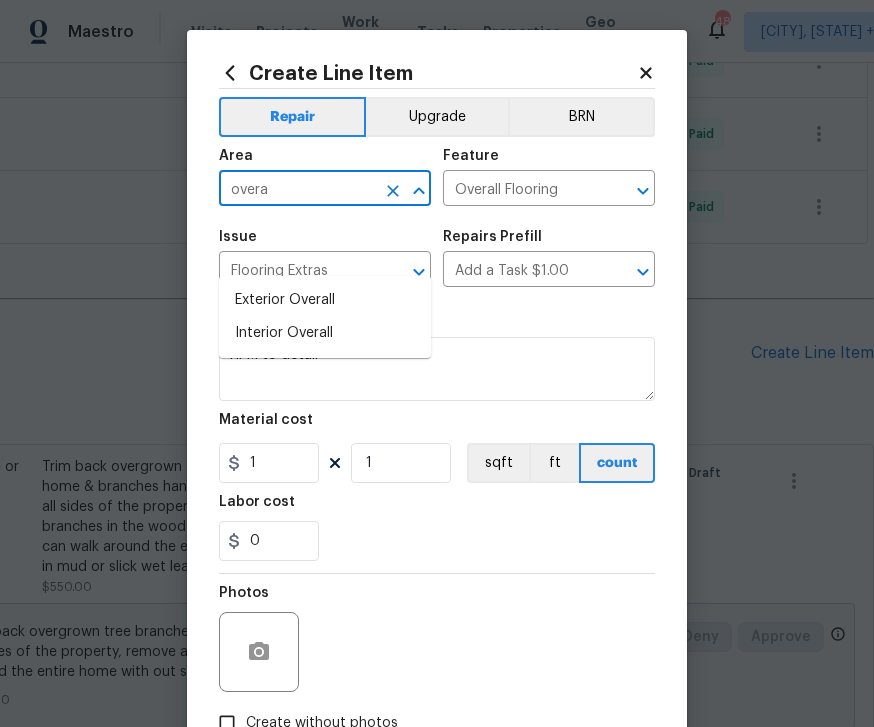 click on "Interior Overall" at bounding box center [325, 333] 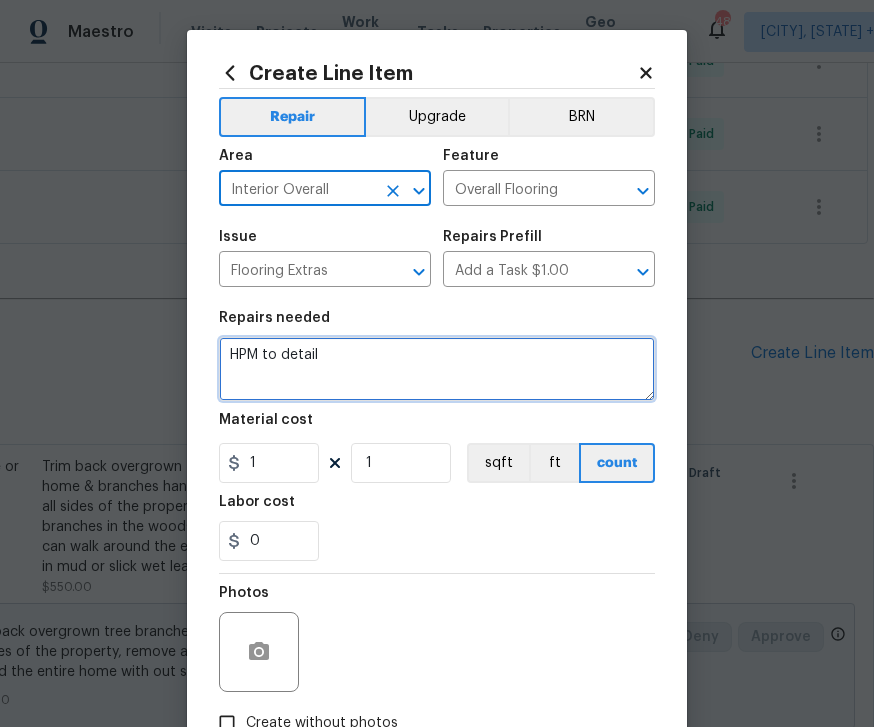 click on "HPM to detail" at bounding box center (437, 369) 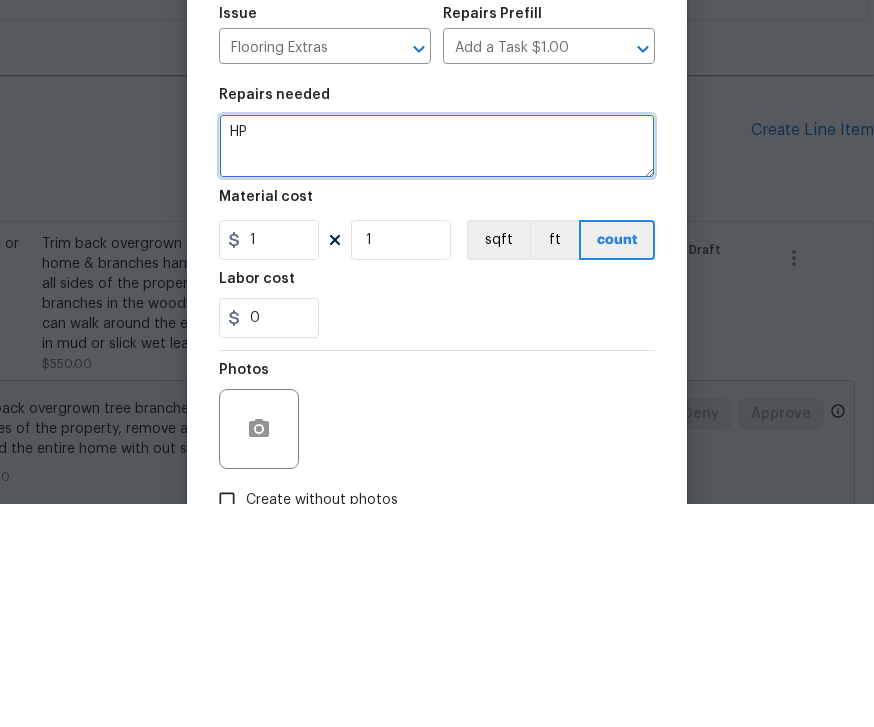 type on "H" 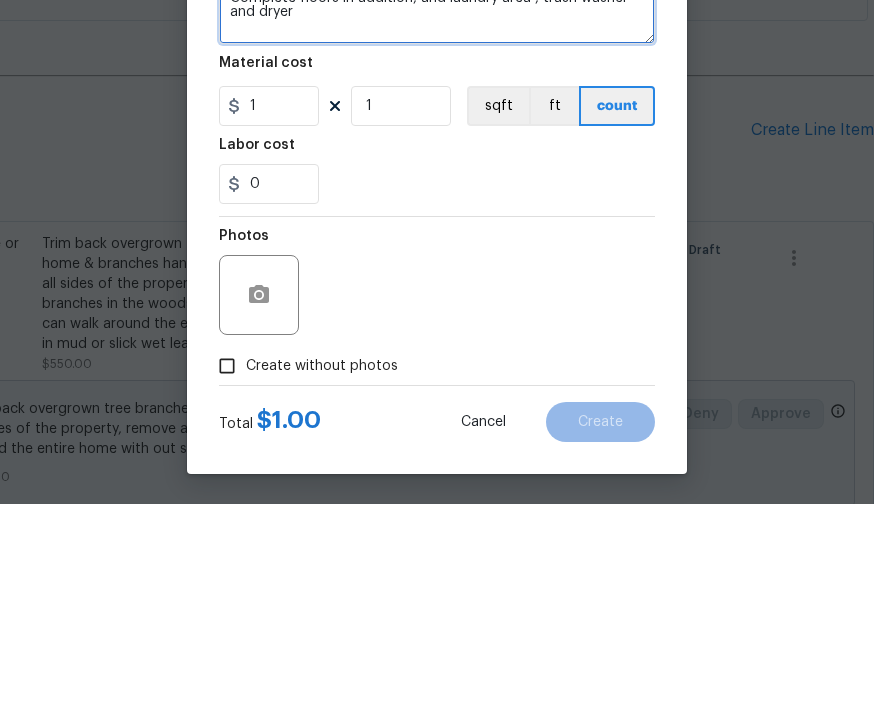 scroll, scrollTop: 138, scrollLeft: 0, axis: vertical 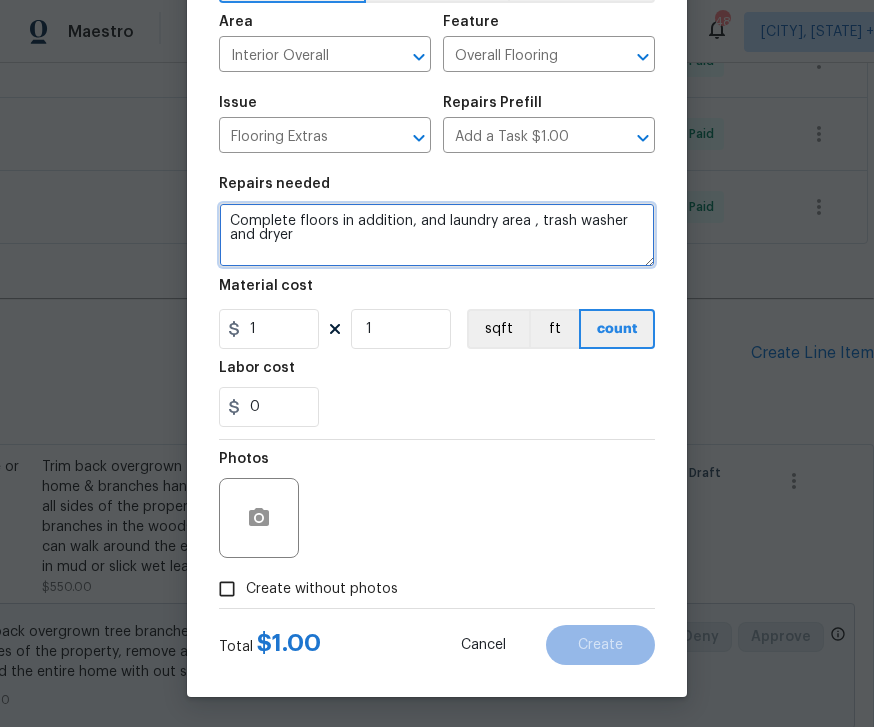 type on "Complete floors in addition, and laundry area , trash washer and dryer" 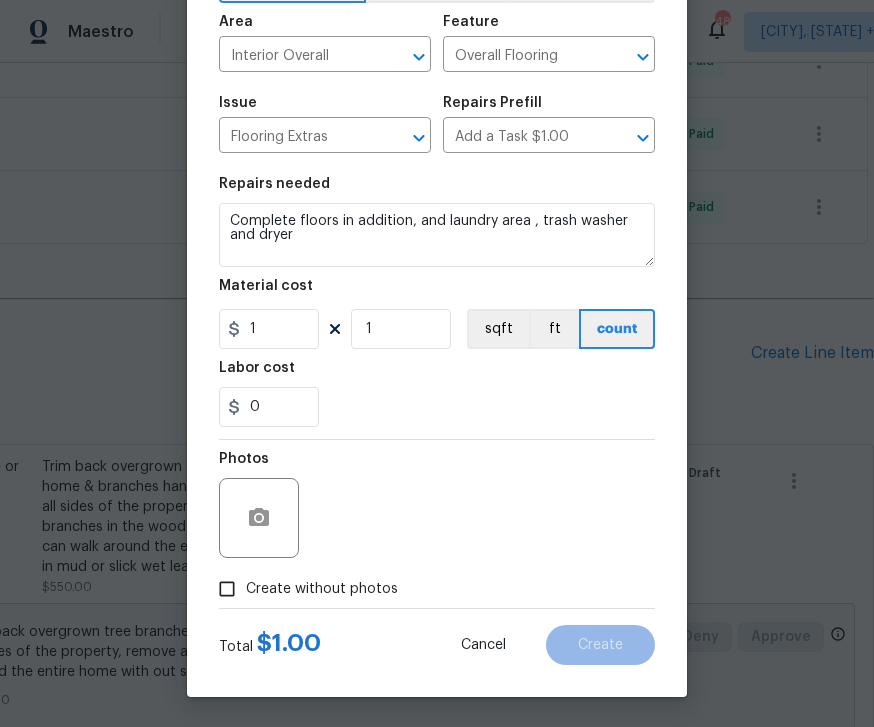 click on "Create without photos" at bounding box center [227, 589] 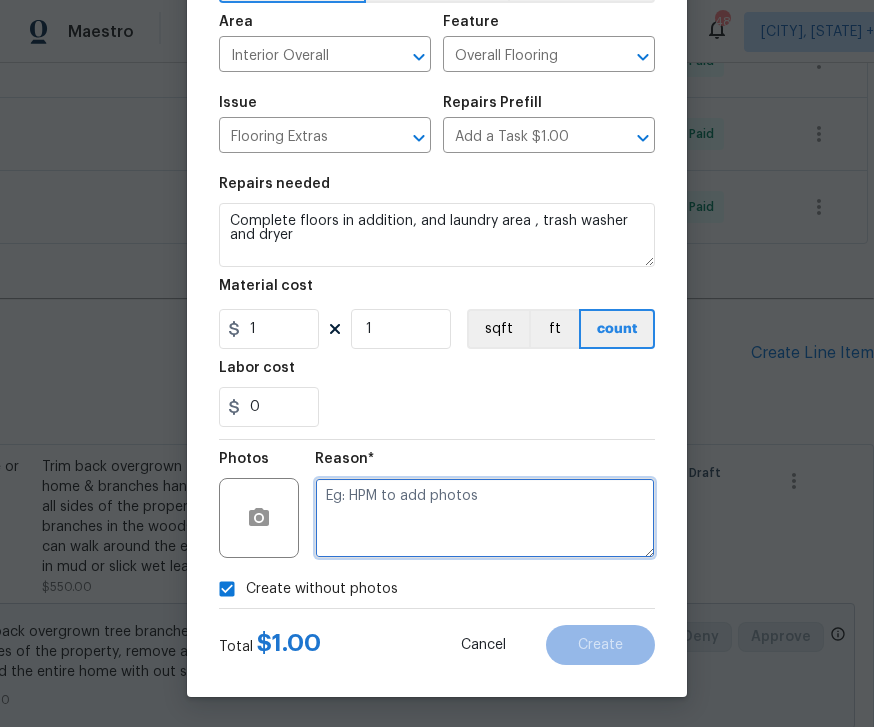 click at bounding box center [485, 518] 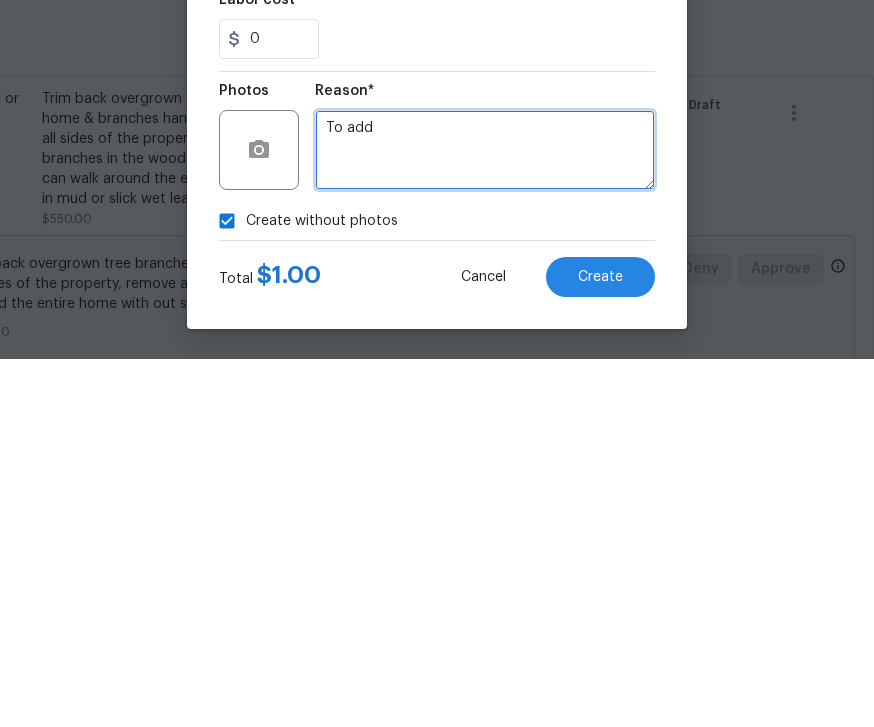 scroll, scrollTop: 138, scrollLeft: 0, axis: vertical 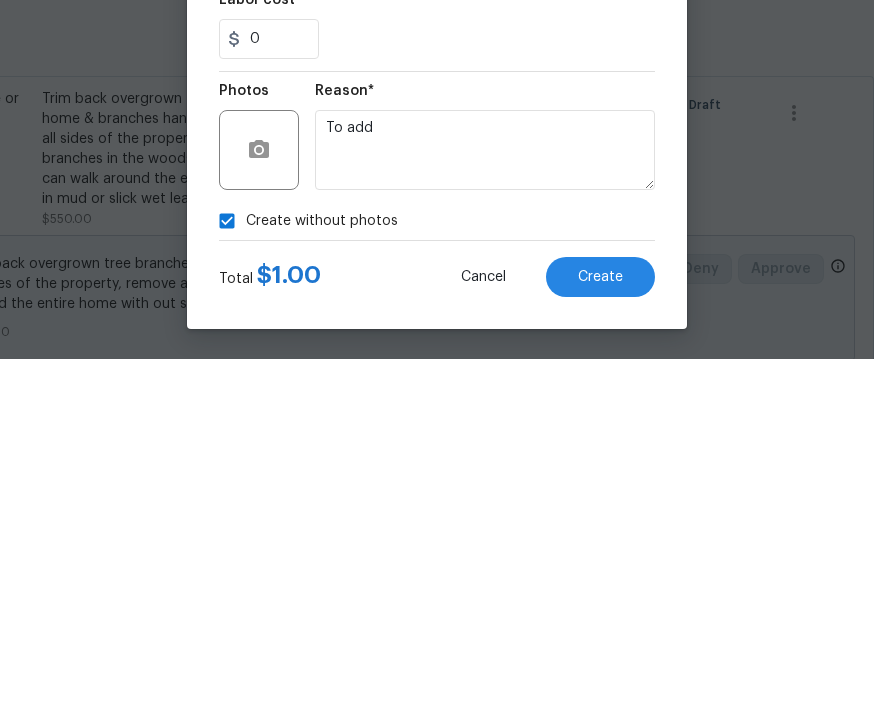 click on "Create" at bounding box center [600, 645] 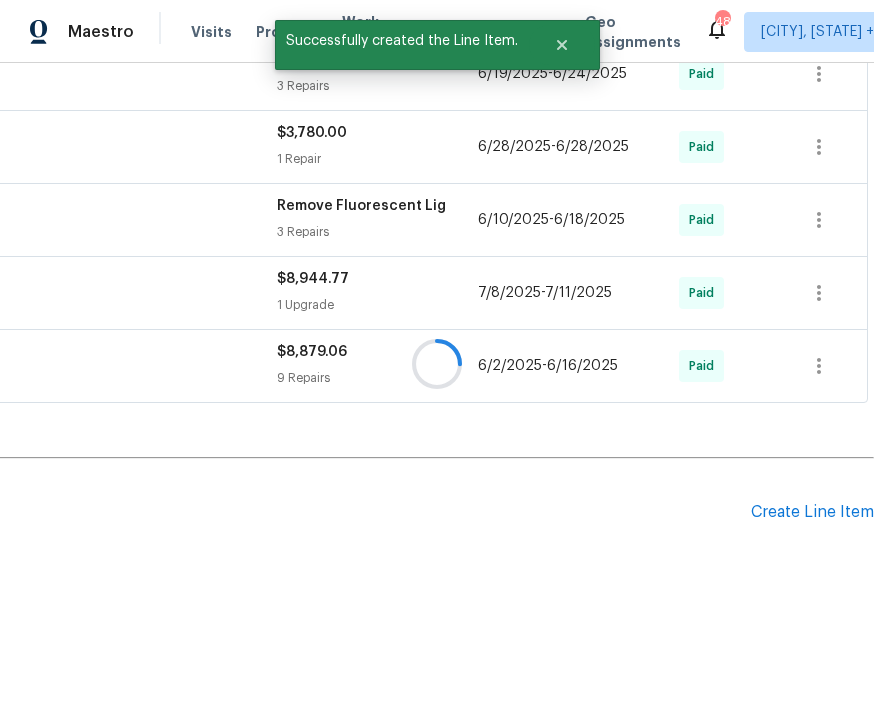 scroll, scrollTop: 831, scrollLeft: 256, axis: both 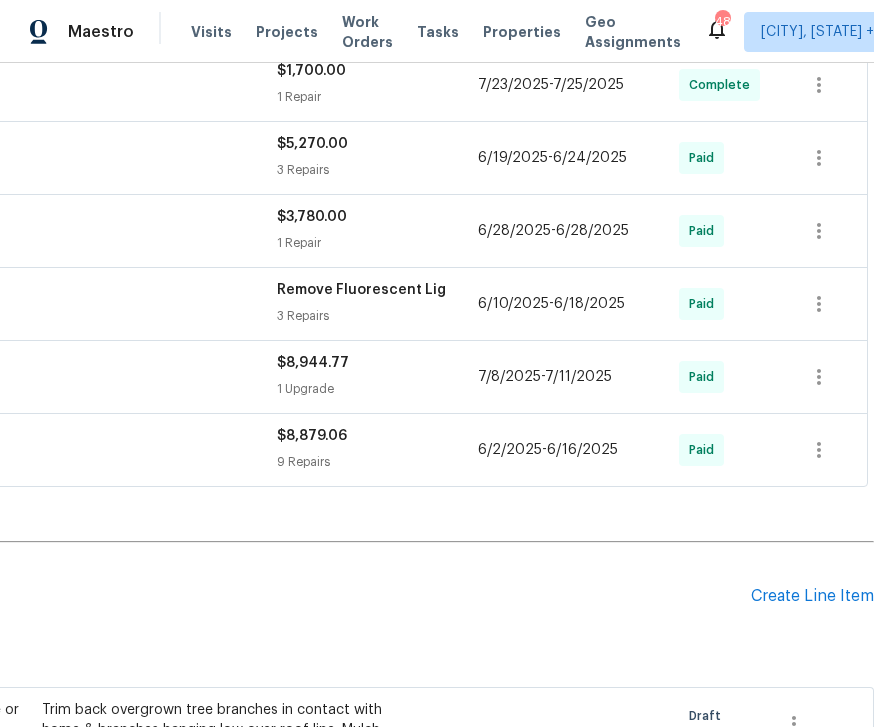 click on "Create Line Item" at bounding box center [812, 596] 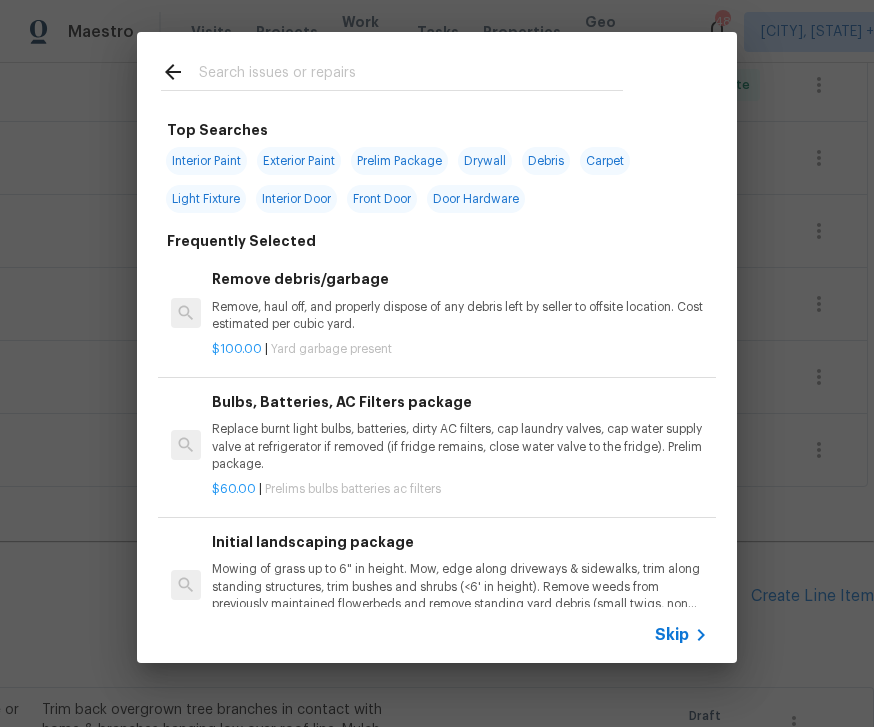 click at bounding box center [411, 75] 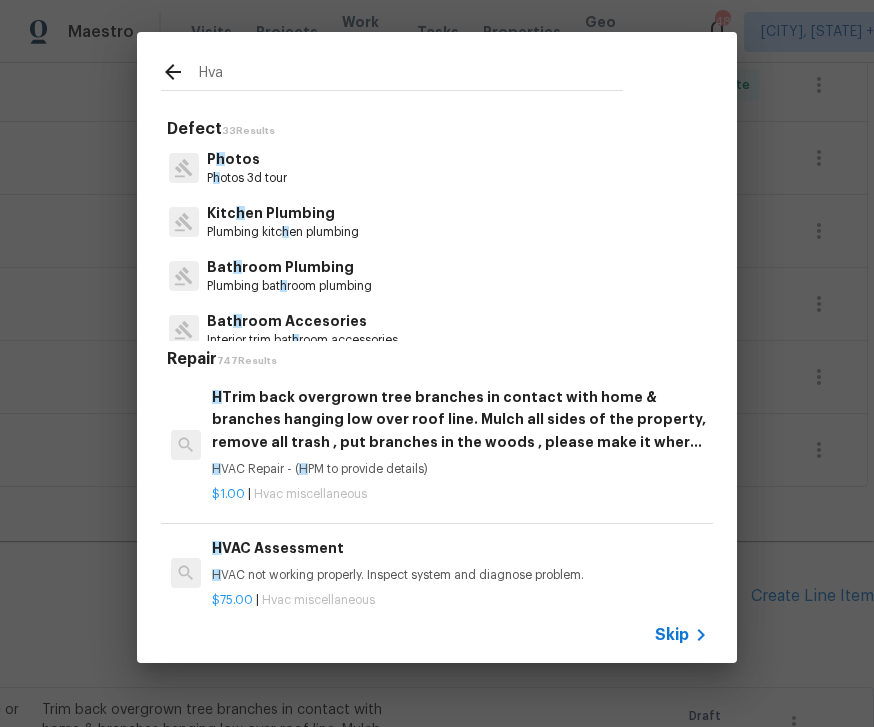 type on "Hvac" 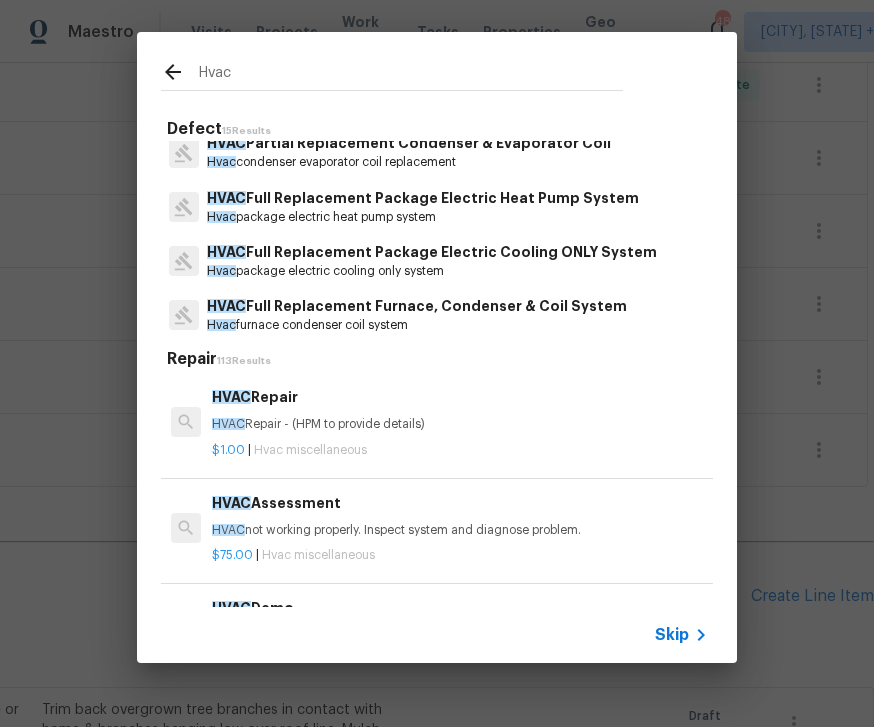 scroll, scrollTop: 610, scrollLeft: 0, axis: vertical 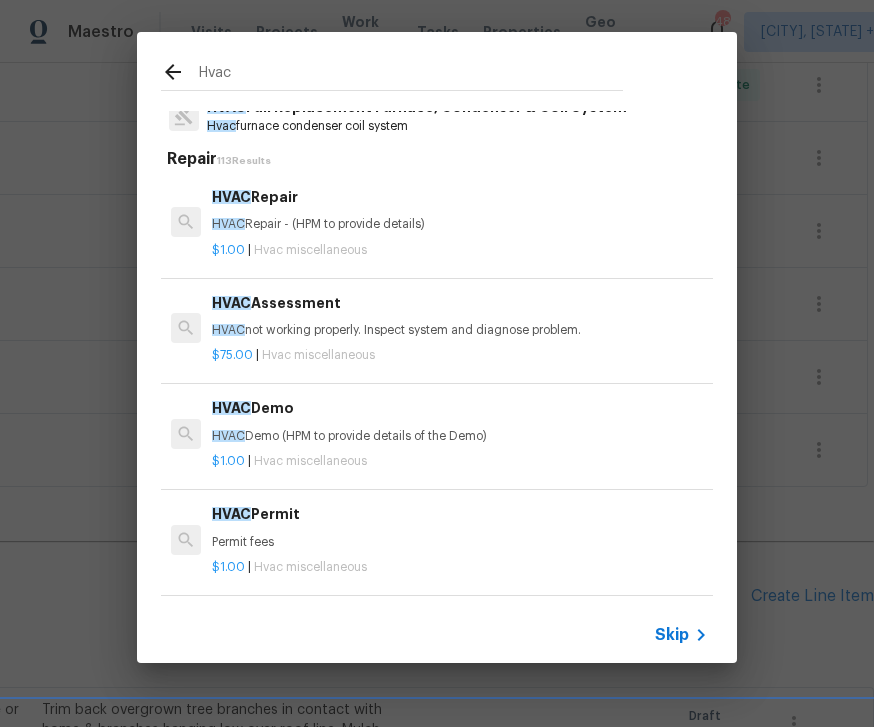 click on "HVAC  Repair HVAC  Repair - (HPM to provide details)" at bounding box center (460, 210) 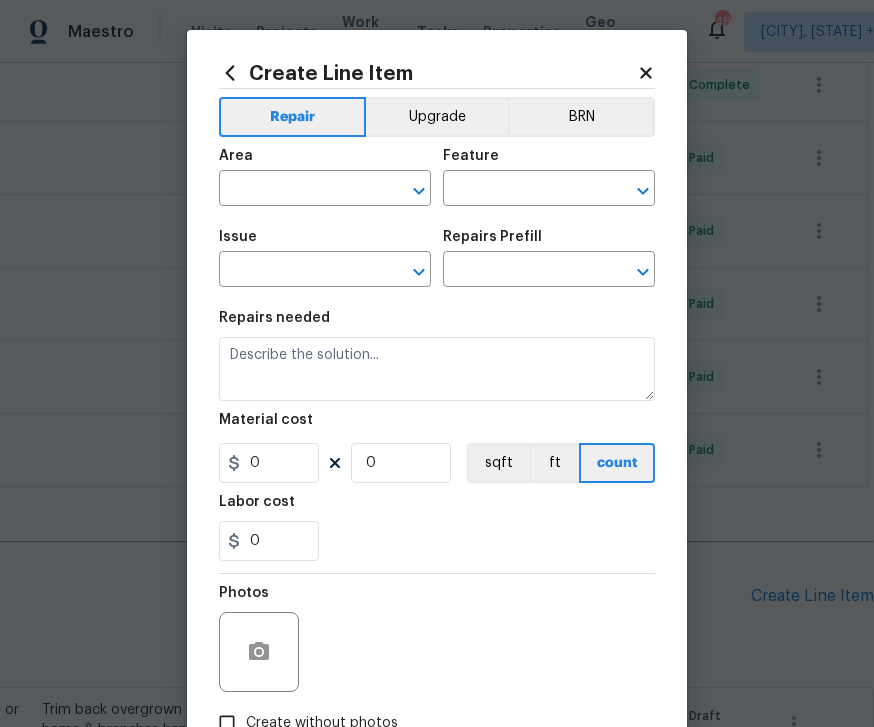 type on "HVAC" 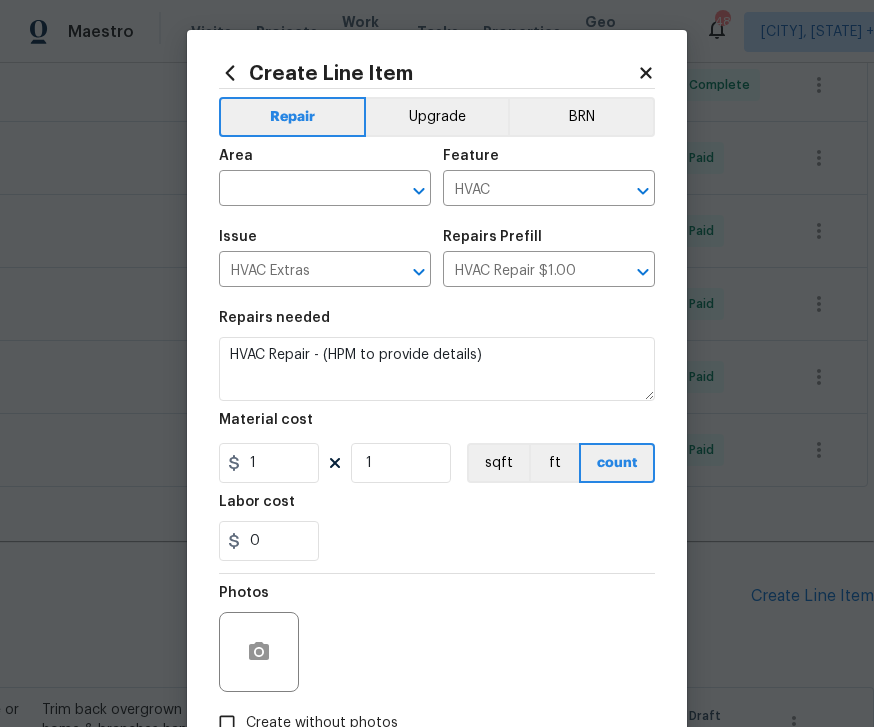 click on "Repairs needed" at bounding box center [437, 324] 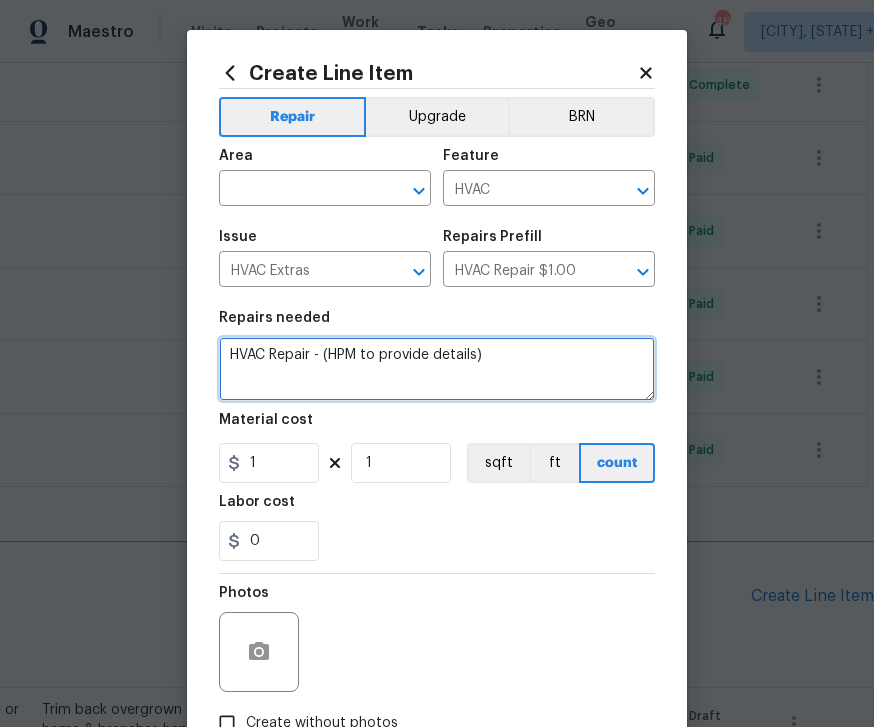 click on "HVAC Repair - (HPM to provide details)" at bounding box center (437, 369) 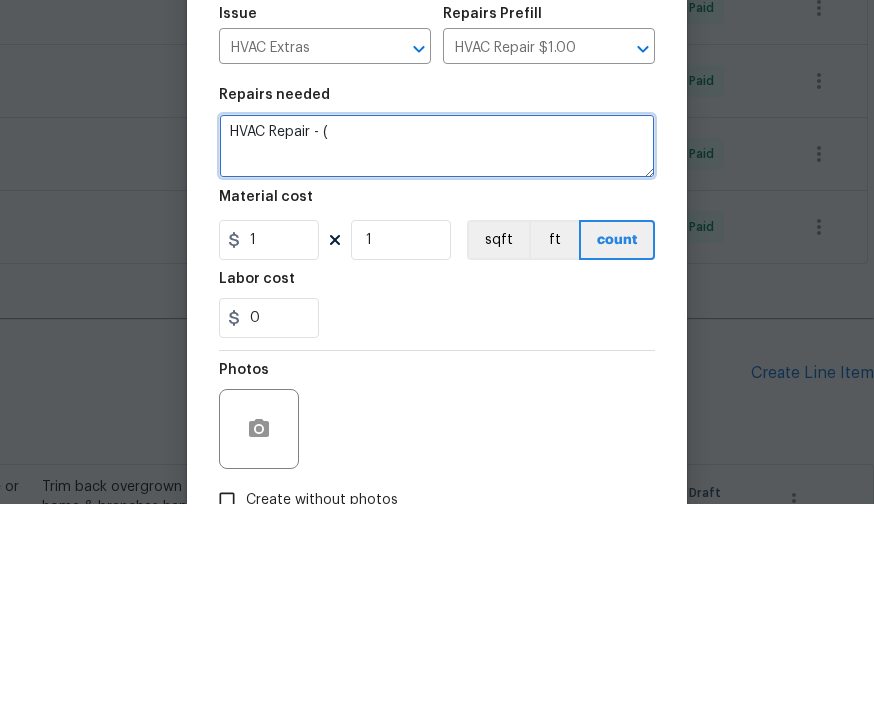 type on "HVAC" 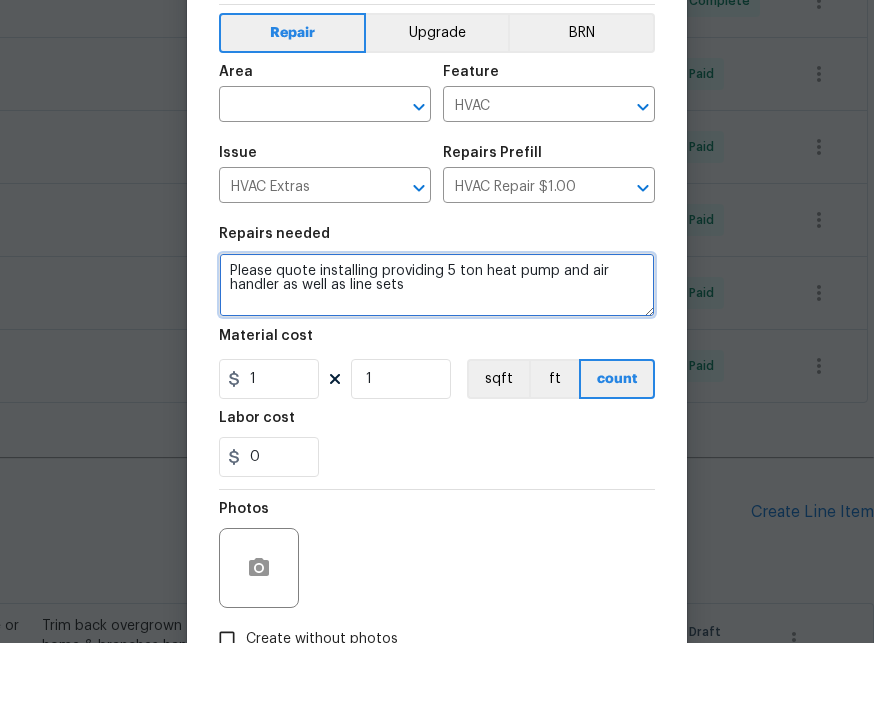 type on "Please quote installing providing 5 ton heat pump and air handler as well as line sets" 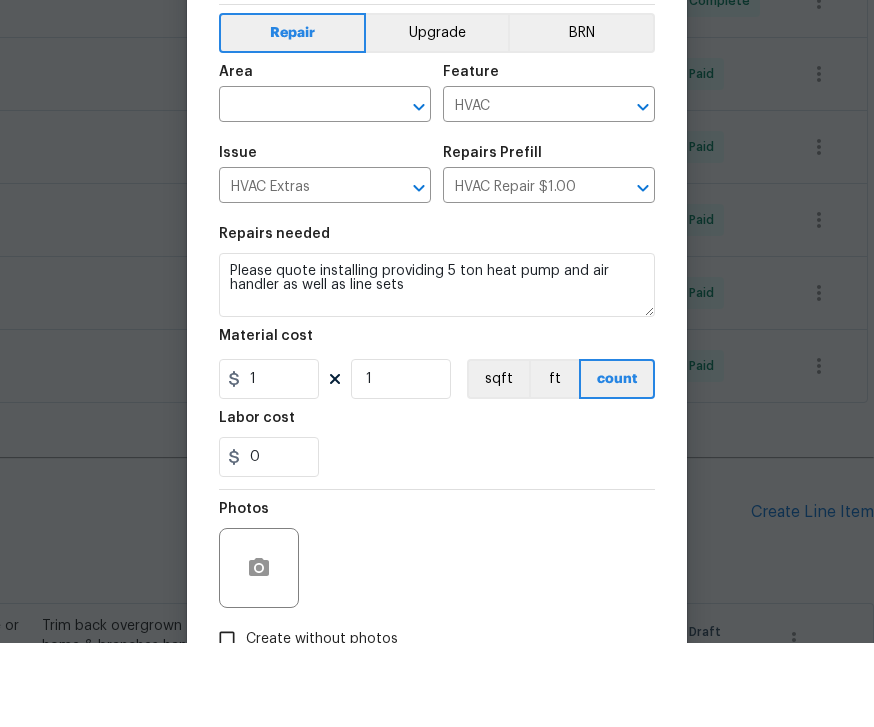 click at bounding box center [297, 190] 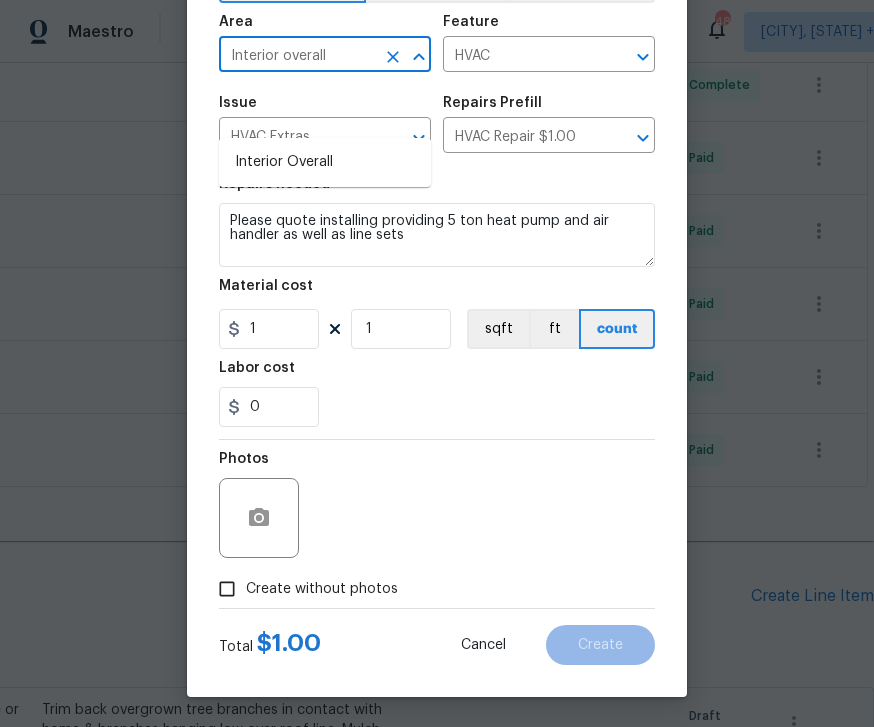 scroll, scrollTop: 138, scrollLeft: 0, axis: vertical 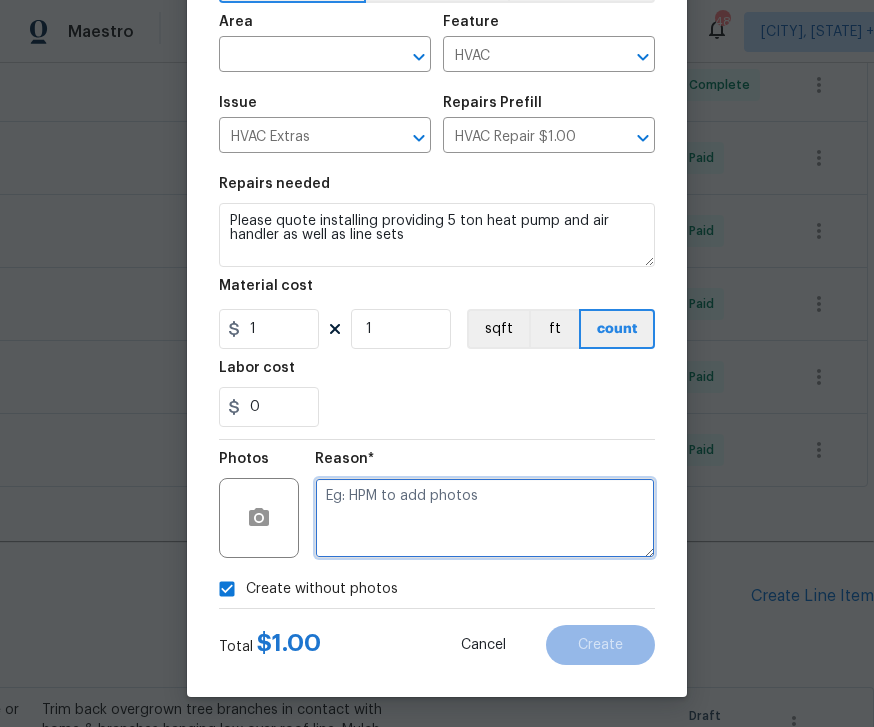 click at bounding box center (485, 518) 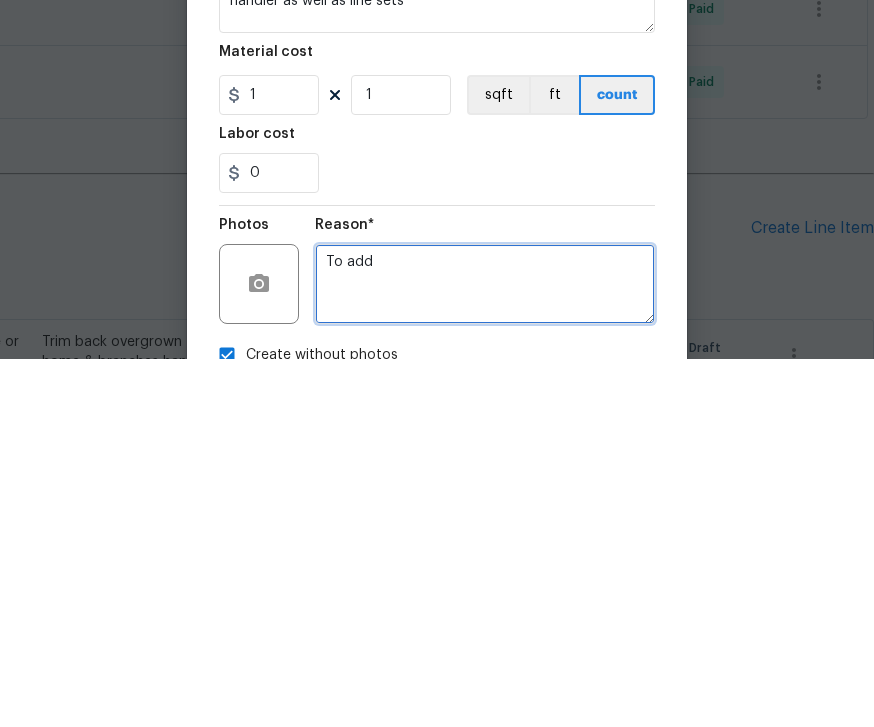 scroll, scrollTop: 0, scrollLeft: 0, axis: both 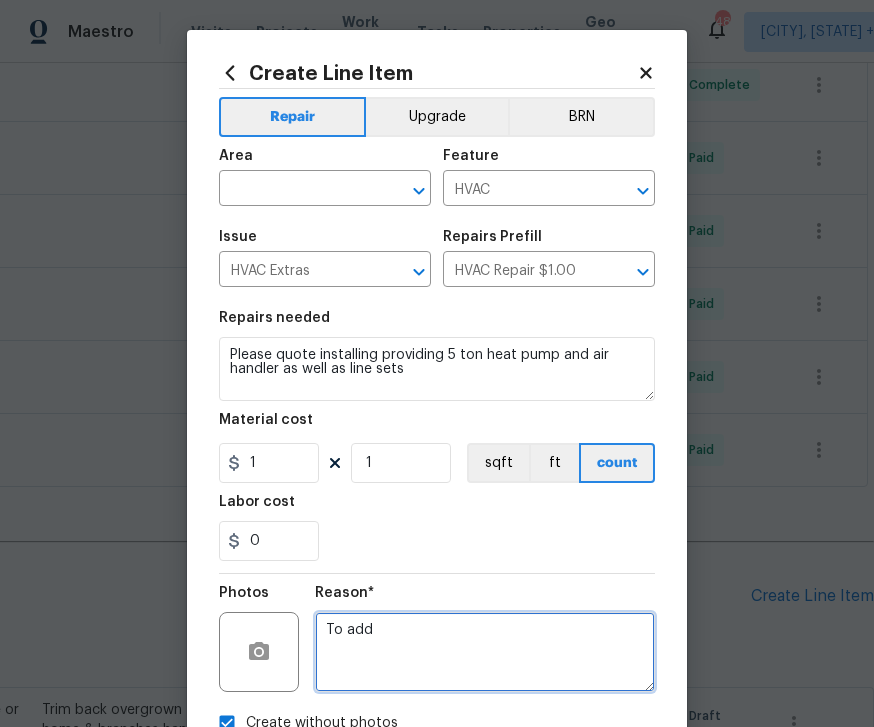 type on "To add" 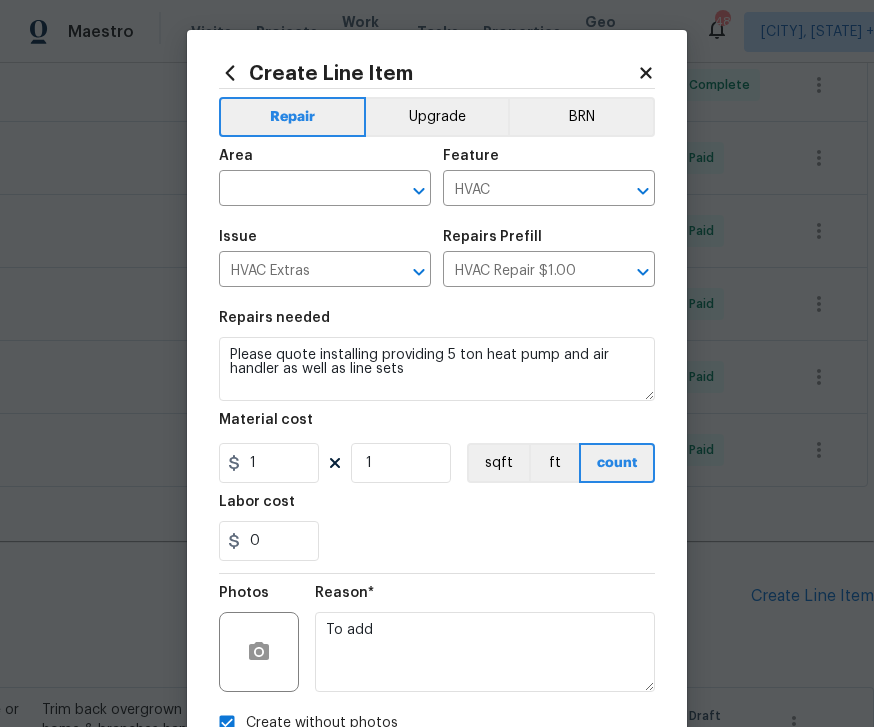 click at bounding box center (297, 190) 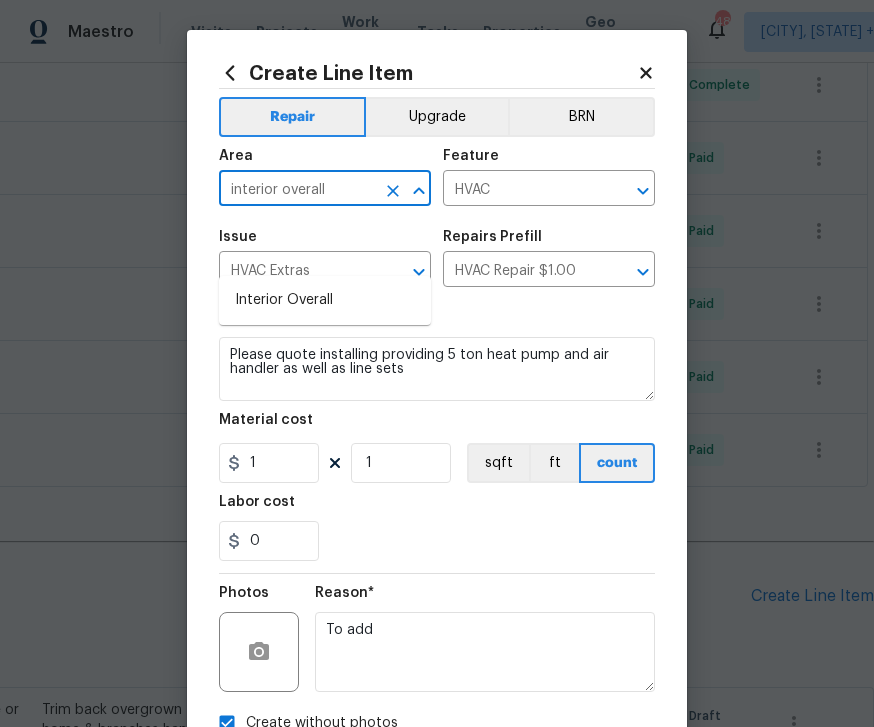 click on "Interior Overall" at bounding box center [325, 300] 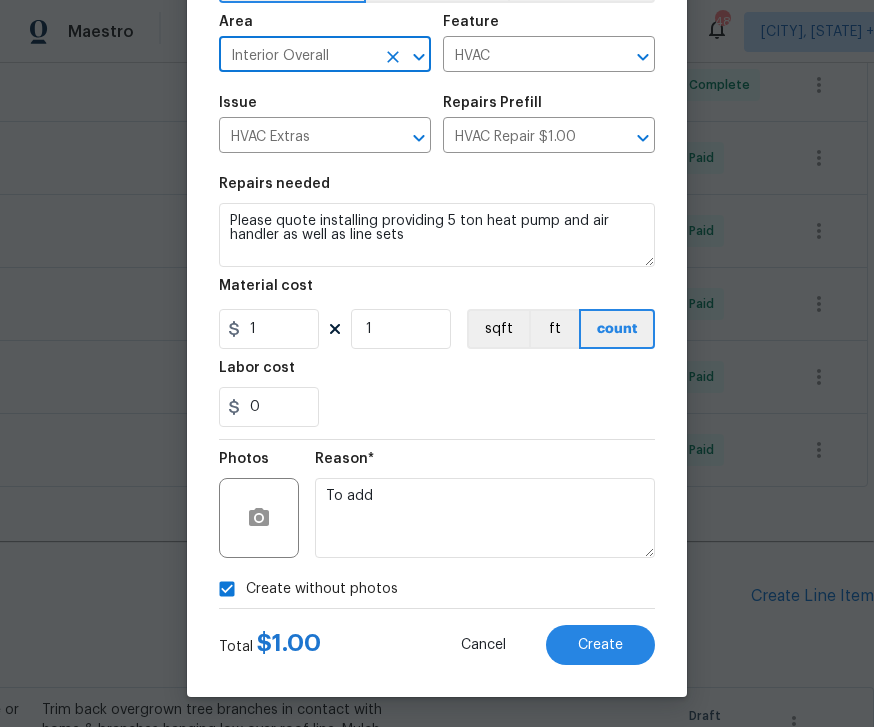 scroll, scrollTop: 138, scrollLeft: 0, axis: vertical 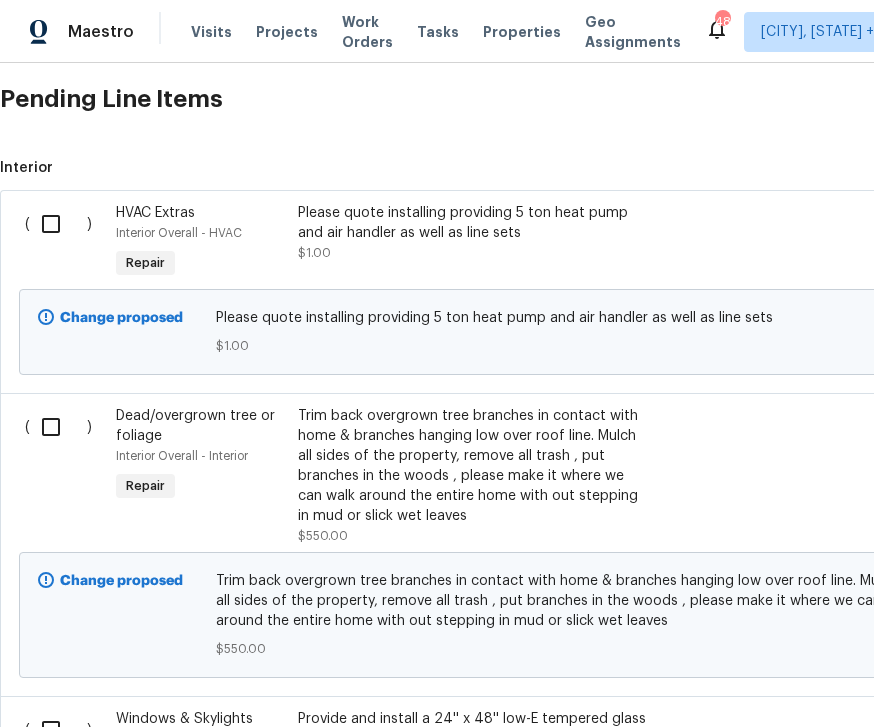 click at bounding box center [58, 224] 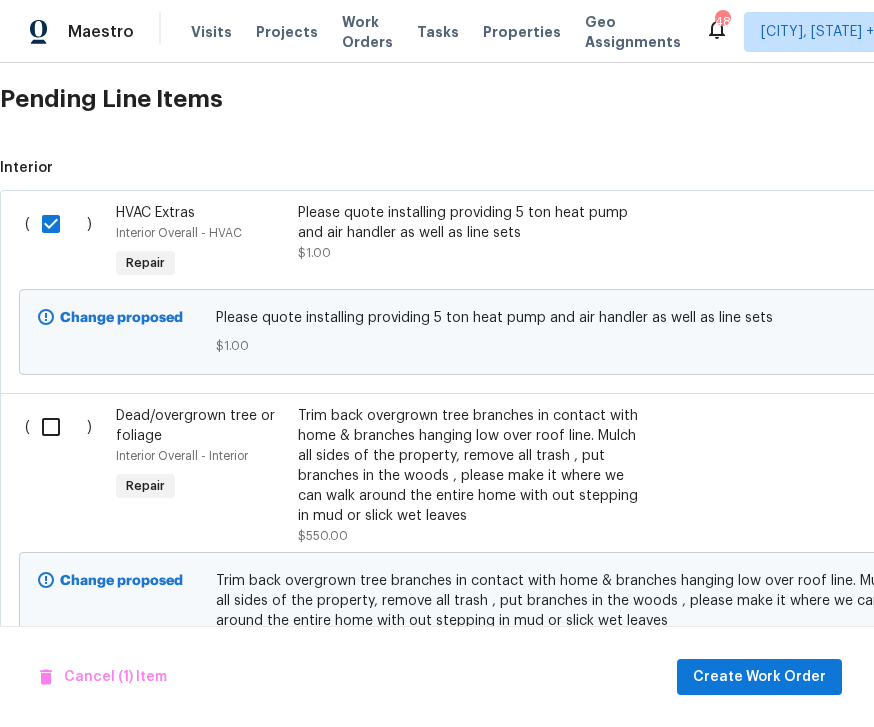 click at bounding box center (58, 427) 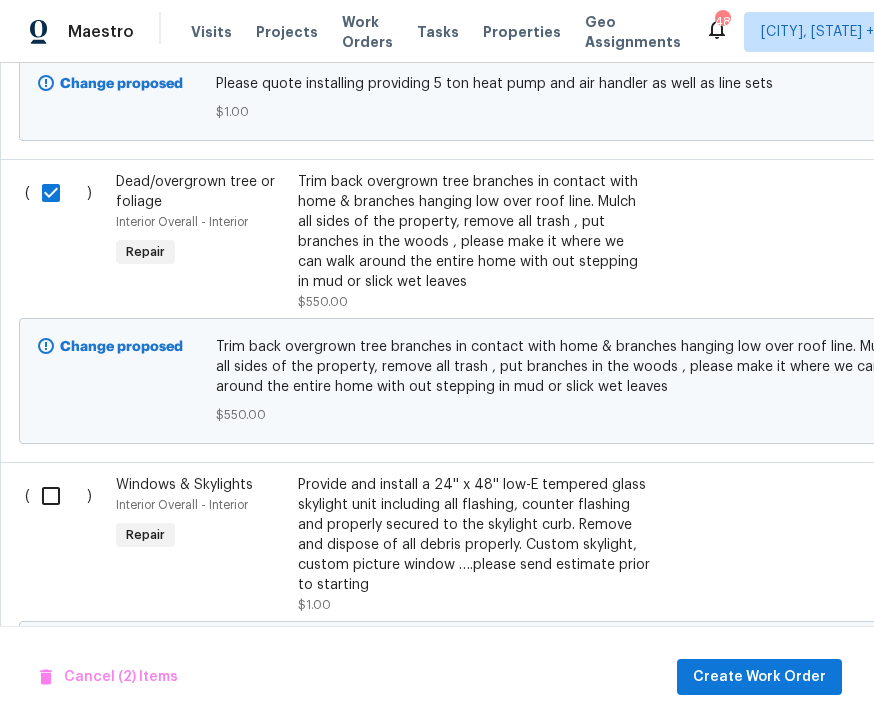 scroll, scrollTop: 1562, scrollLeft: 0, axis: vertical 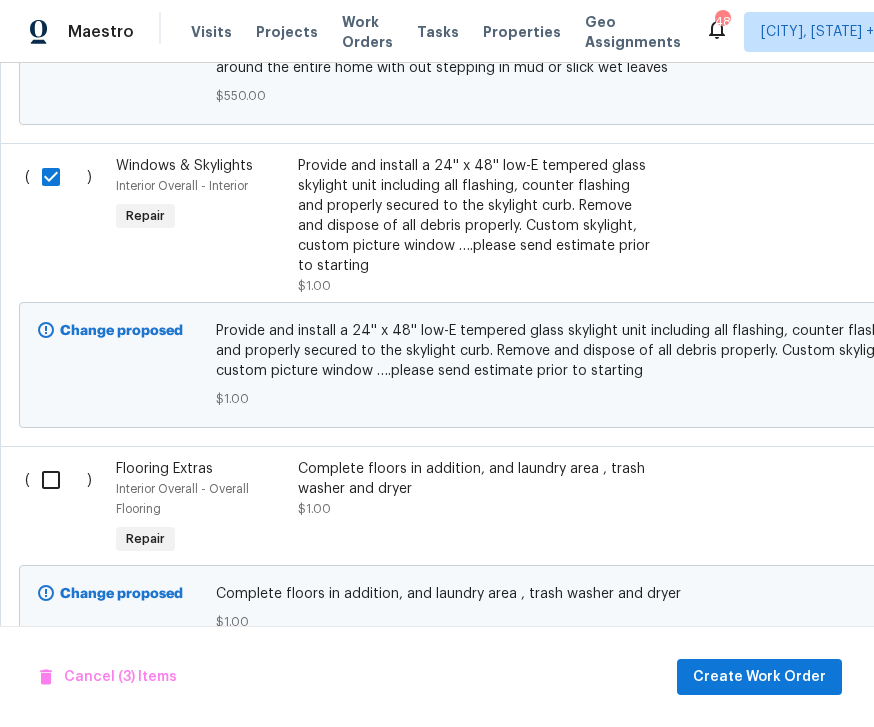 click at bounding box center (58, 480) 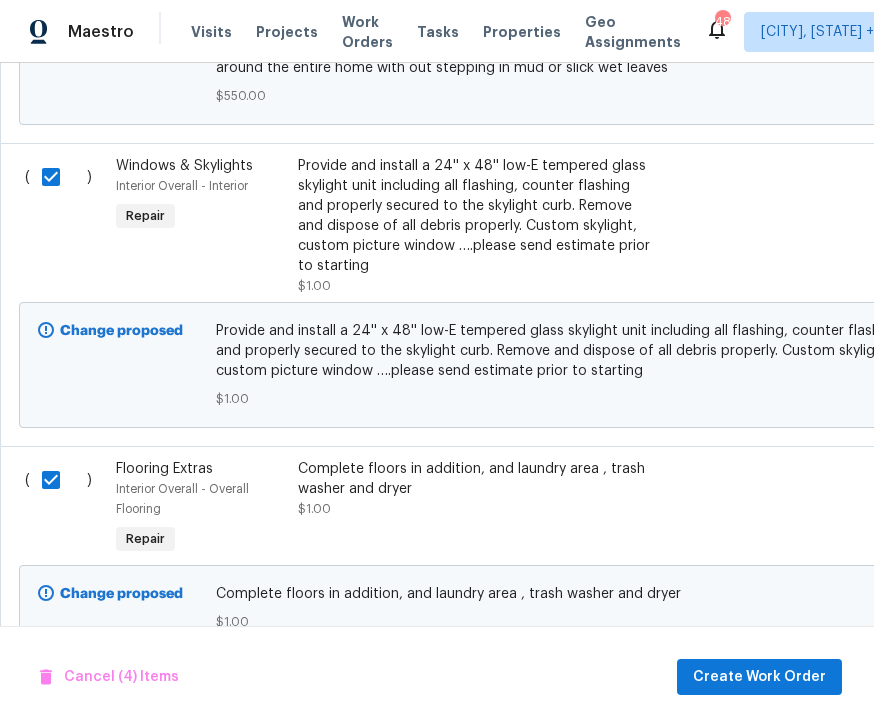 scroll, scrollTop: 54, scrollLeft: 0, axis: vertical 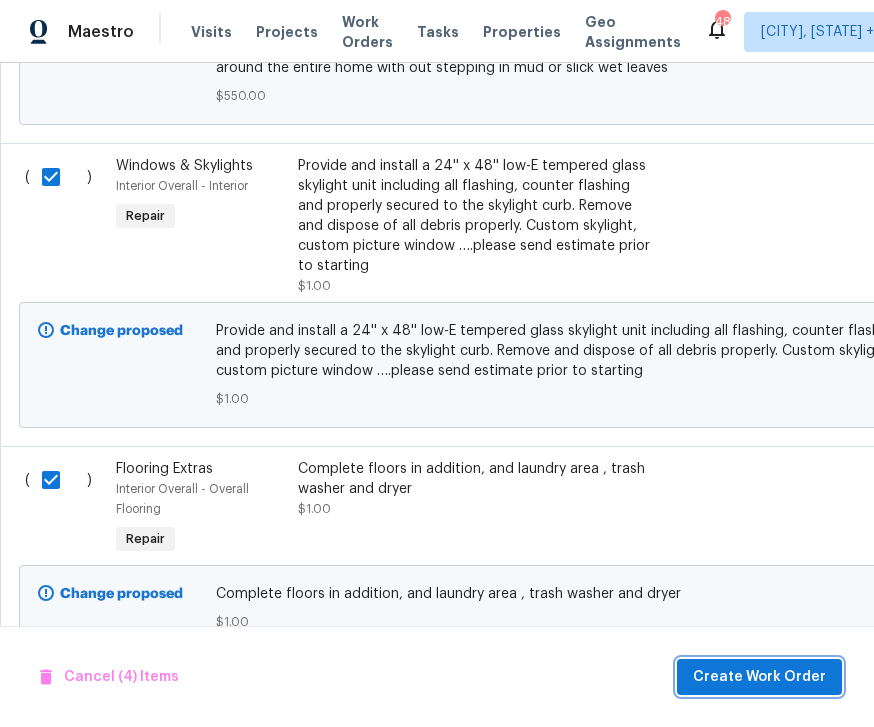 click on "Create Work Order" at bounding box center [759, 677] 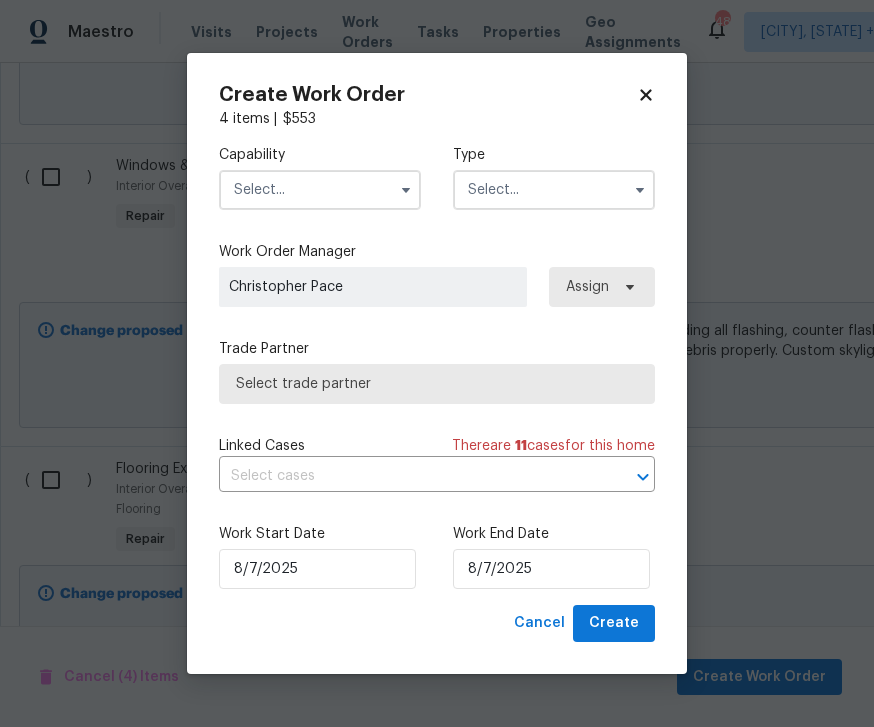 checkbox on "false" 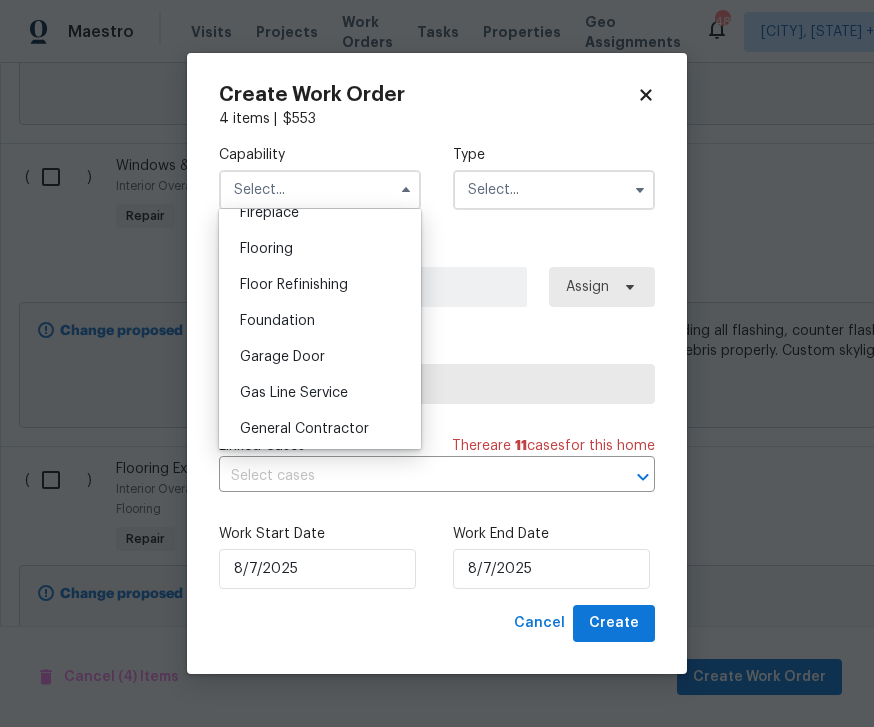 scroll, scrollTop: 790, scrollLeft: 0, axis: vertical 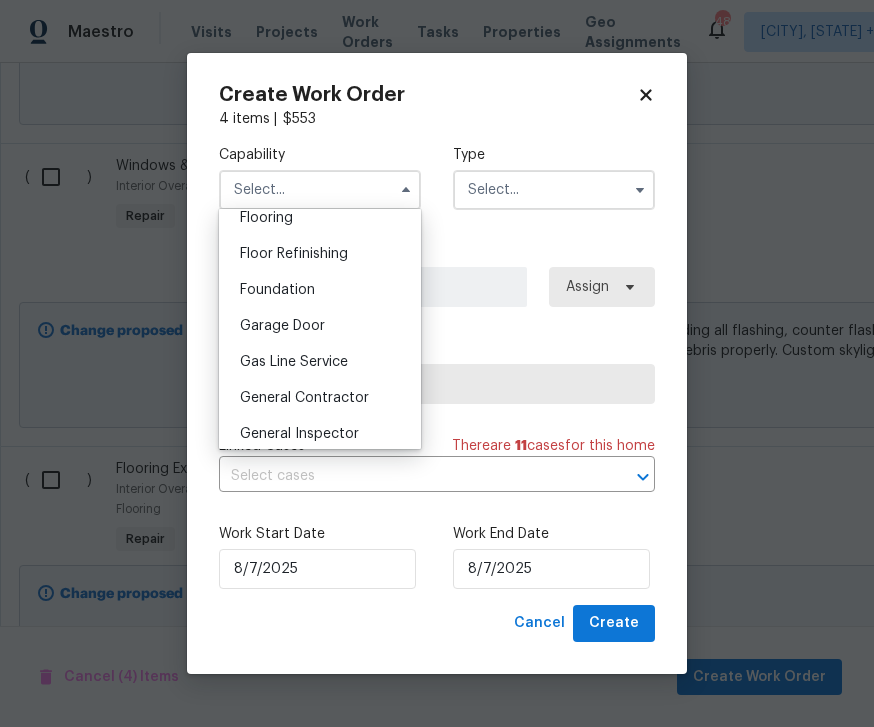 click on "General Contractor" at bounding box center [304, 398] 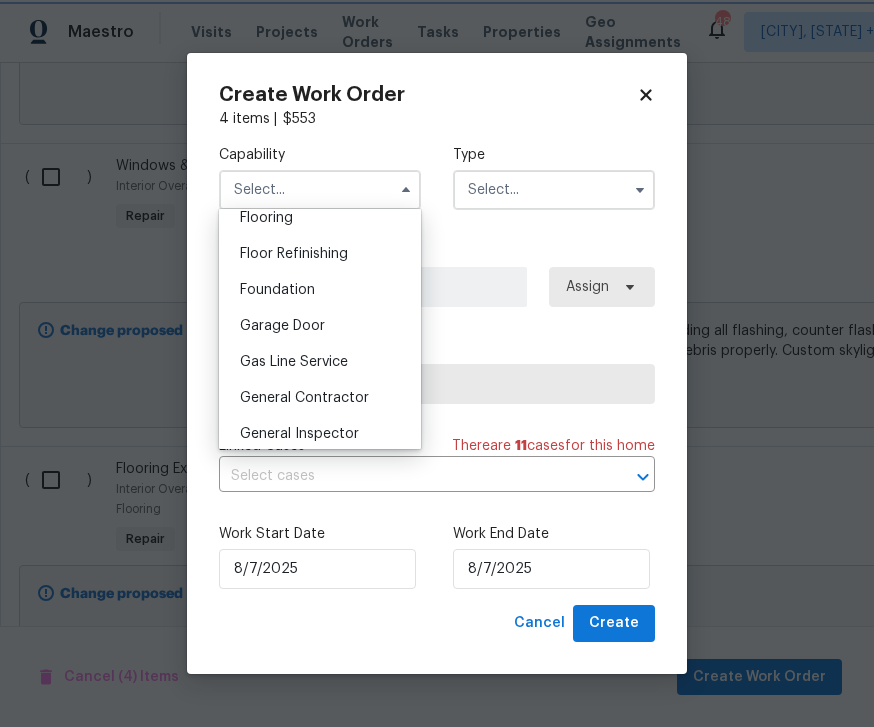 type on "General Contractor" 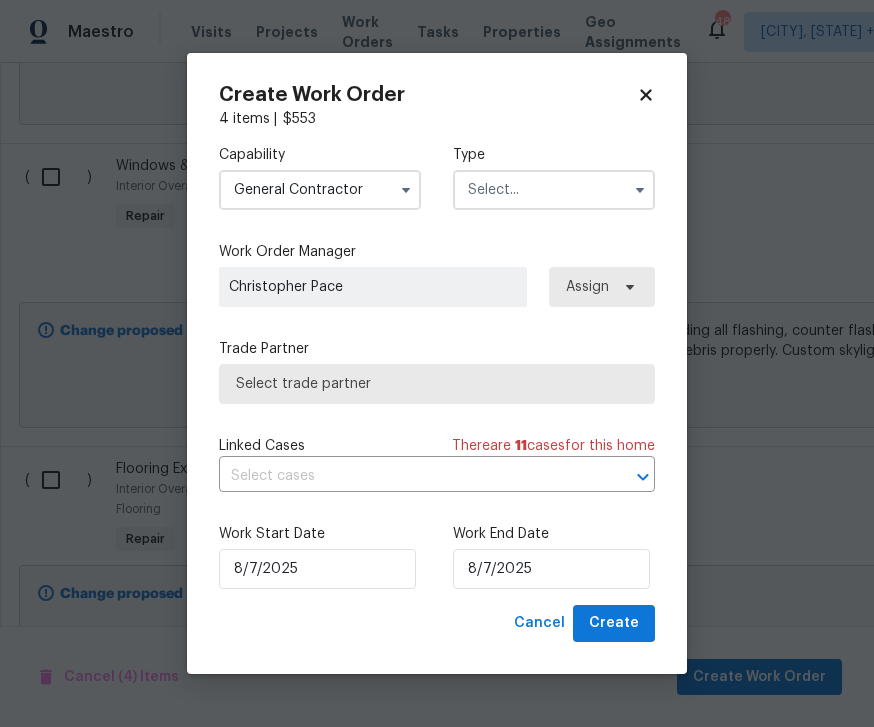 click at bounding box center [554, 190] 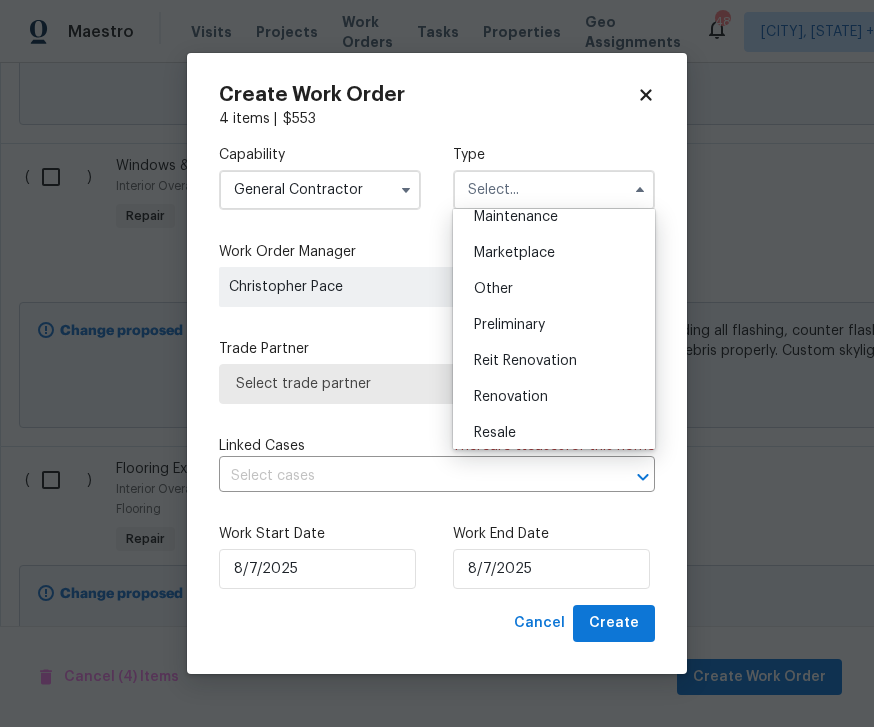 scroll, scrollTop: 344, scrollLeft: 0, axis: vertical 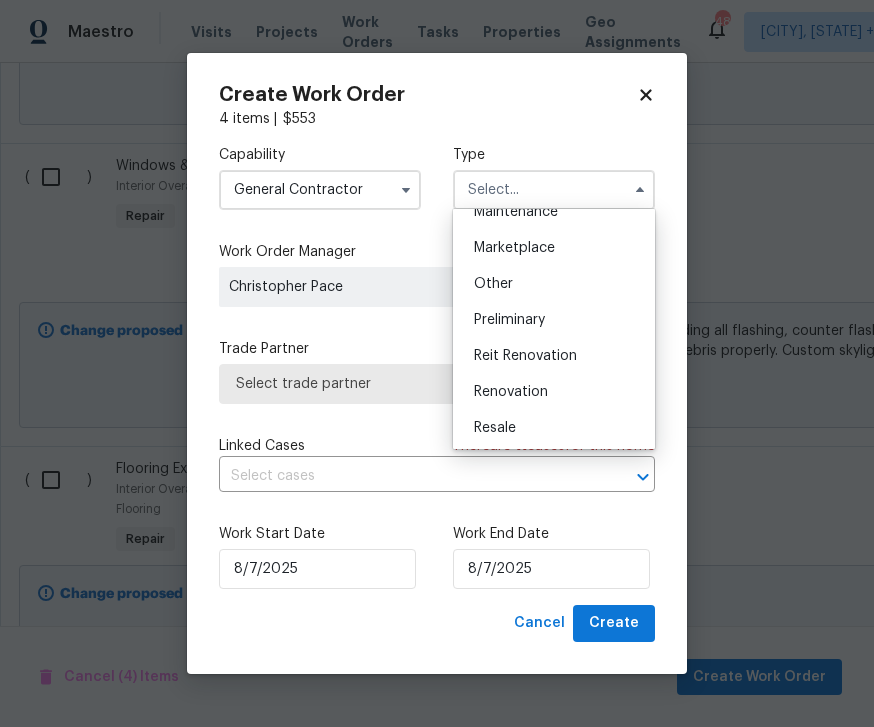 click on "Renovation" at bounding box center [511, 392] 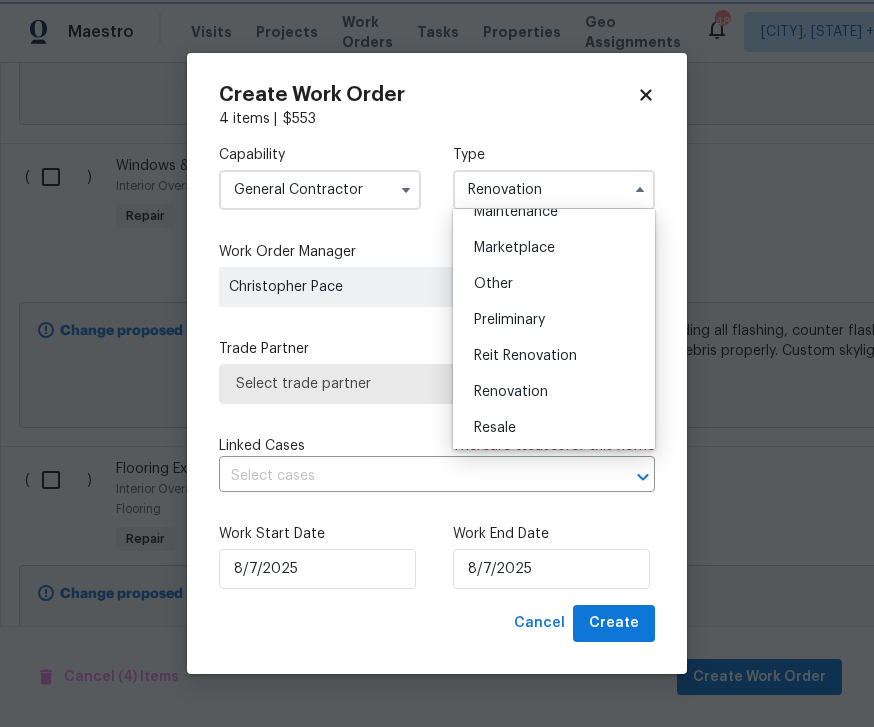 scroll, scrollTop: 0, scrollLeft: 0, axis: both 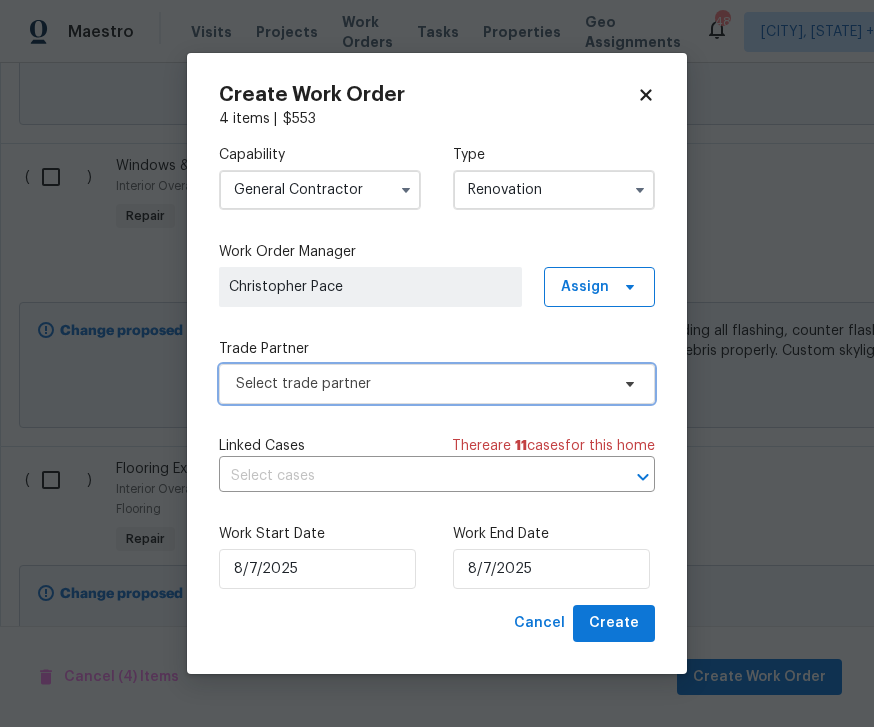 click 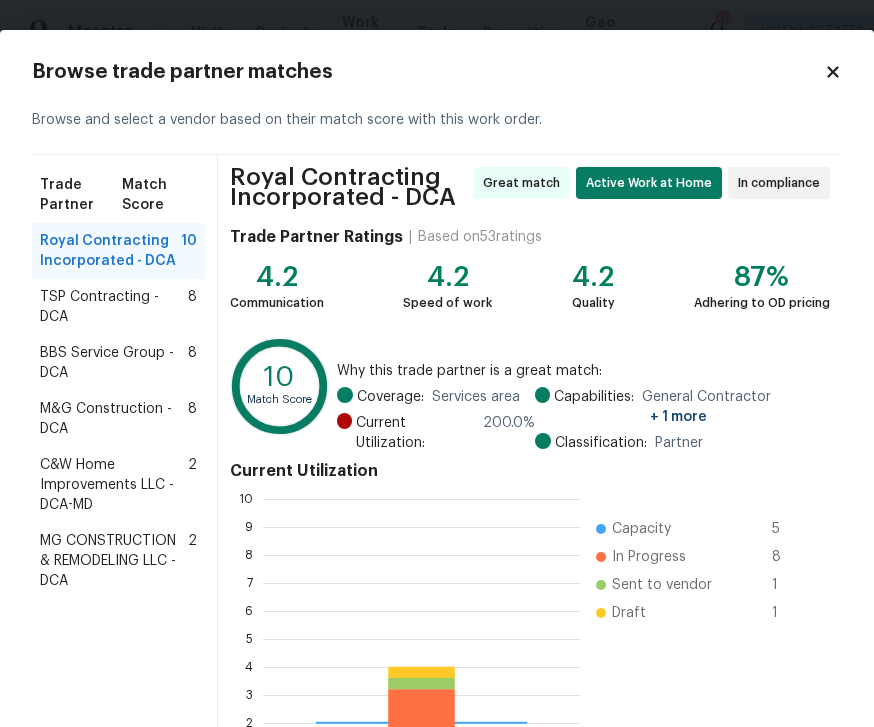 scroll, scrollTop: 2, scrollLeft: 2, axis: both 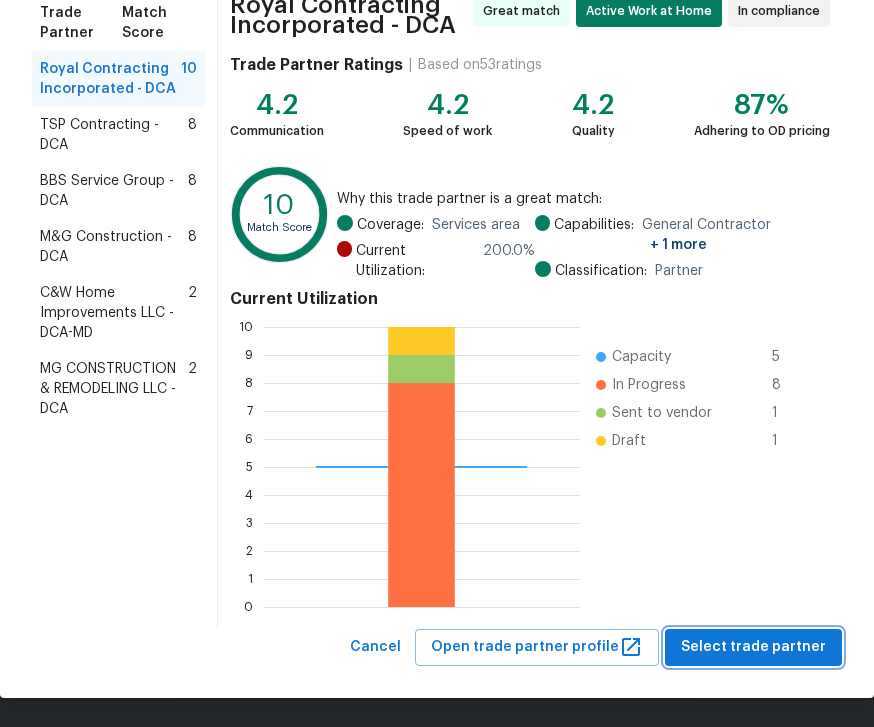 click on "Select trade partner" at bounding box center [753, 647] 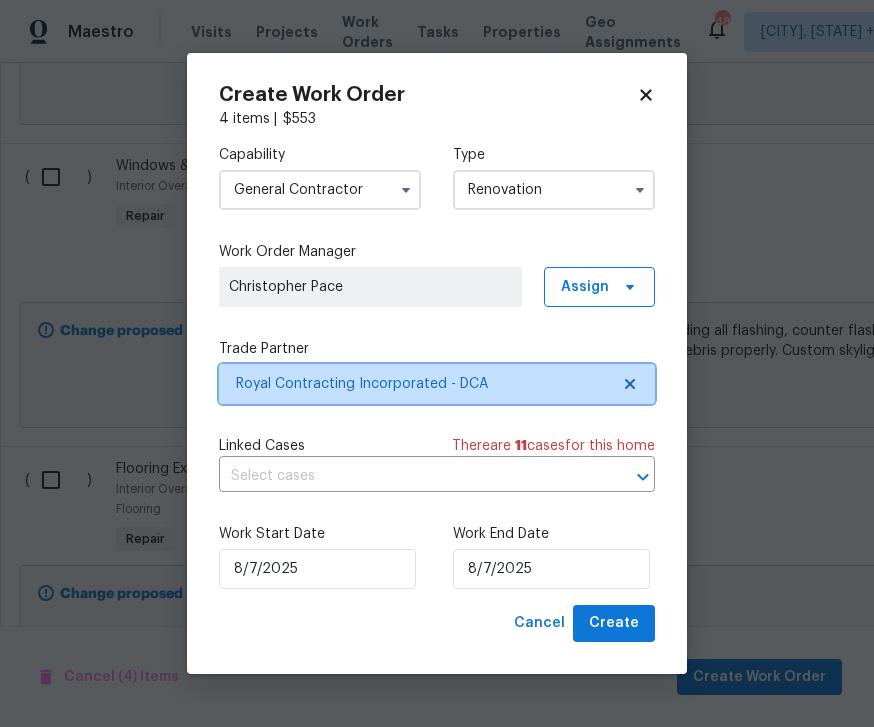 scroll, scrollTop: 0, scrollLeft: 0, axis: both 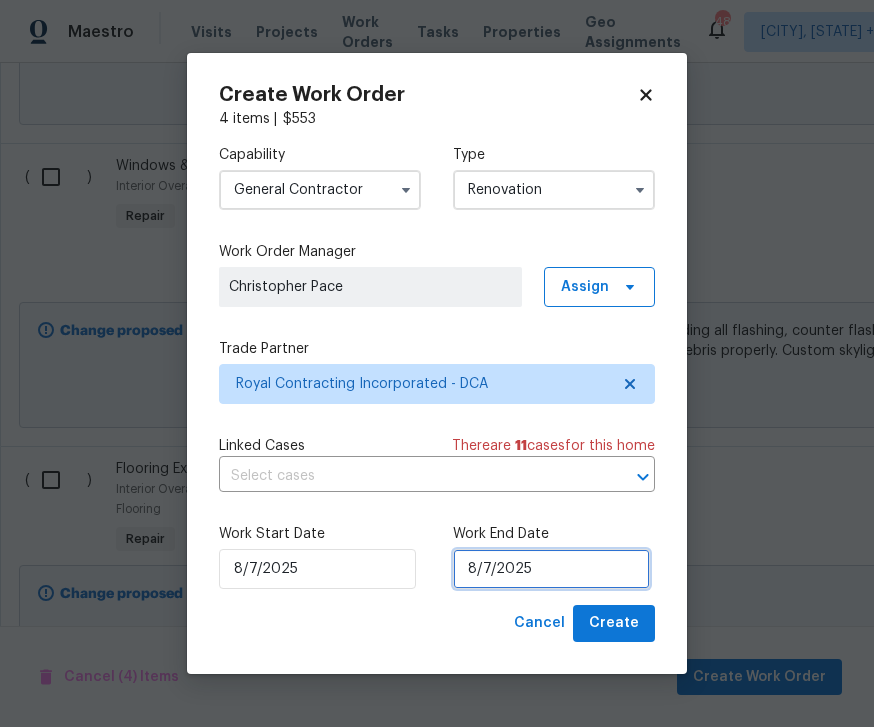 click on "8/7/2025" at bounding box center [551, 569] 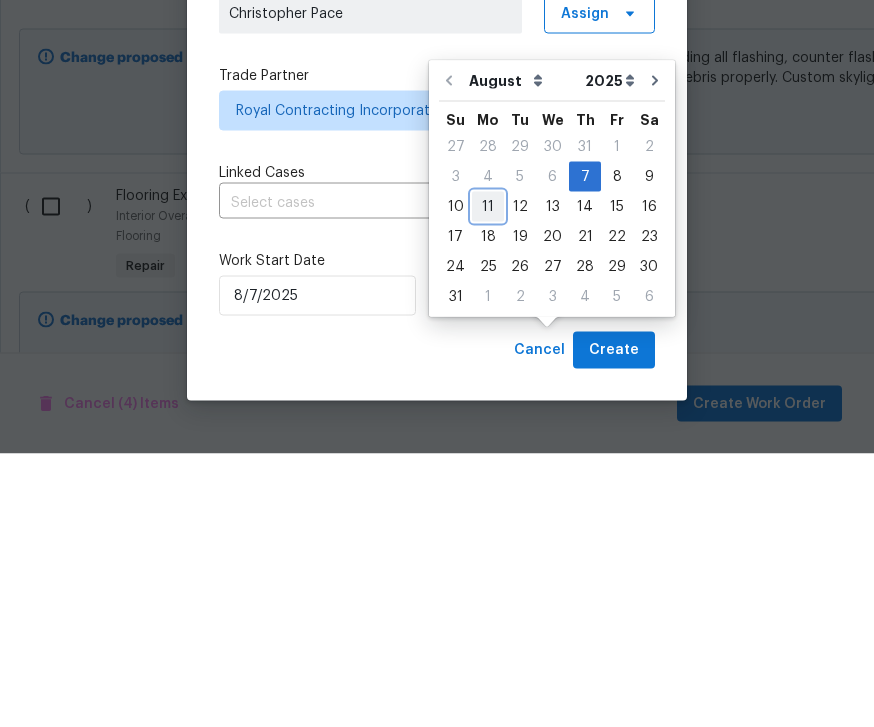 click on "11" at bounding box center [488, 480] 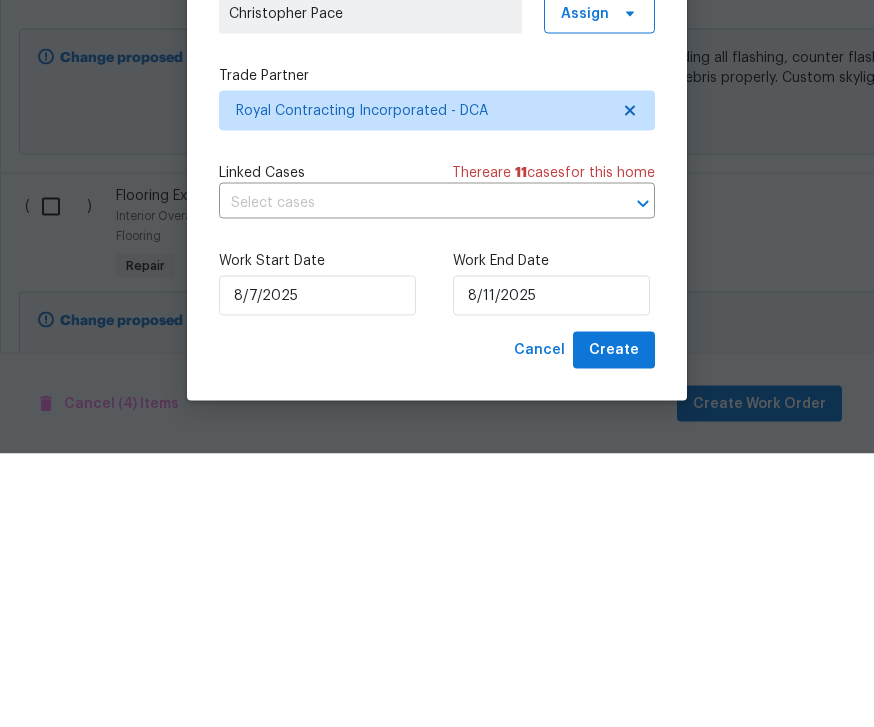 scroll, scrollTop: 64, scrollLeft: 0, axis: vertical 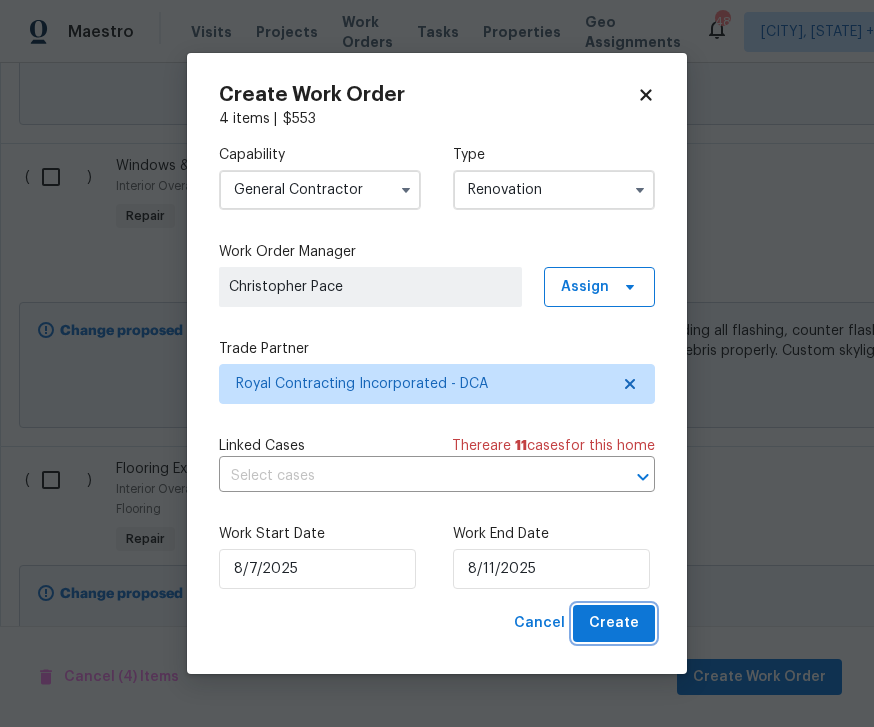 click on "Create" at bounding box center [614, 623] 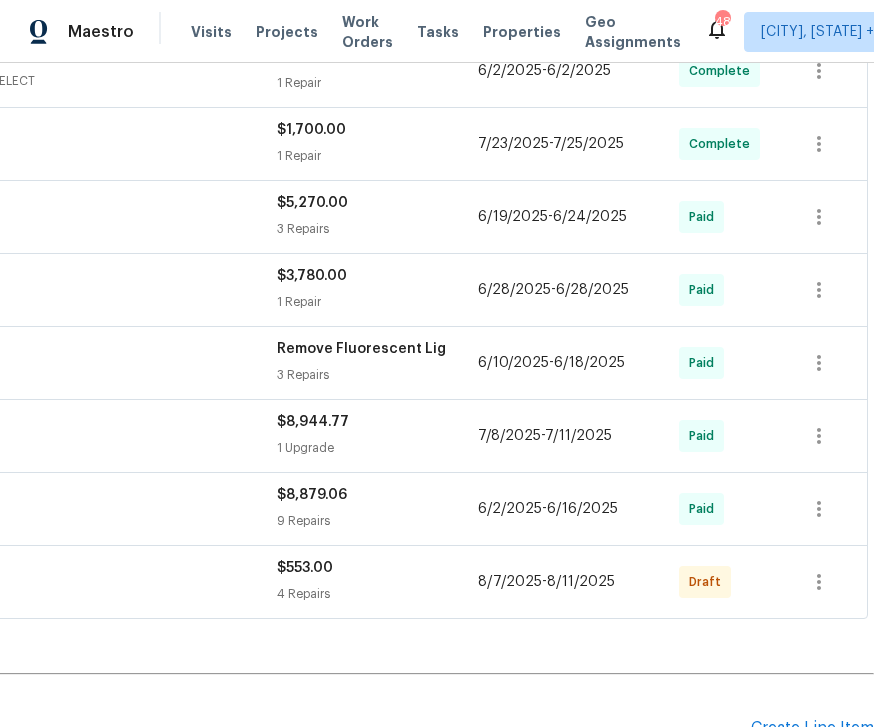 scroll, scrollTop: 772, scrollLeft: 256, axis: both 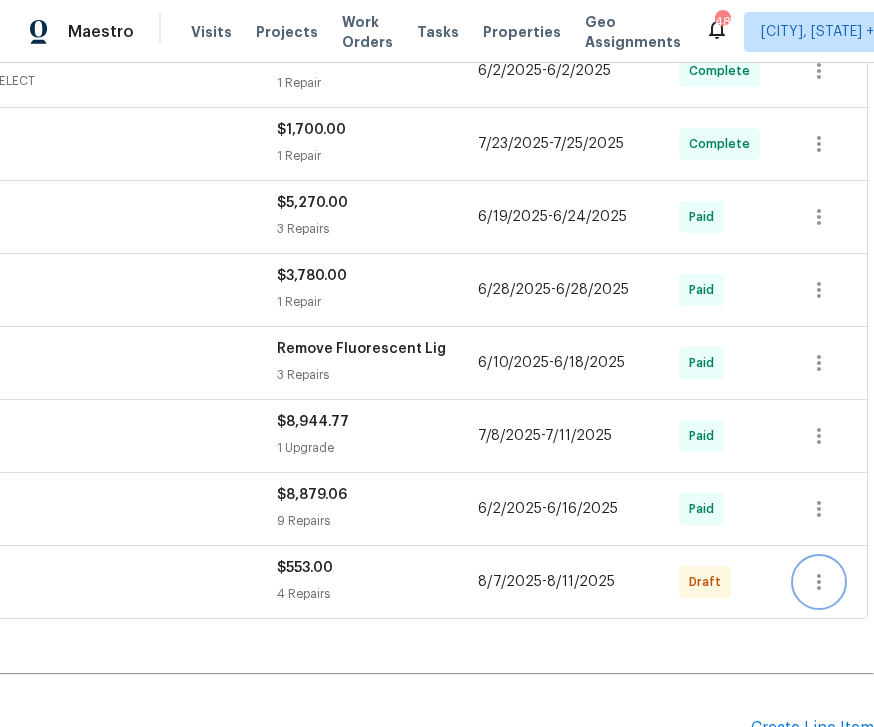 click 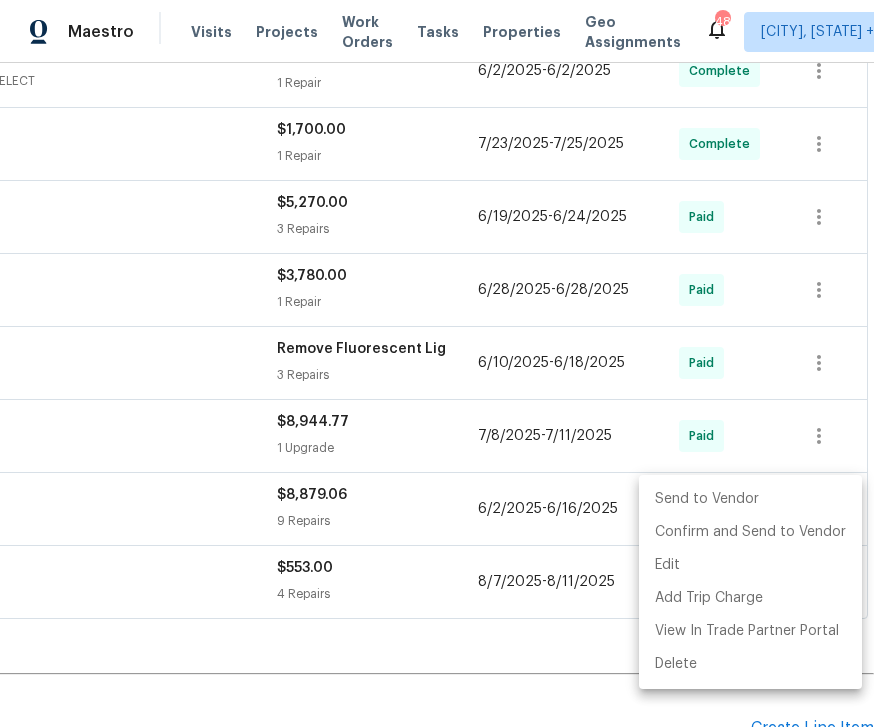 click on "Send to Vendor" at bounding box center [750, 499] 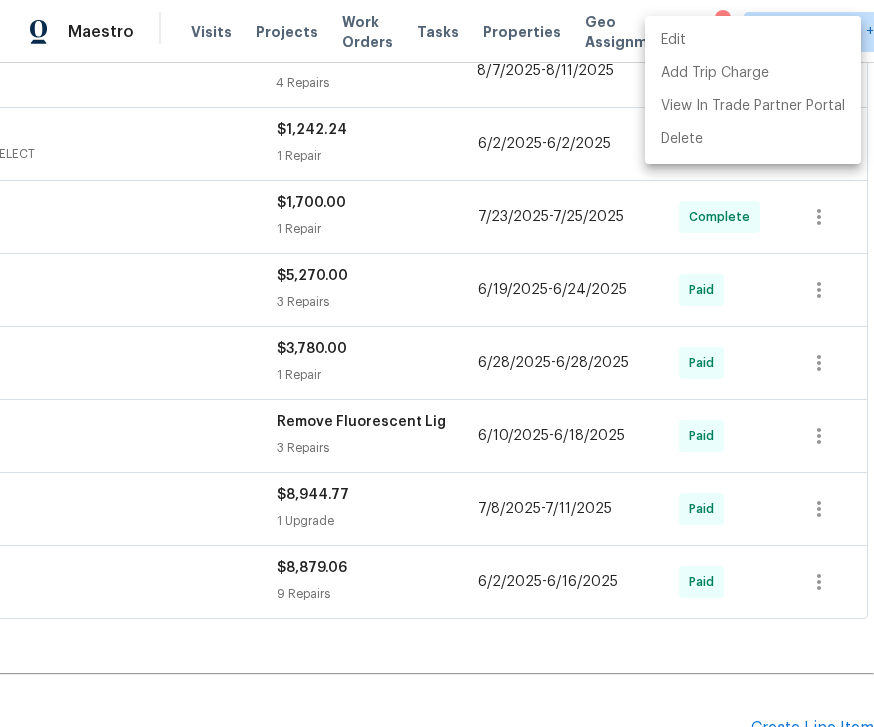 click at bounding box center (437, 363) 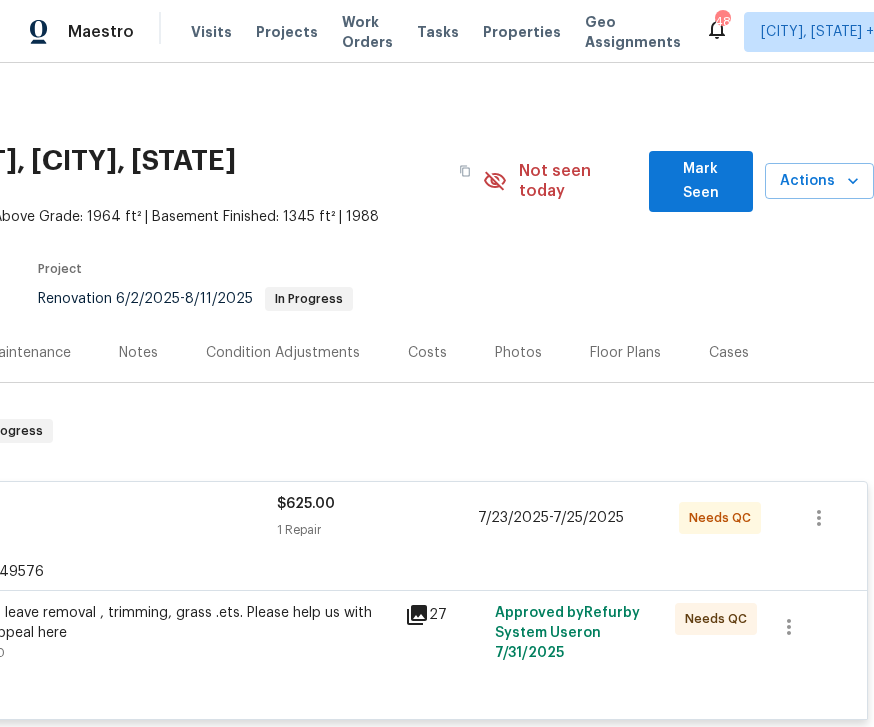 scroll, scrollTop: 0, scrollLeft: 256, axis: horizontal 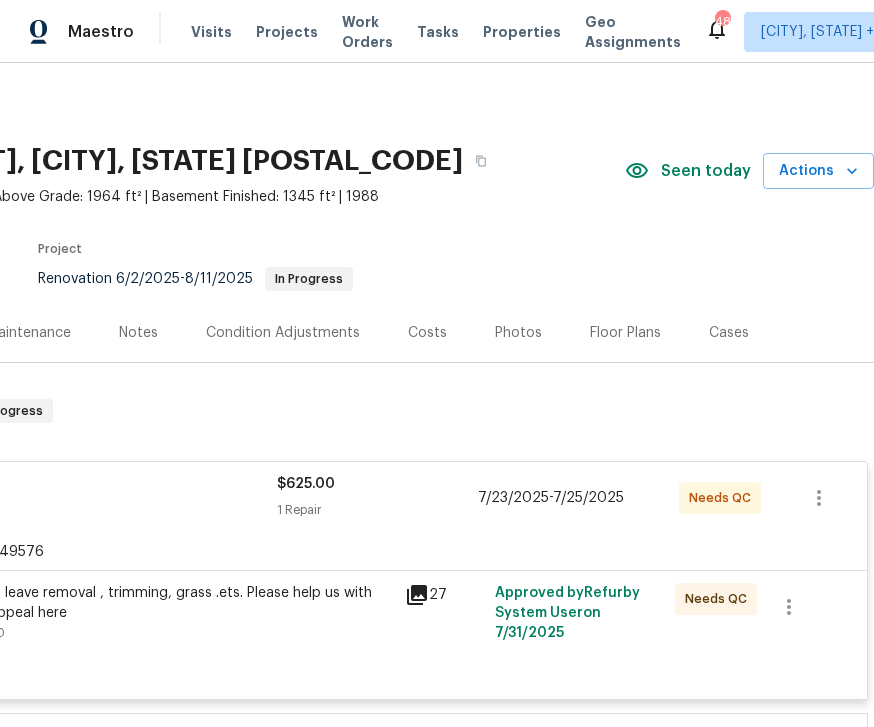 click on "Costs" at bounding box center (427, 333) 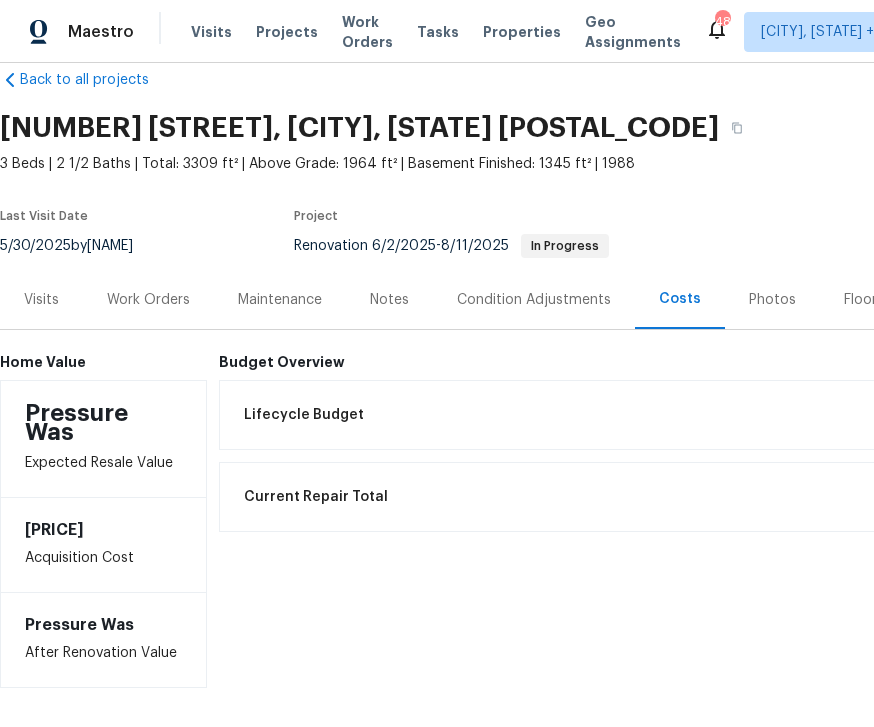 scroll, scrollTop: 33, scrollLeft: 0, axis: vertical 